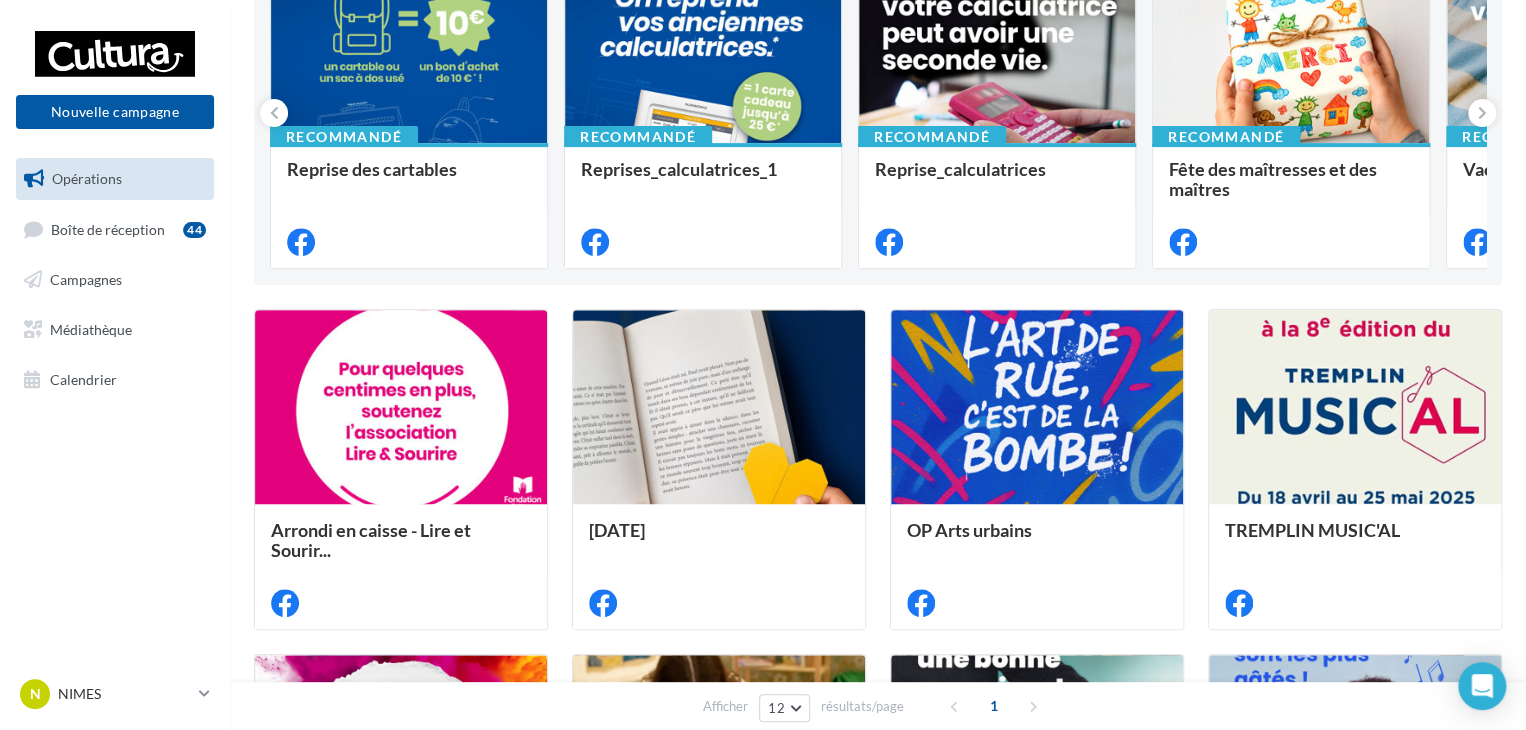 scroll, scrollTop: 300, scrollLeft: 0, axis: vertical 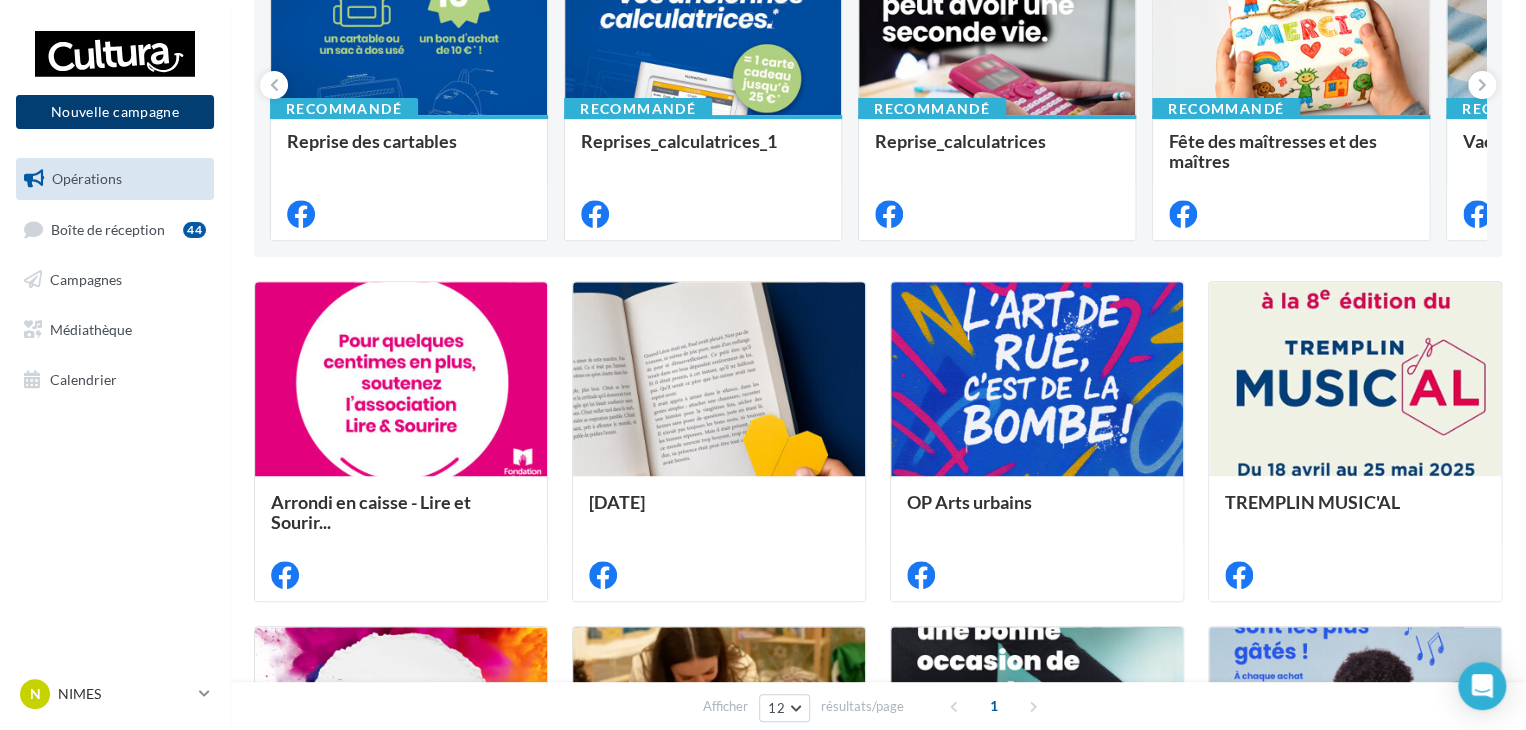 click on "Nouvelle campagne" at bounding box center (115, 112) 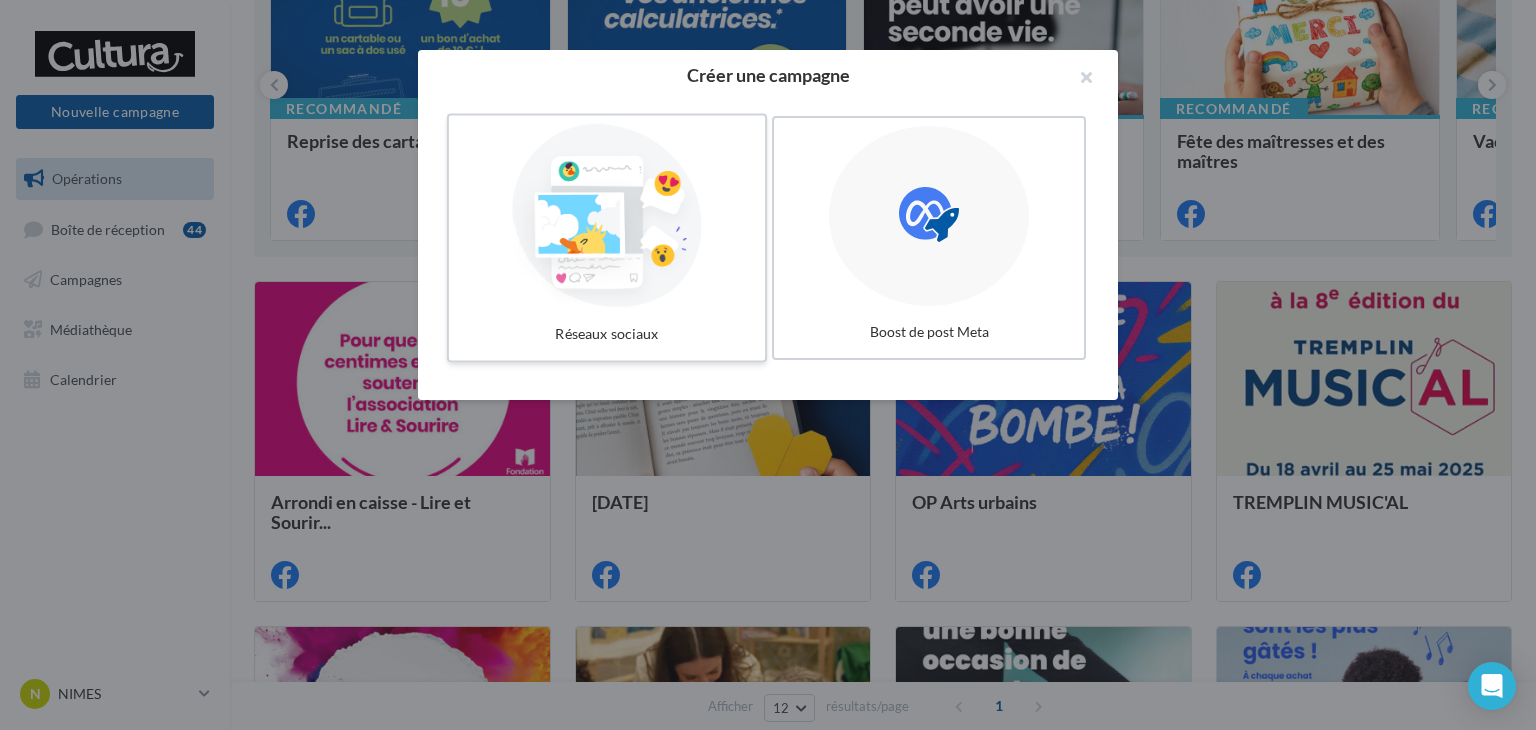 click at bounding box center [607, 216] 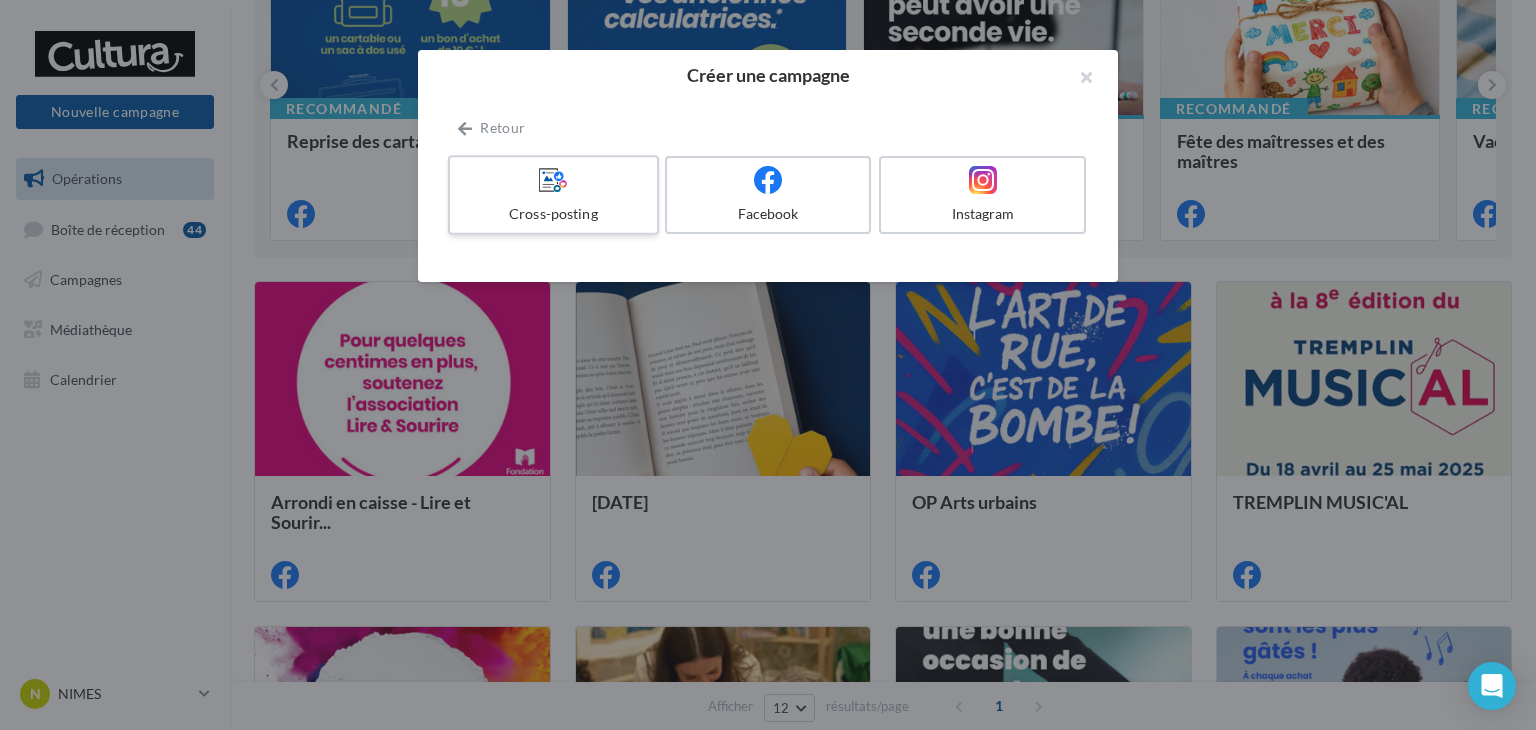 click on "Cross-posting" at bounding box center (553, 214) 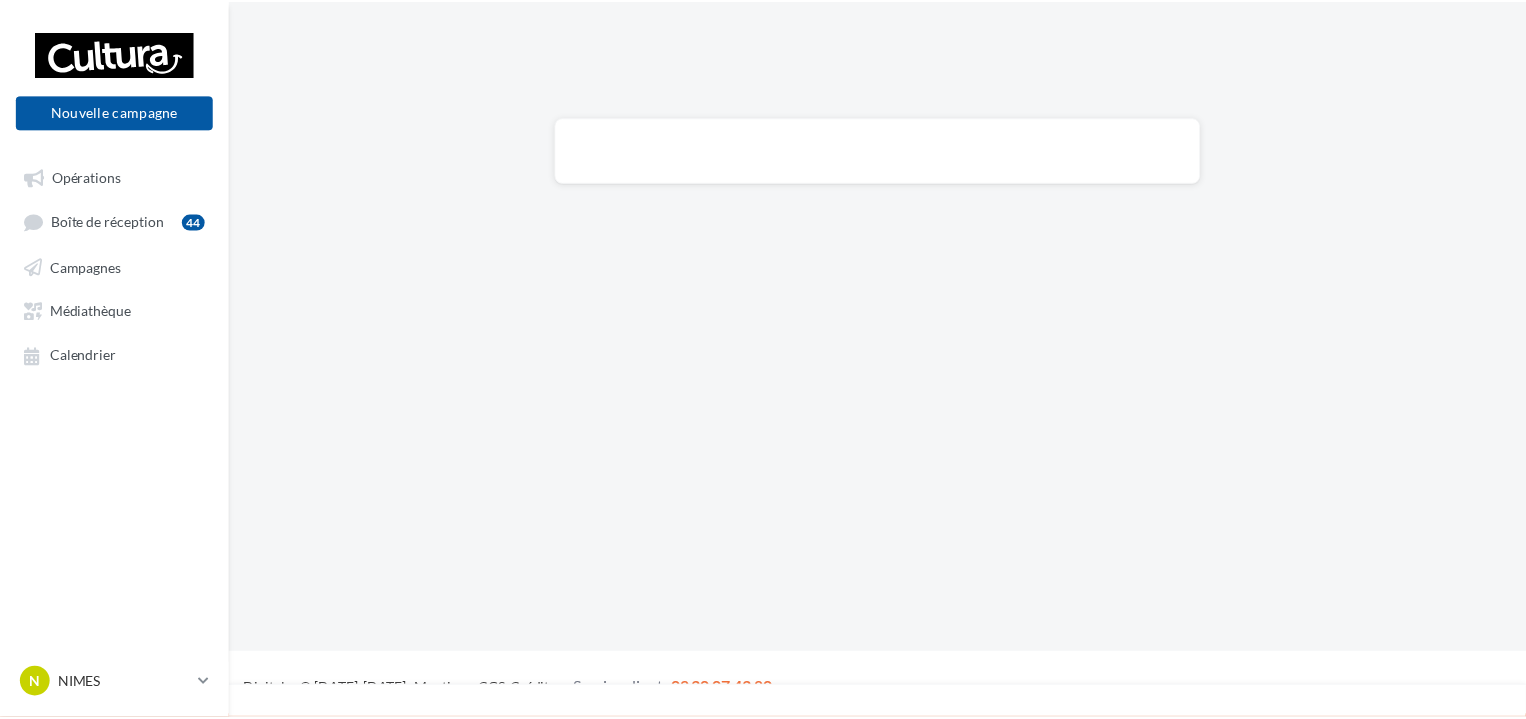 scroll, scrollTop: 0, scrollLeft: 0, axis: both 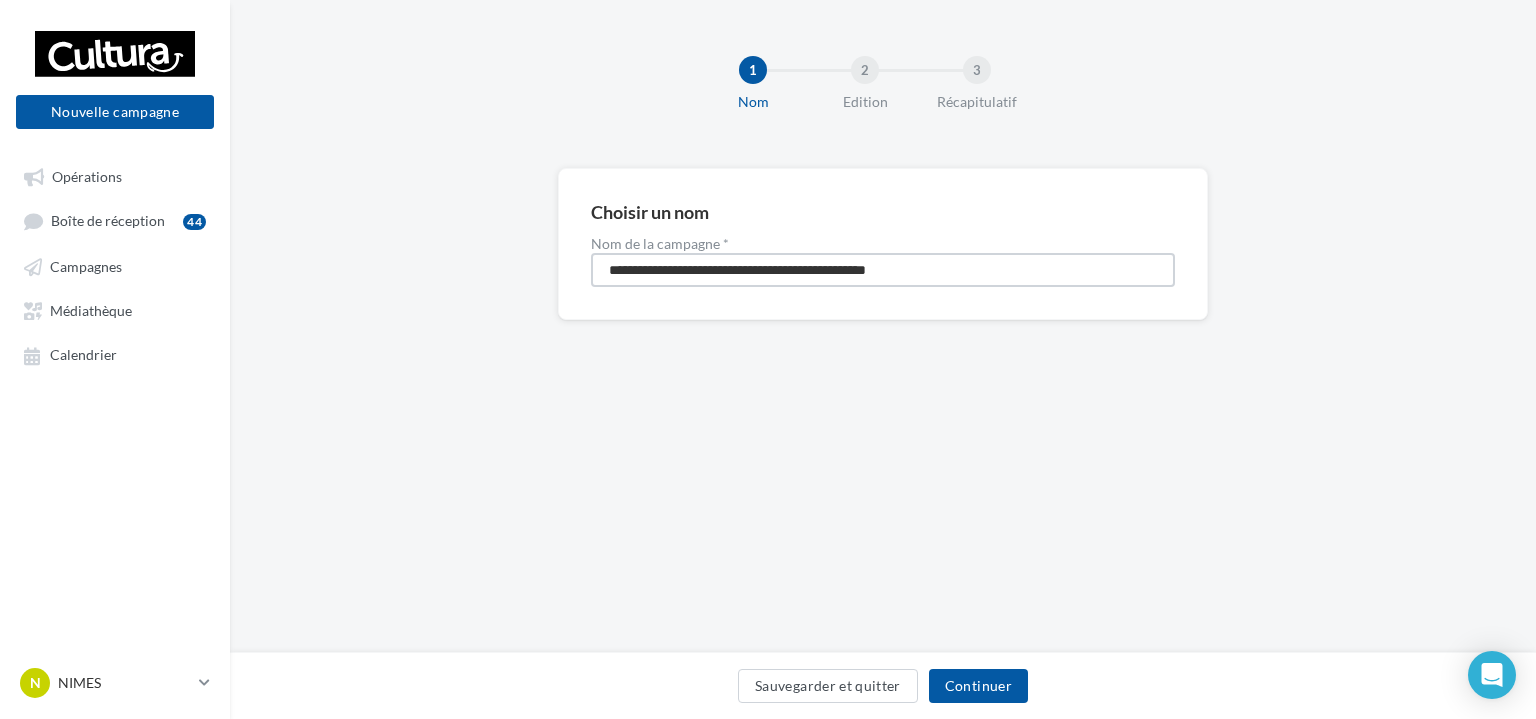 drag, startPoint x: 972, startPoint y: 256, endPoint x: 425, endPoint y: 244, distance: 547.1316 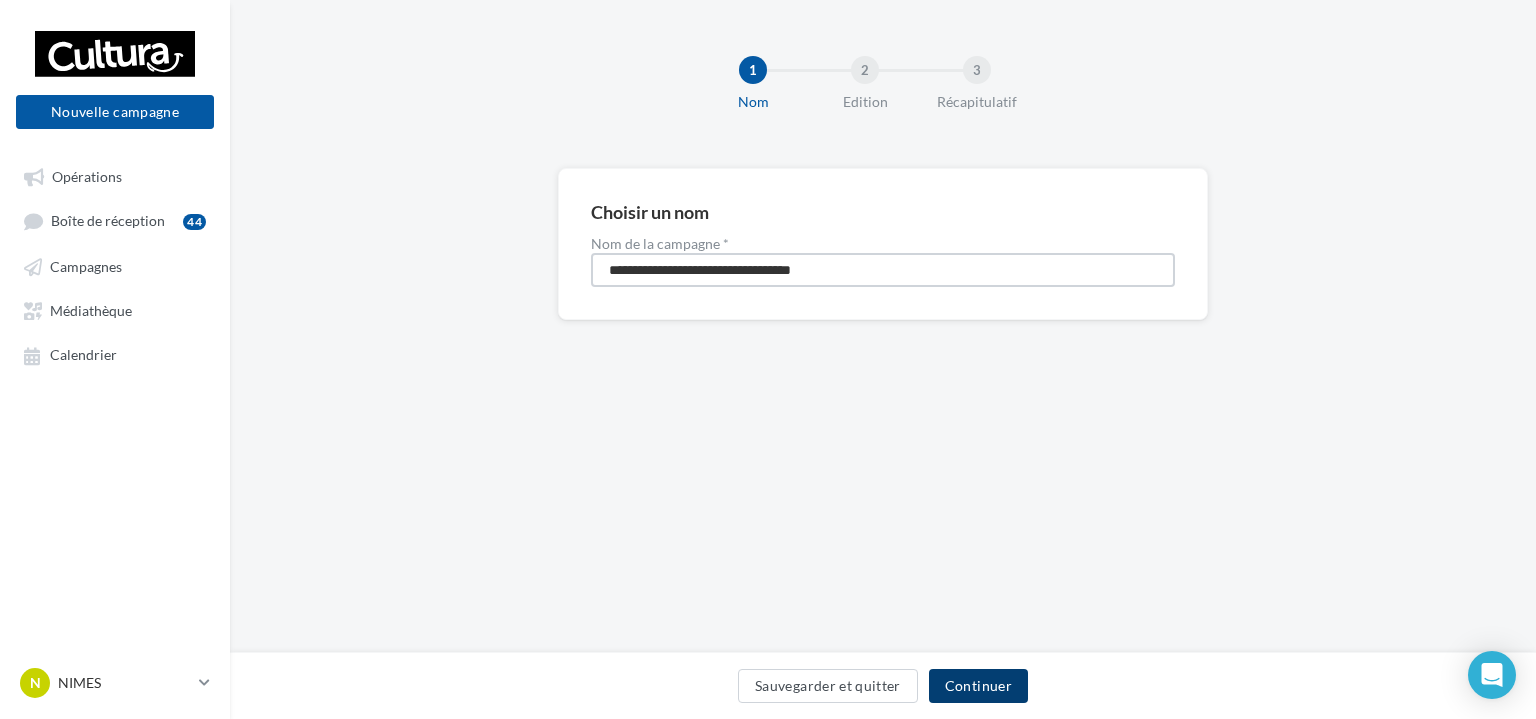 type on "**********" 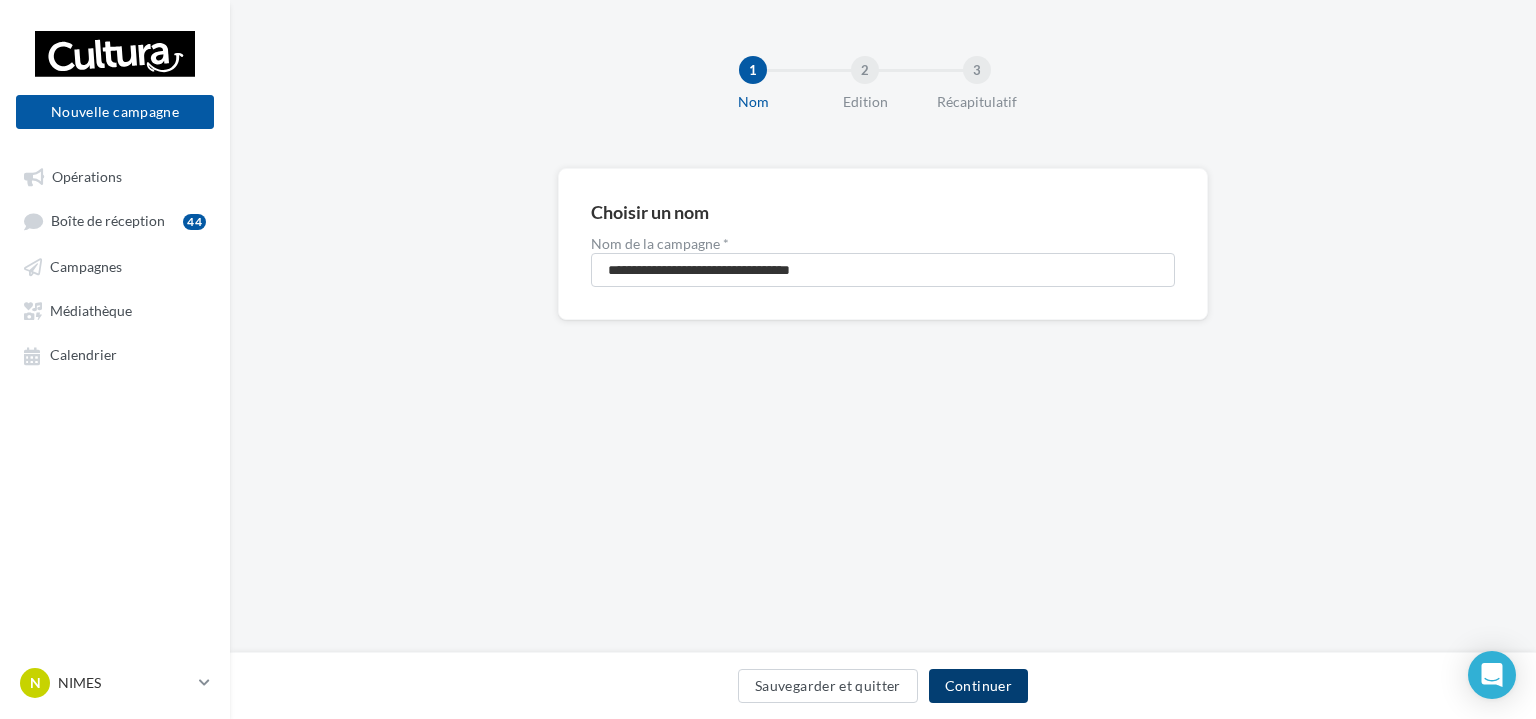 click on "Continuer" at bounding box center [978, 686] 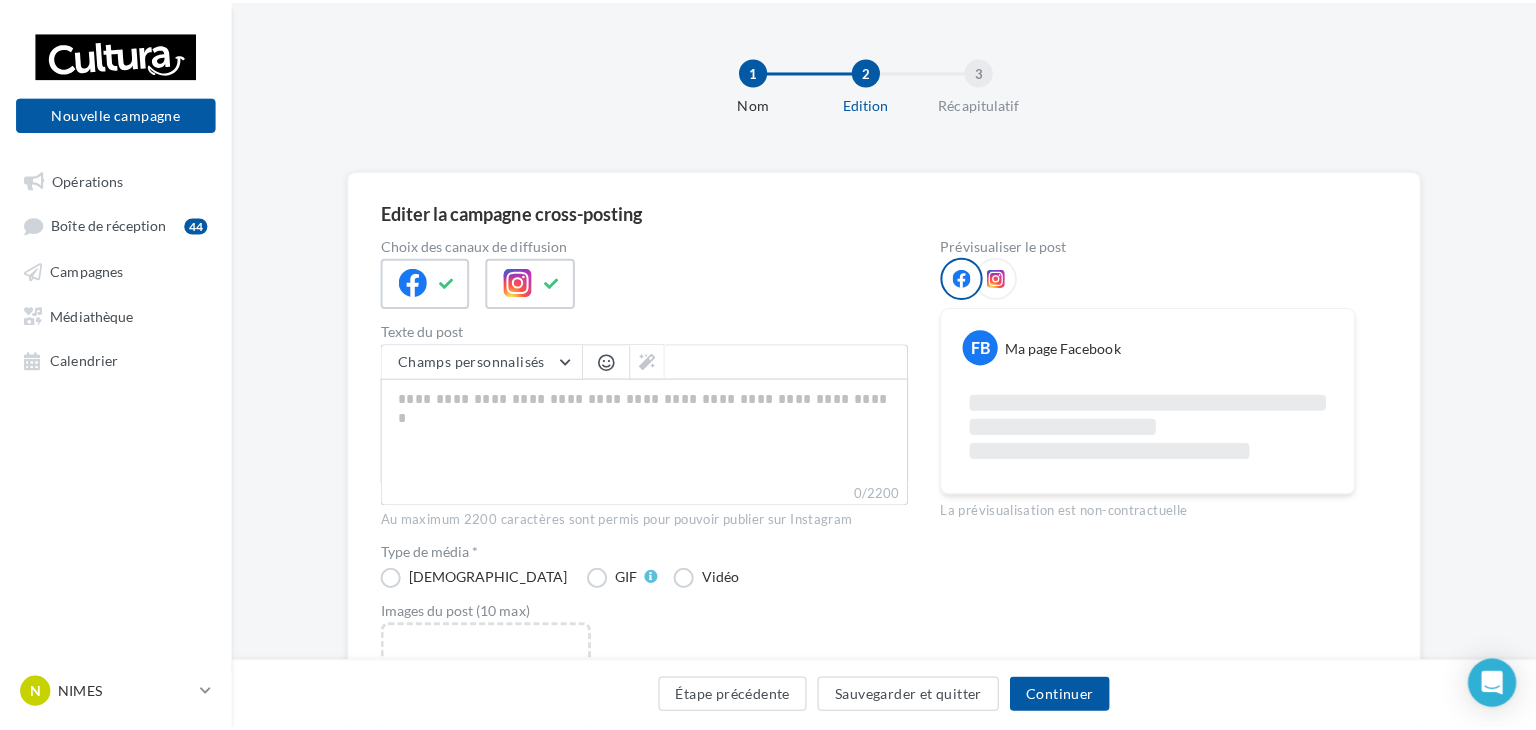 scroll, scrollTop: 100, scrollLeft: 0, axis: vertical 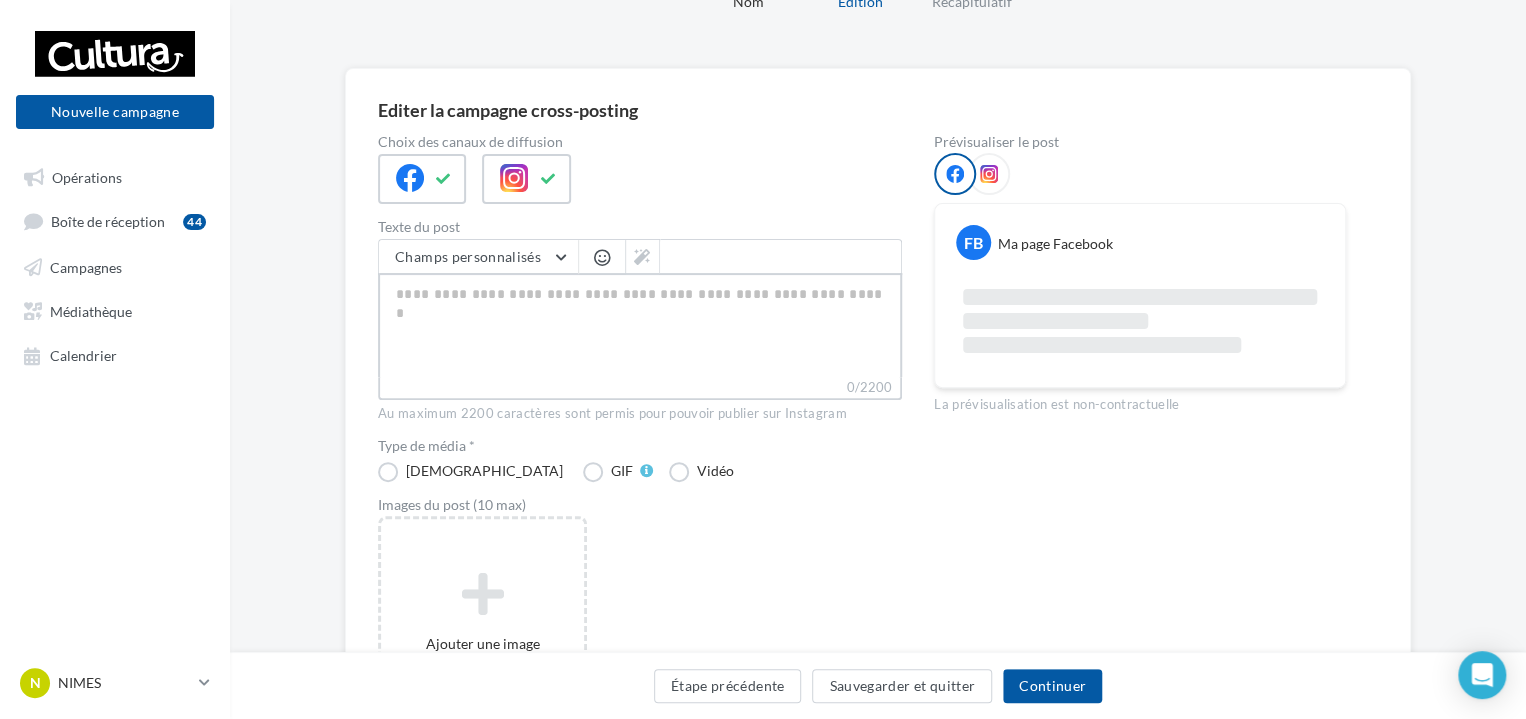 click on "0/2200" at bounding box center [640, 325] 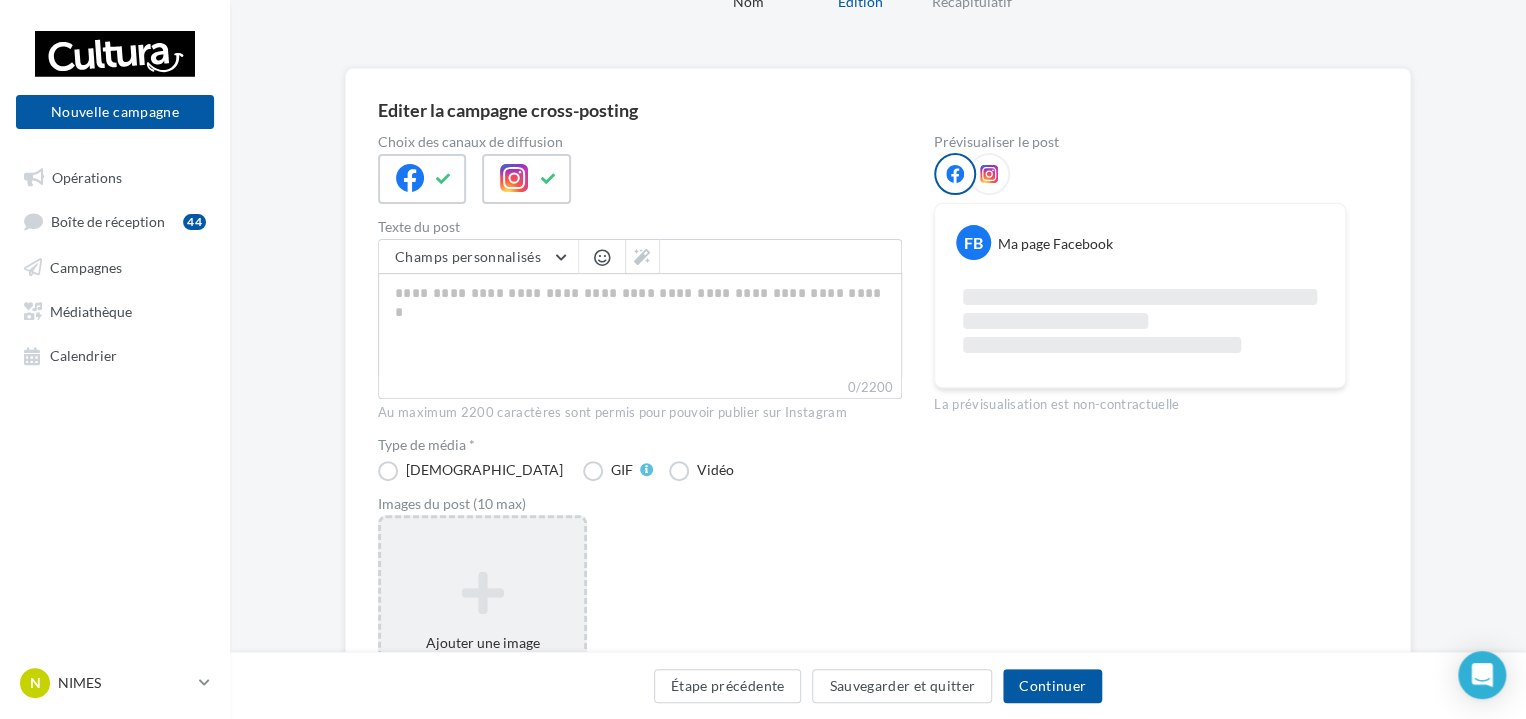 click at bounding box center (482, 593) 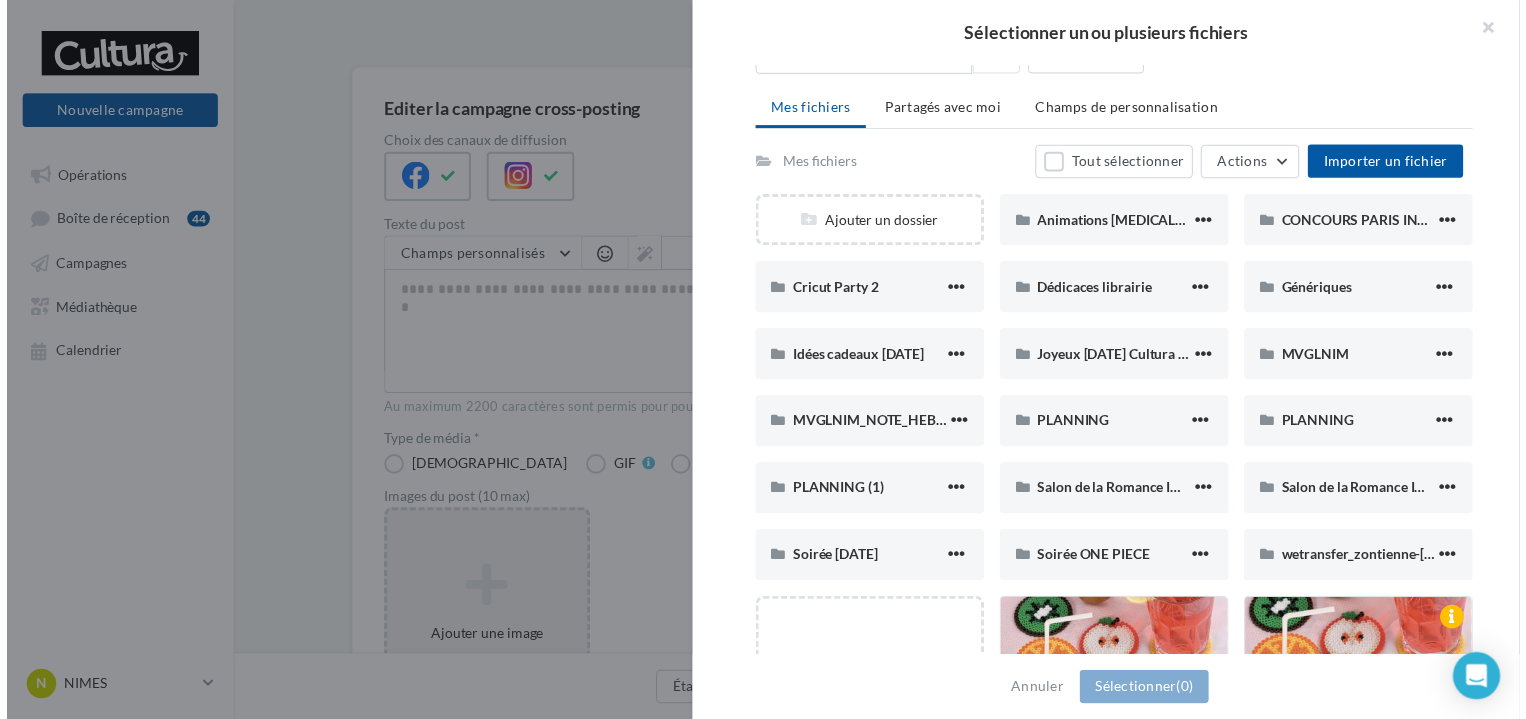 scroll, scrollTop: 0, scrollLeft: 0, axis: both 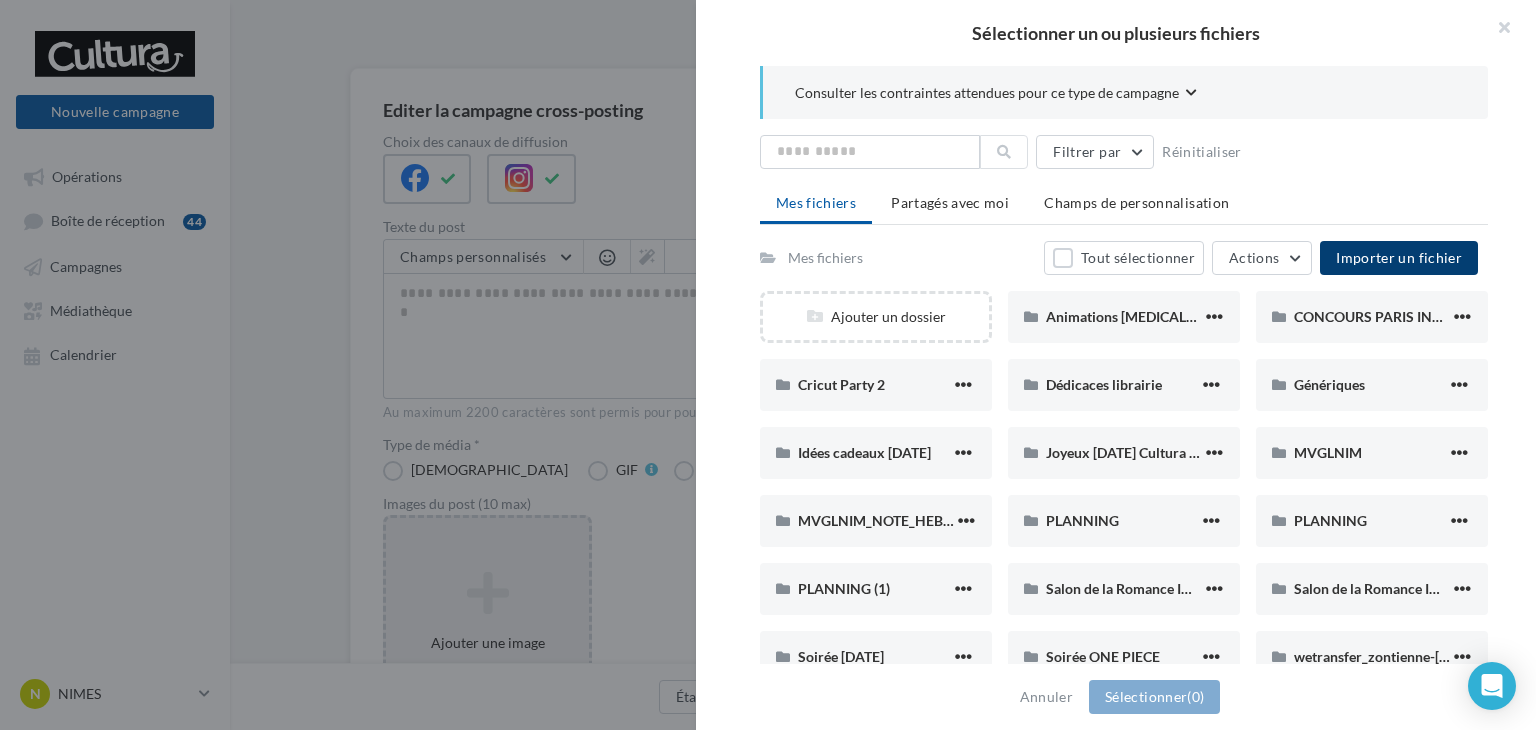 click on "Importer un fichier" at bounding box center [1399, 257] 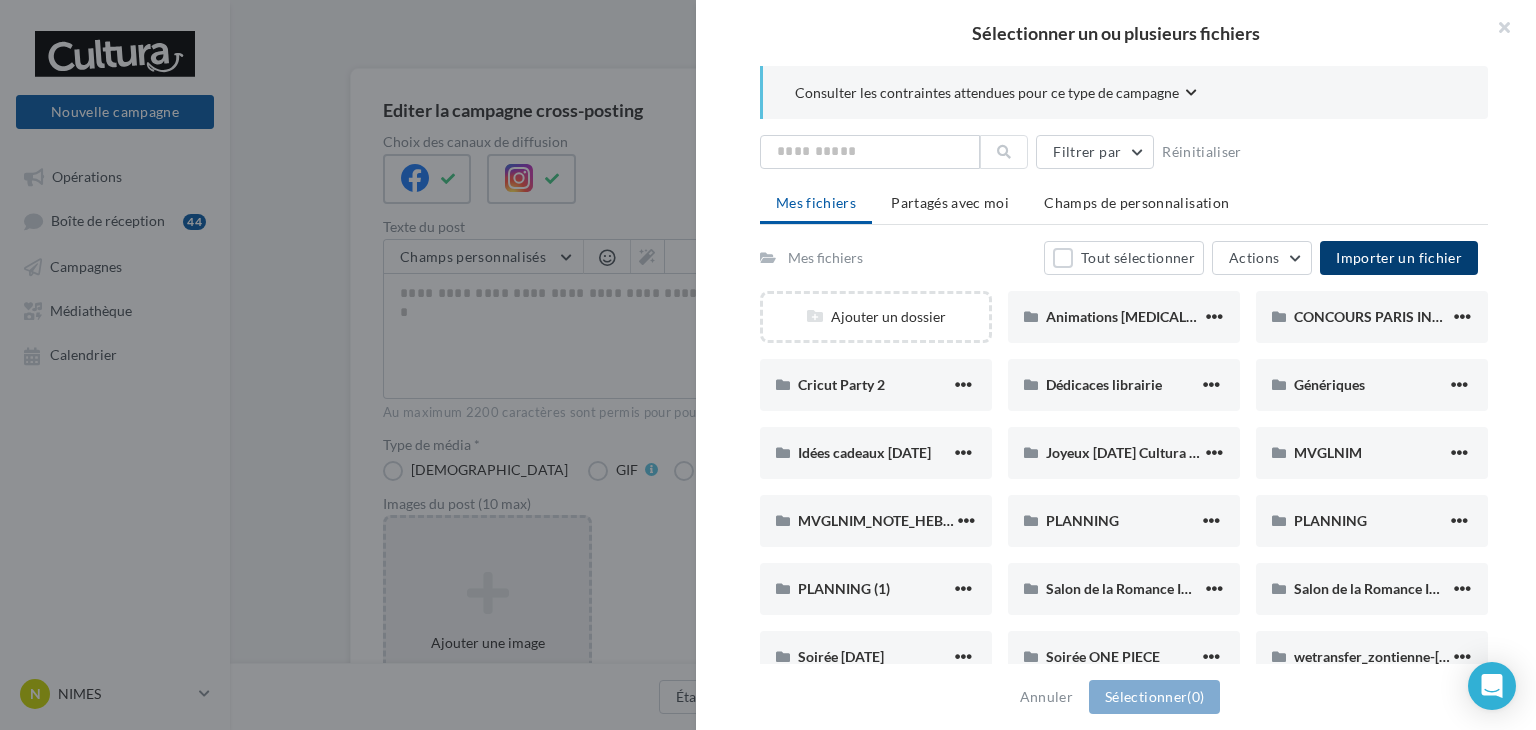 click on "Importer un fichier" at bounding box center [1399, 258] 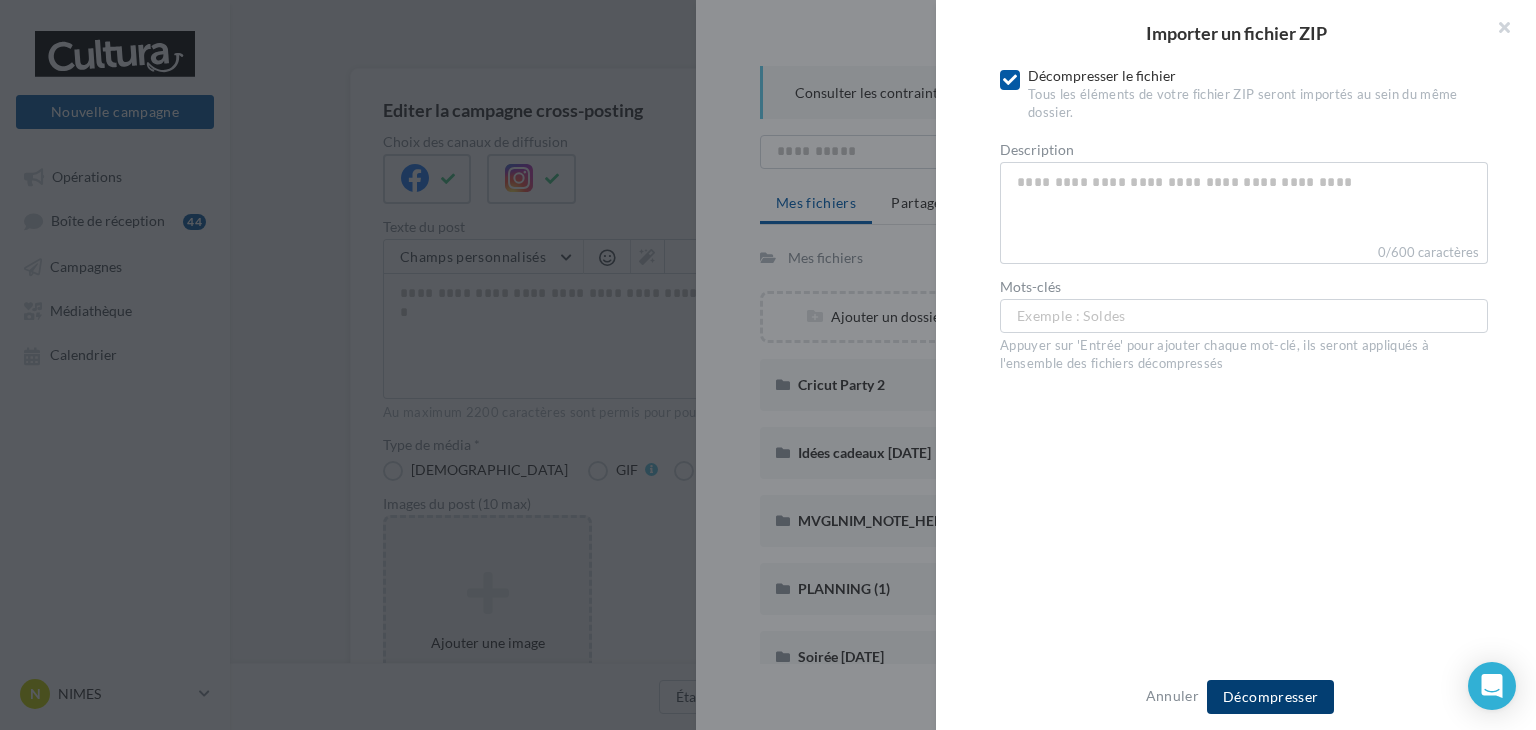 click on "Décompresser" at bounding box center (1270, 696) 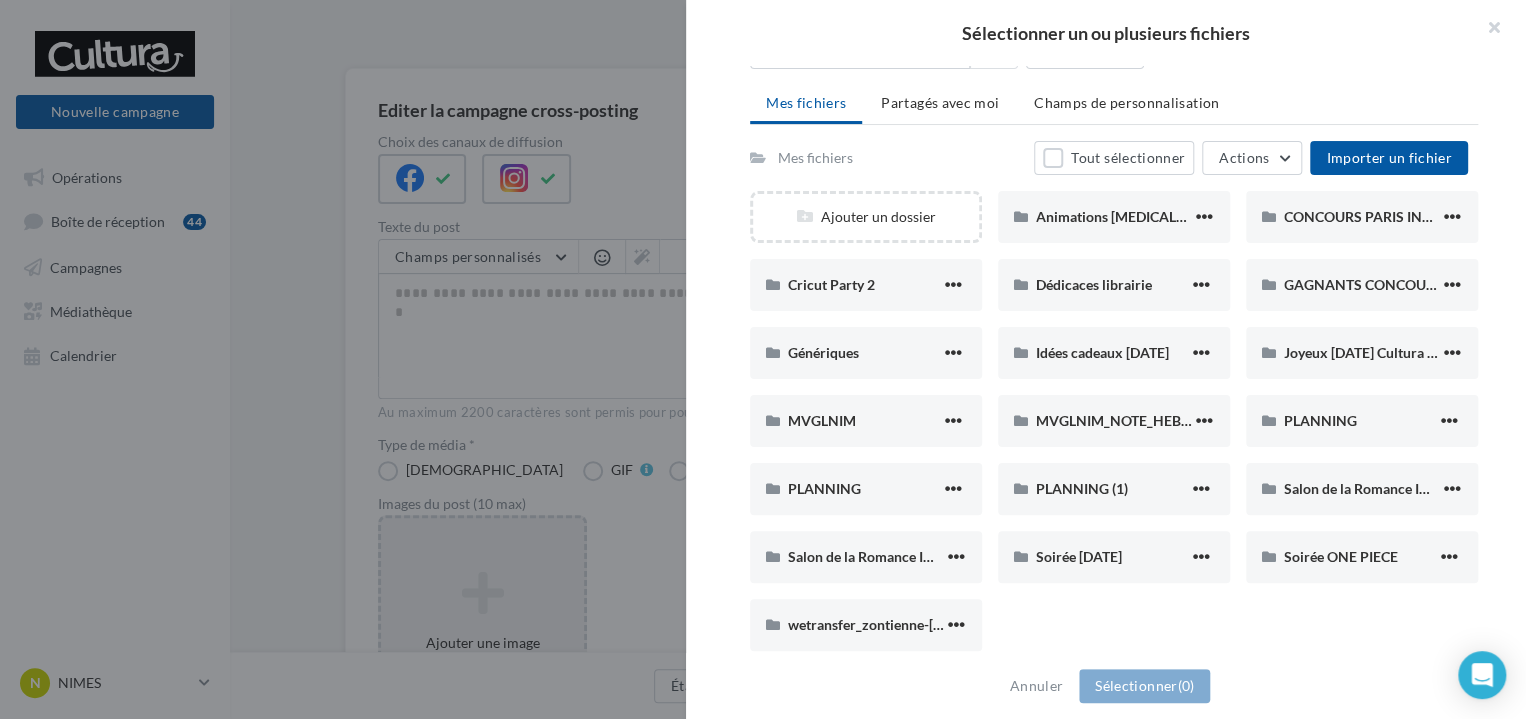 scroll, scrollTop: 0, scrollLeft: 0, axis: both 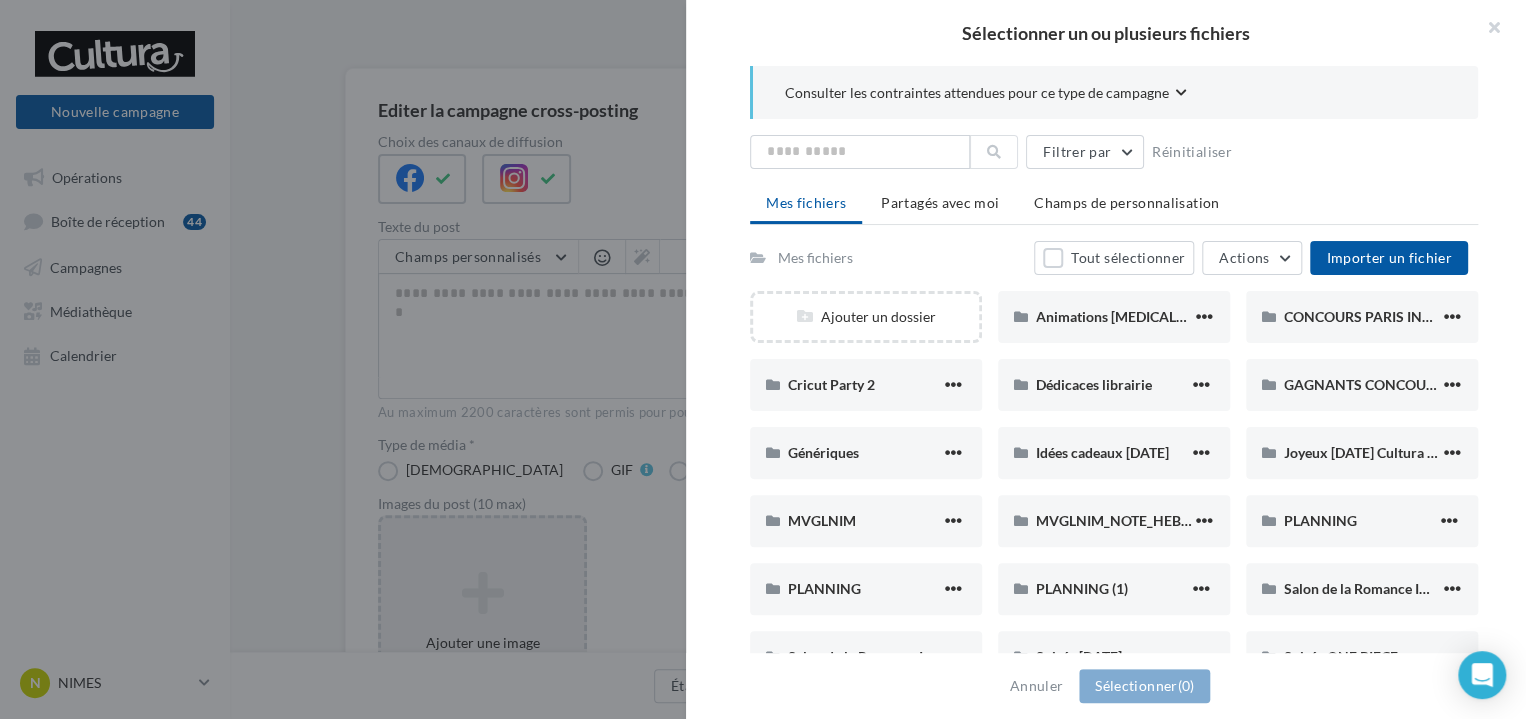 click at bounding box center [1181, 93] 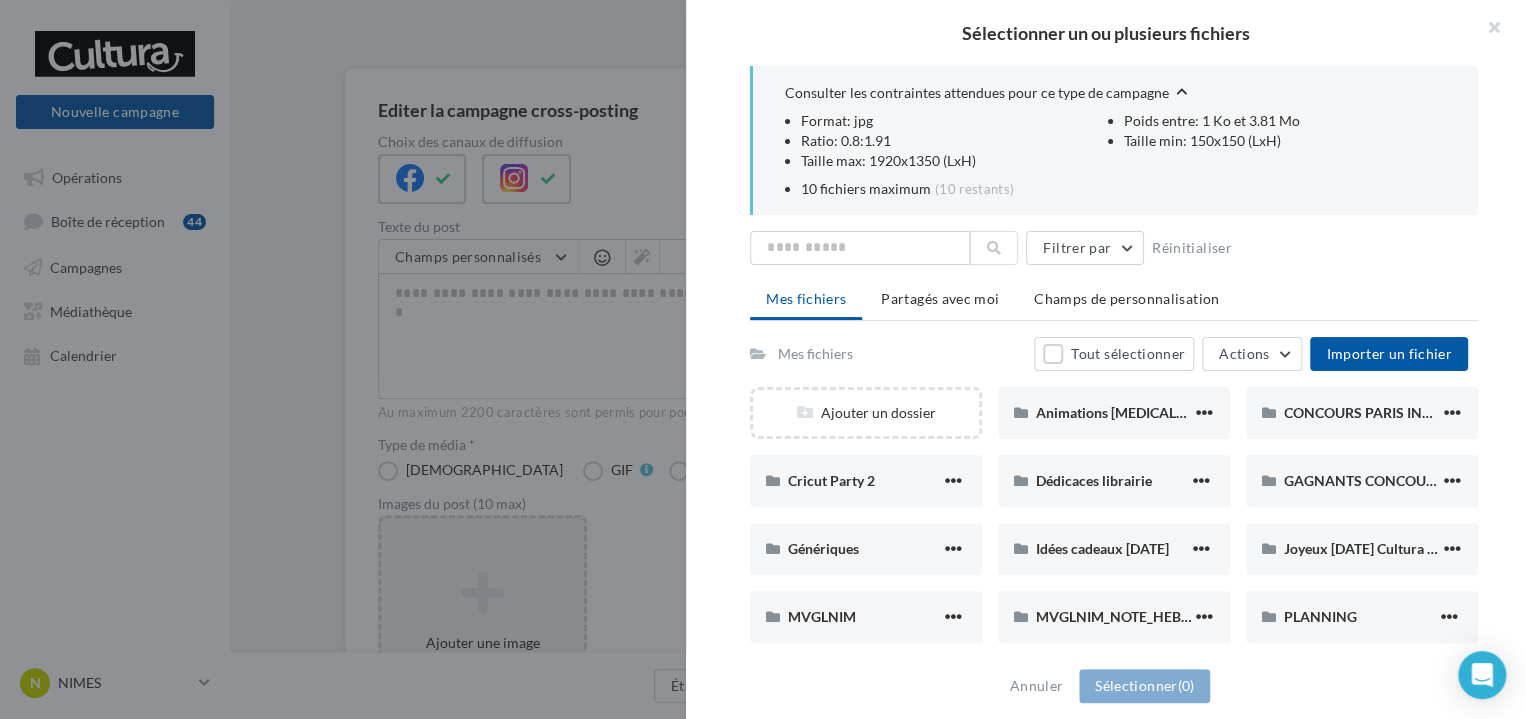 click at bounding box center (1181, 92) 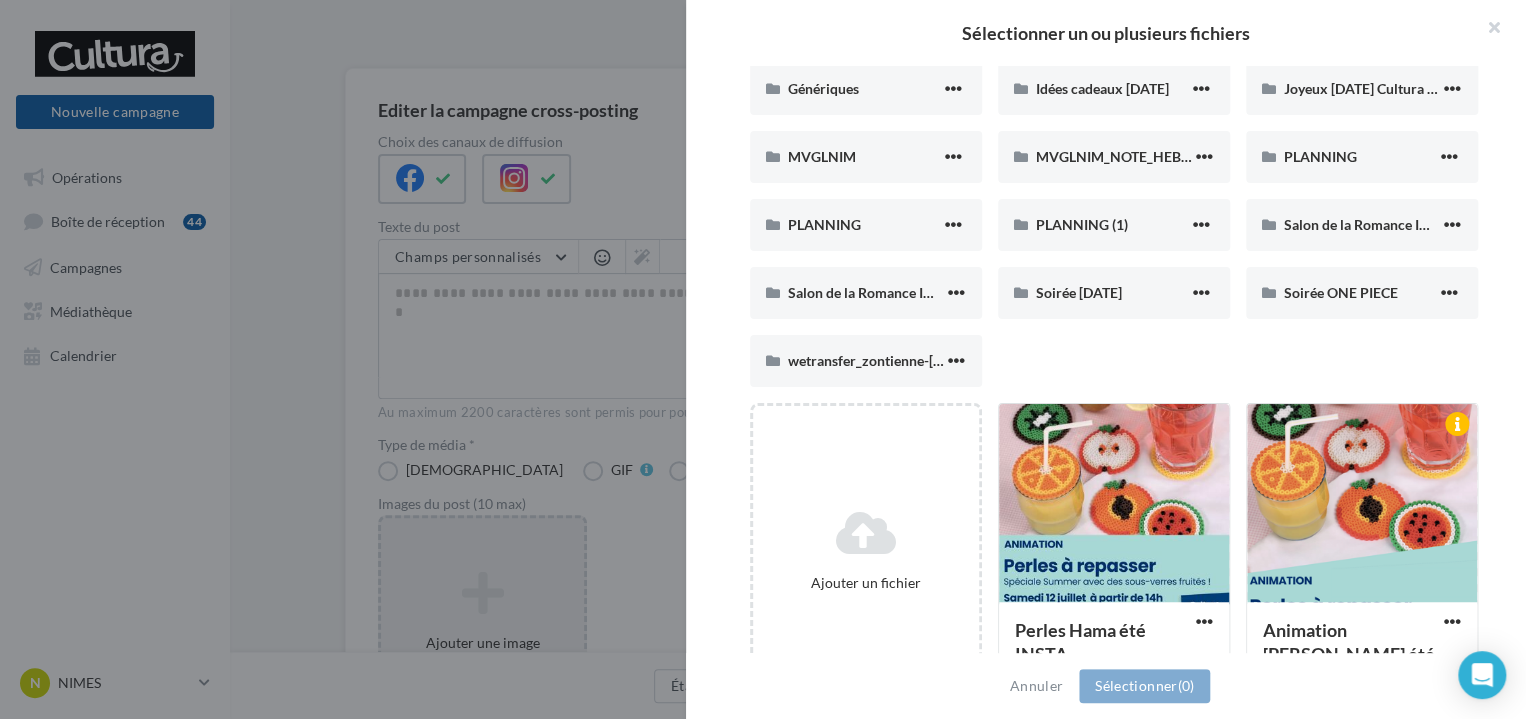 scroll, scrollTop: 100, scrollLeft: 0, axis: vertical 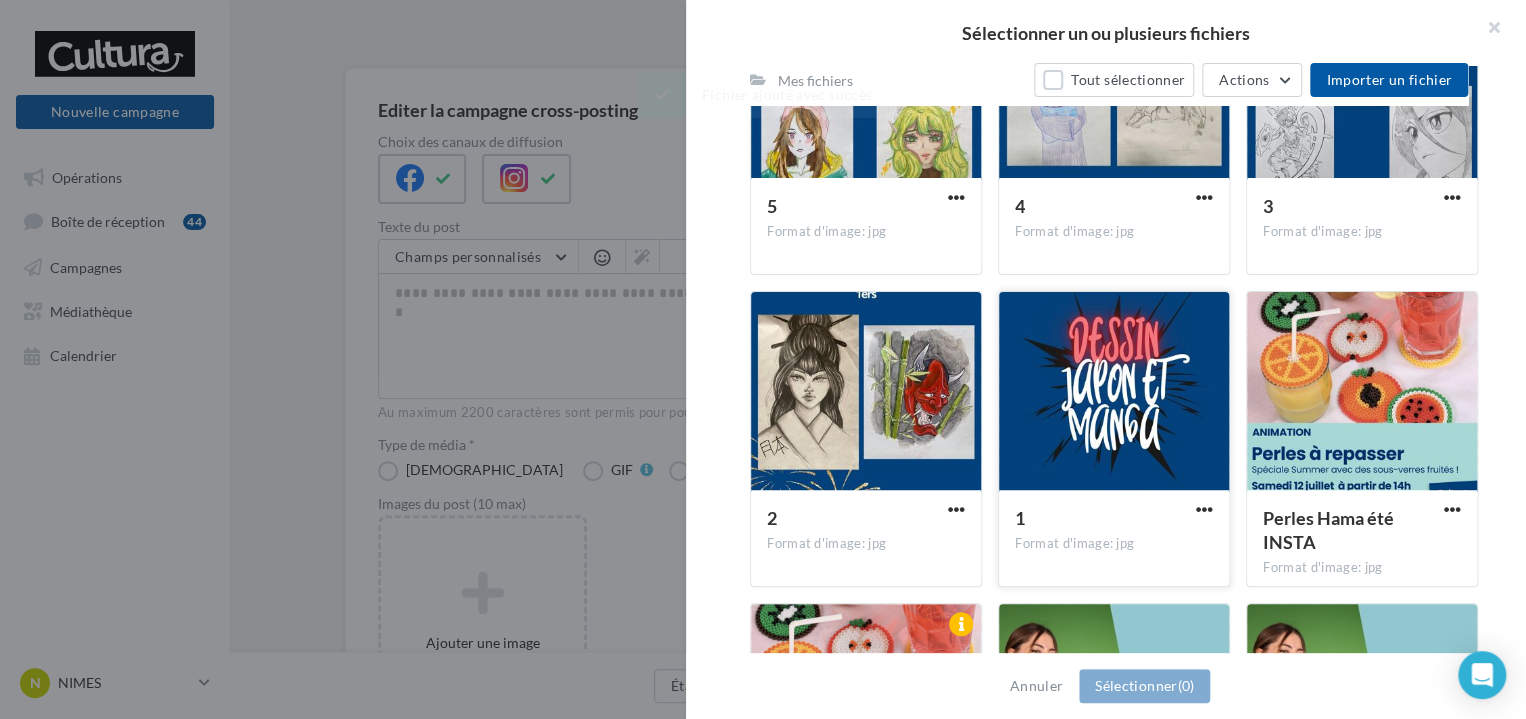 click at bounding box center (1114, 392) 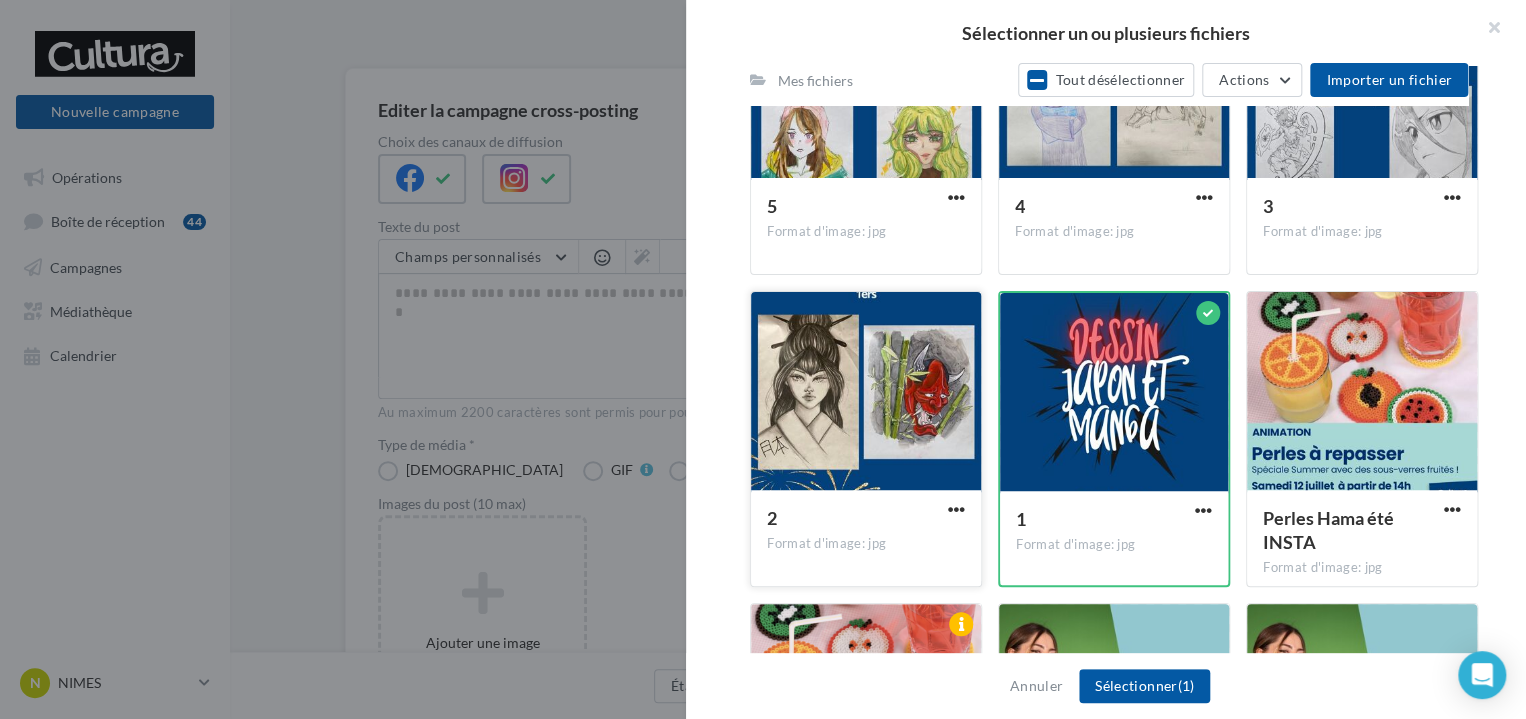 click at bounding box center (866, 392) 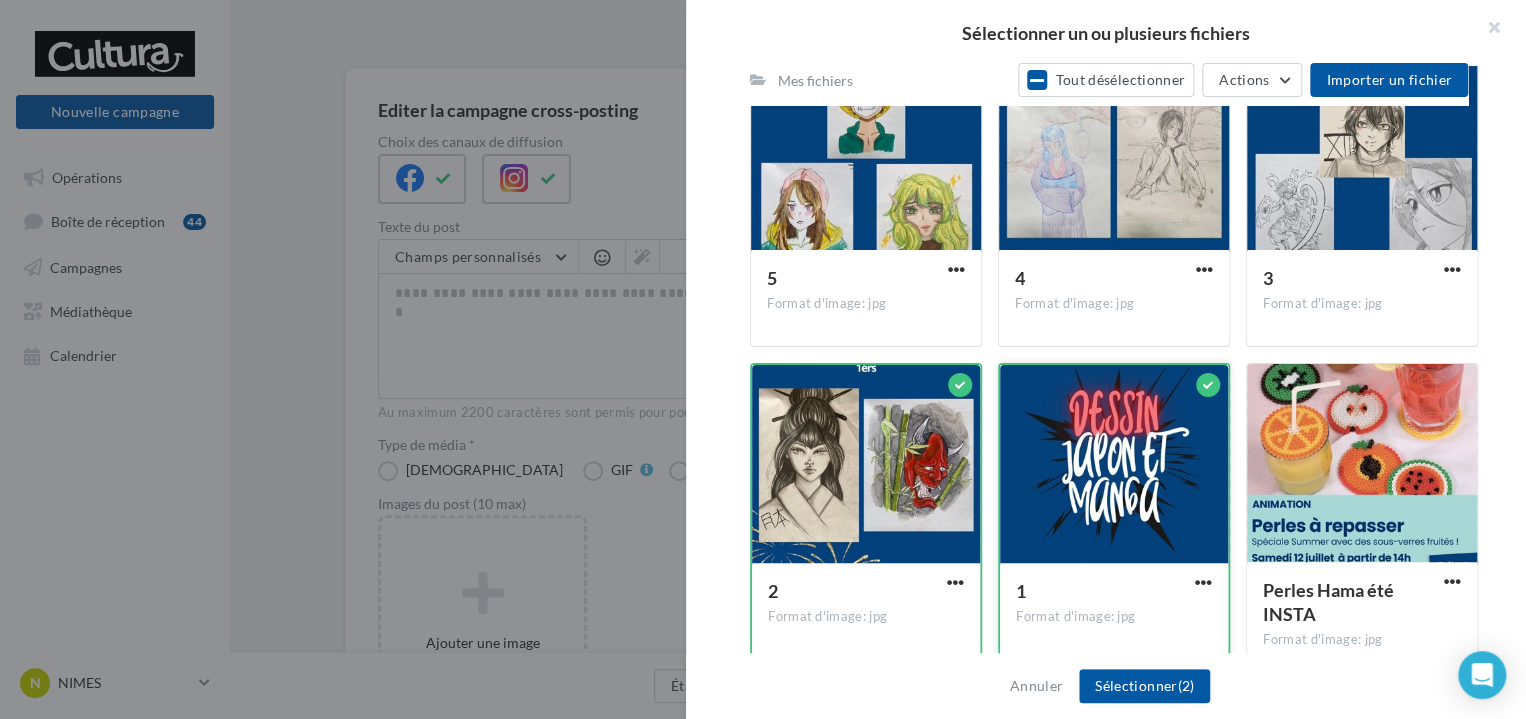 scroll, scrollTop: 900, scrollLeft: 0, axis: vertical 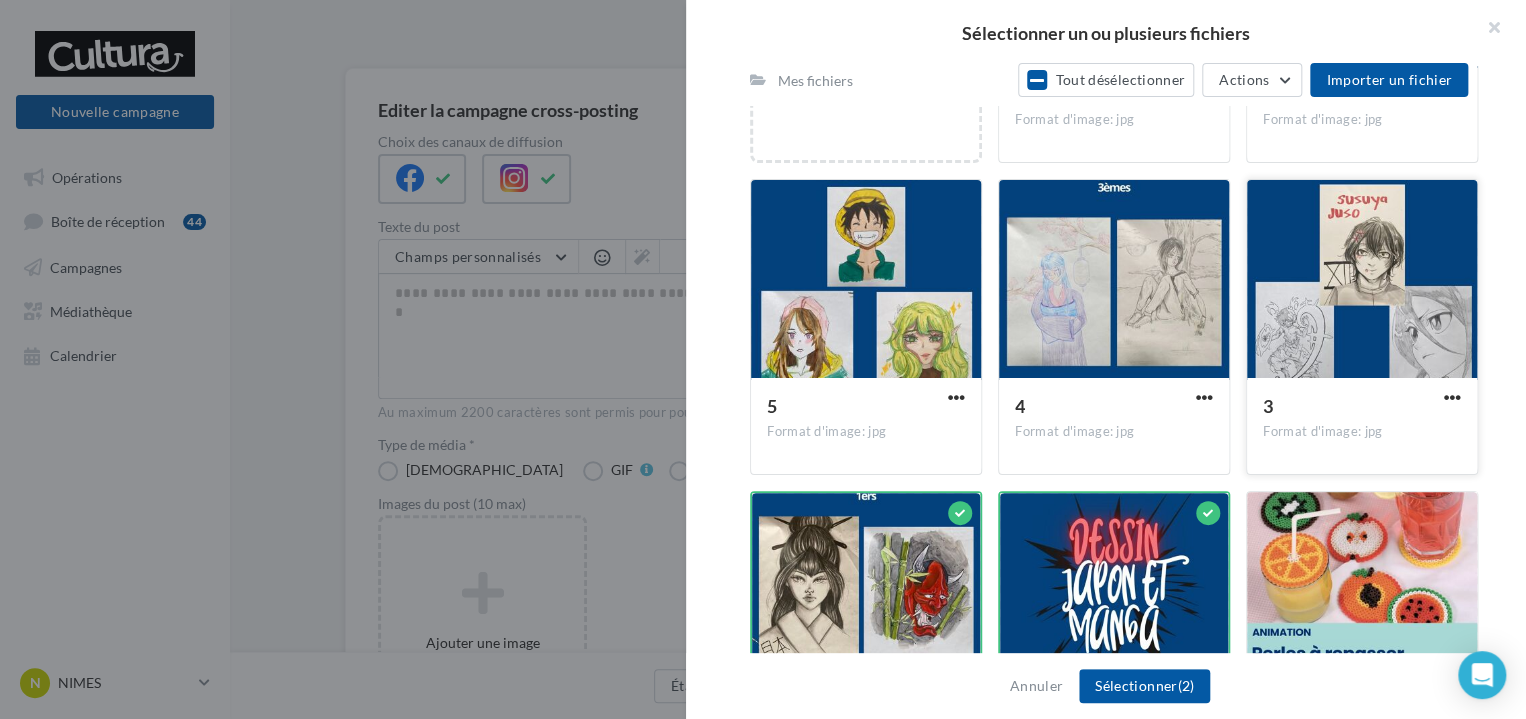 click at bounding box center (1362, 280) 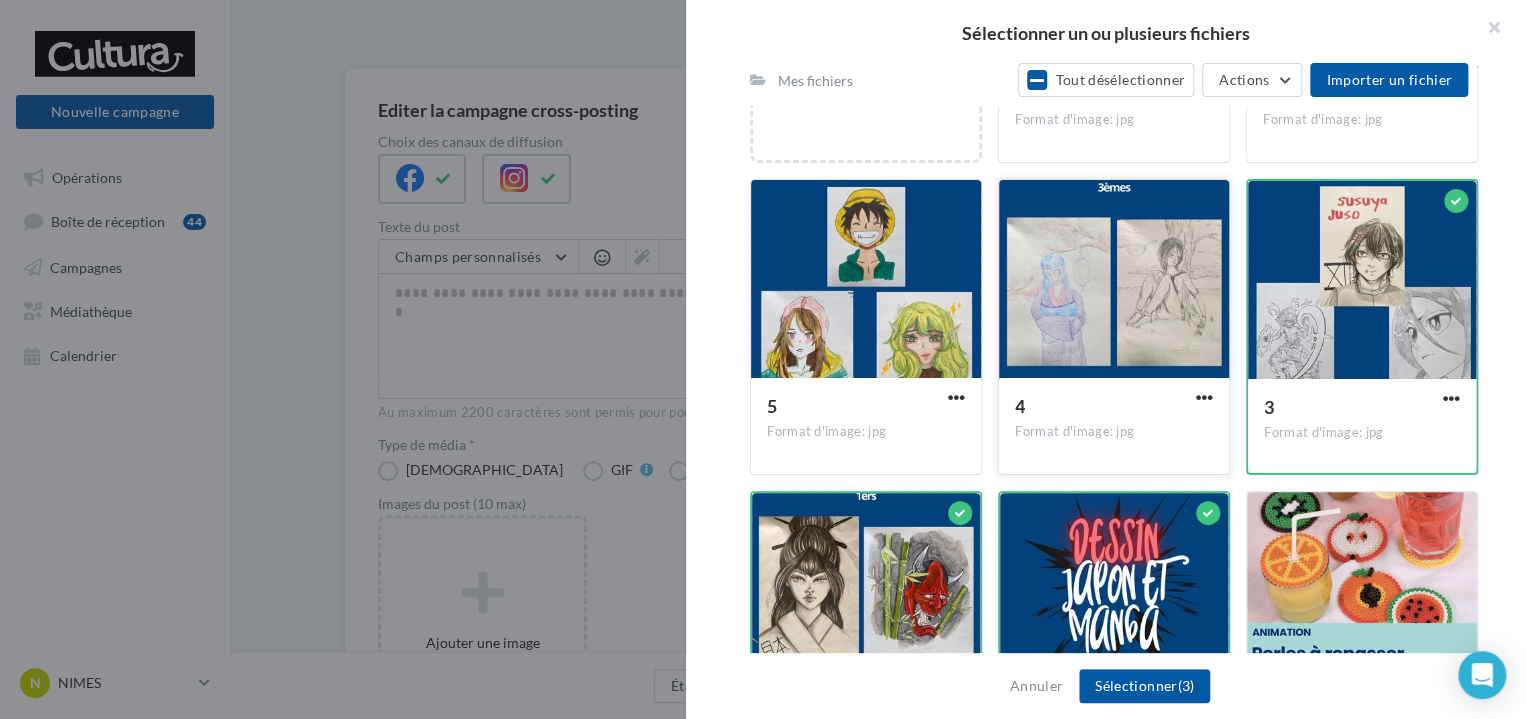 click at bounding box center [1114, 280] 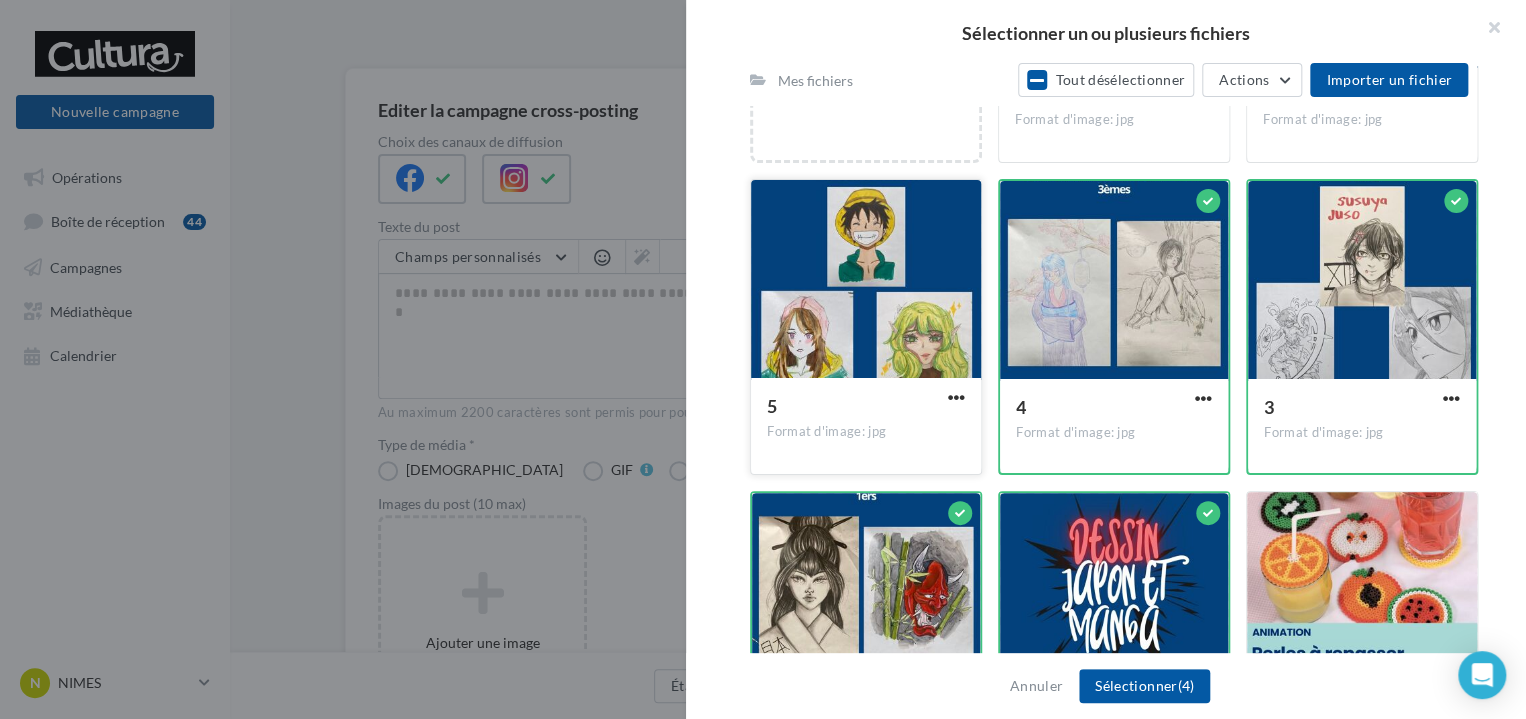 click at bounding box center [866, 280] 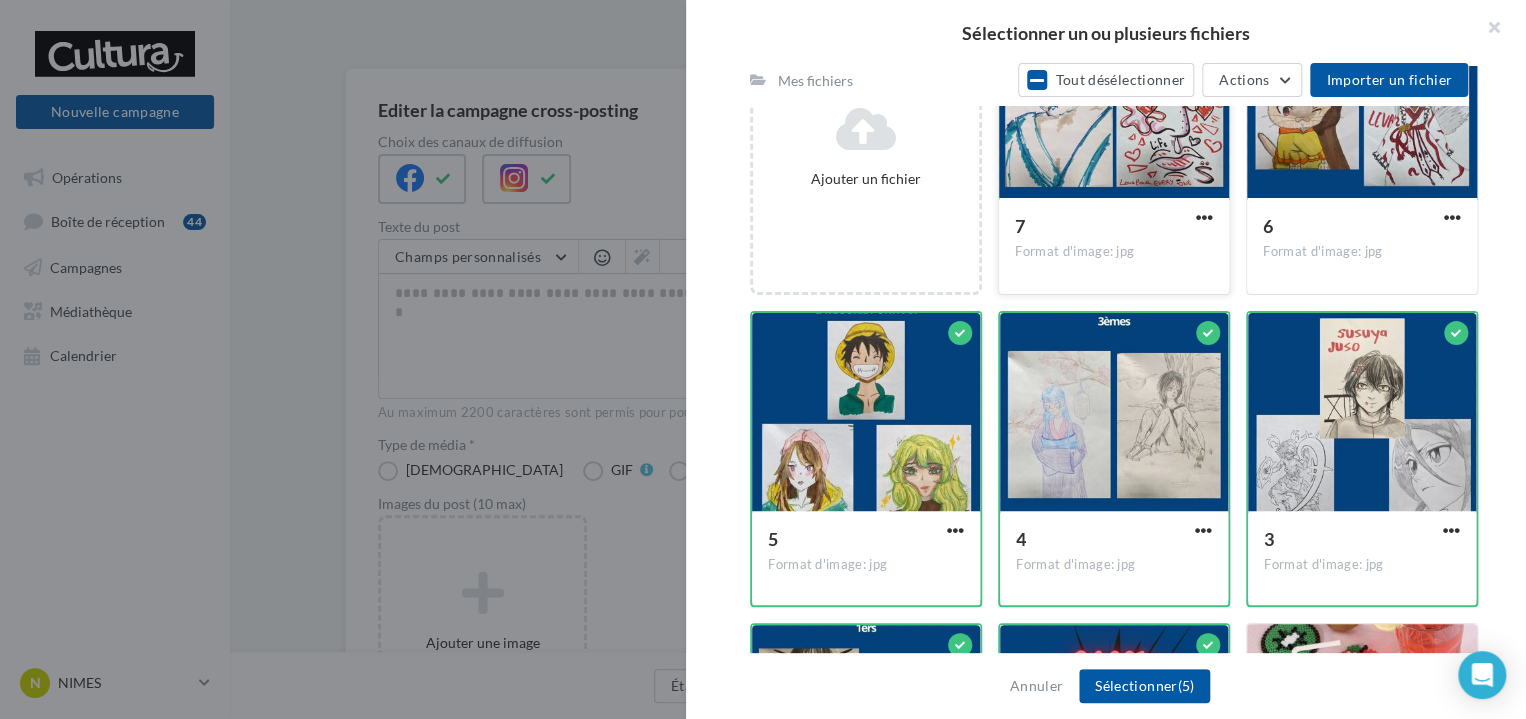 scroll, scrollTop: 700, scrollLeft: 0, axis: vertical 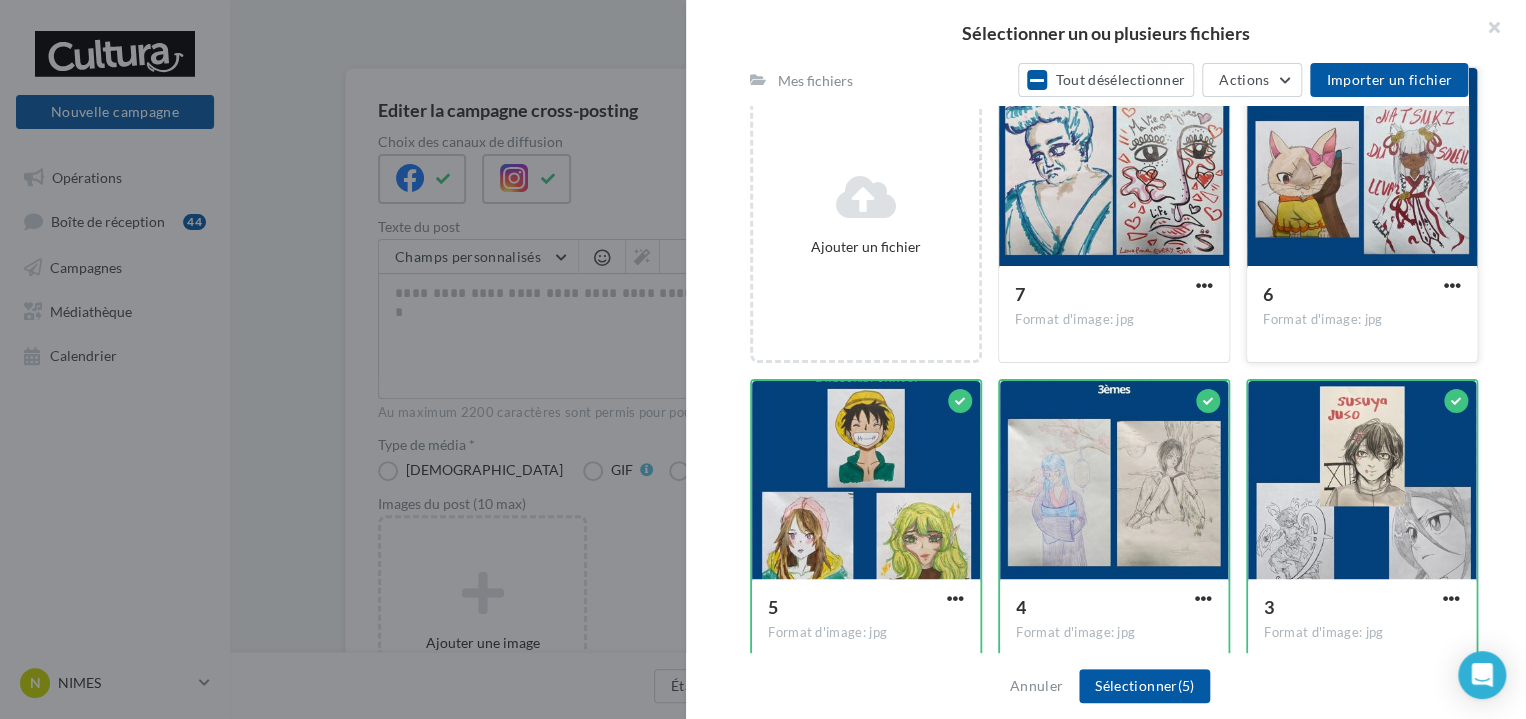 click at bounding box center (1362, 168) 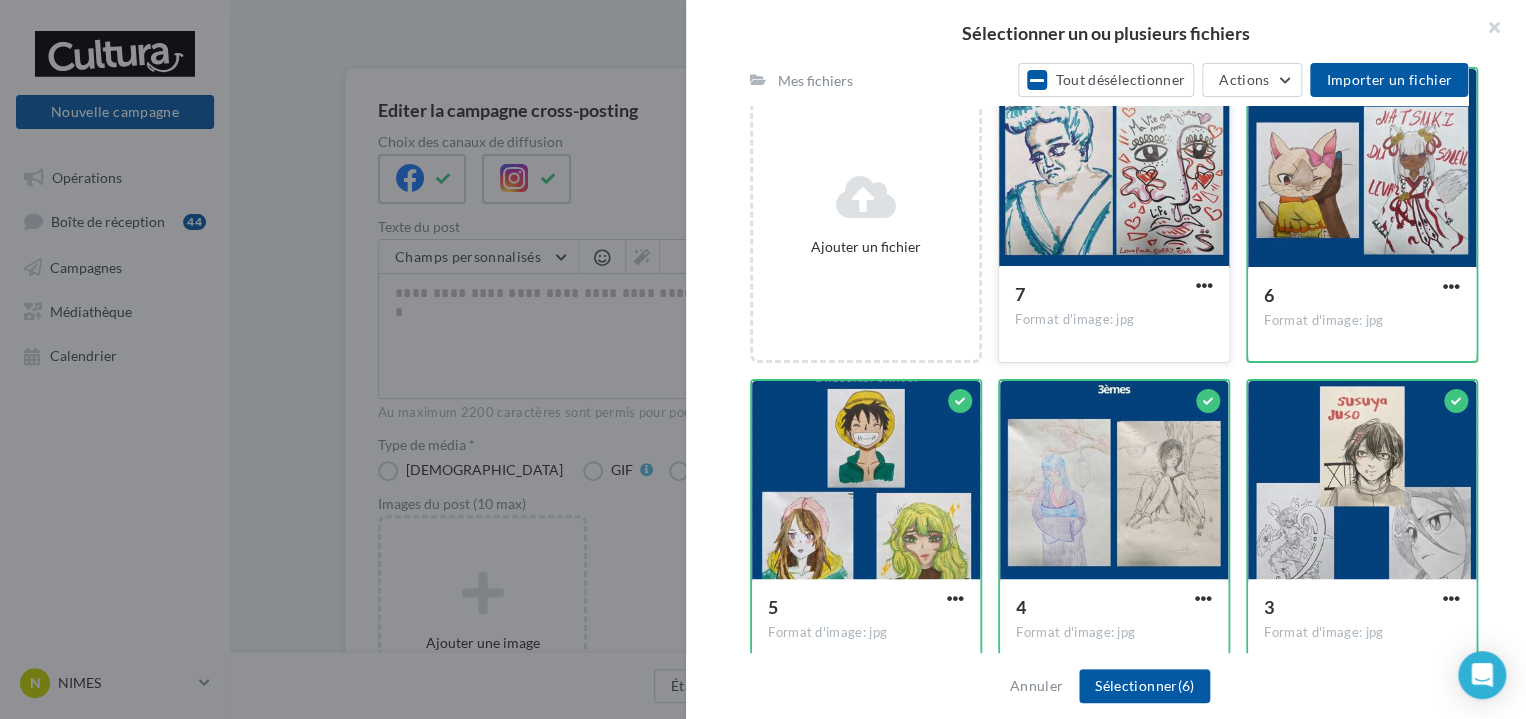 click at bounding box center [1114, 168] 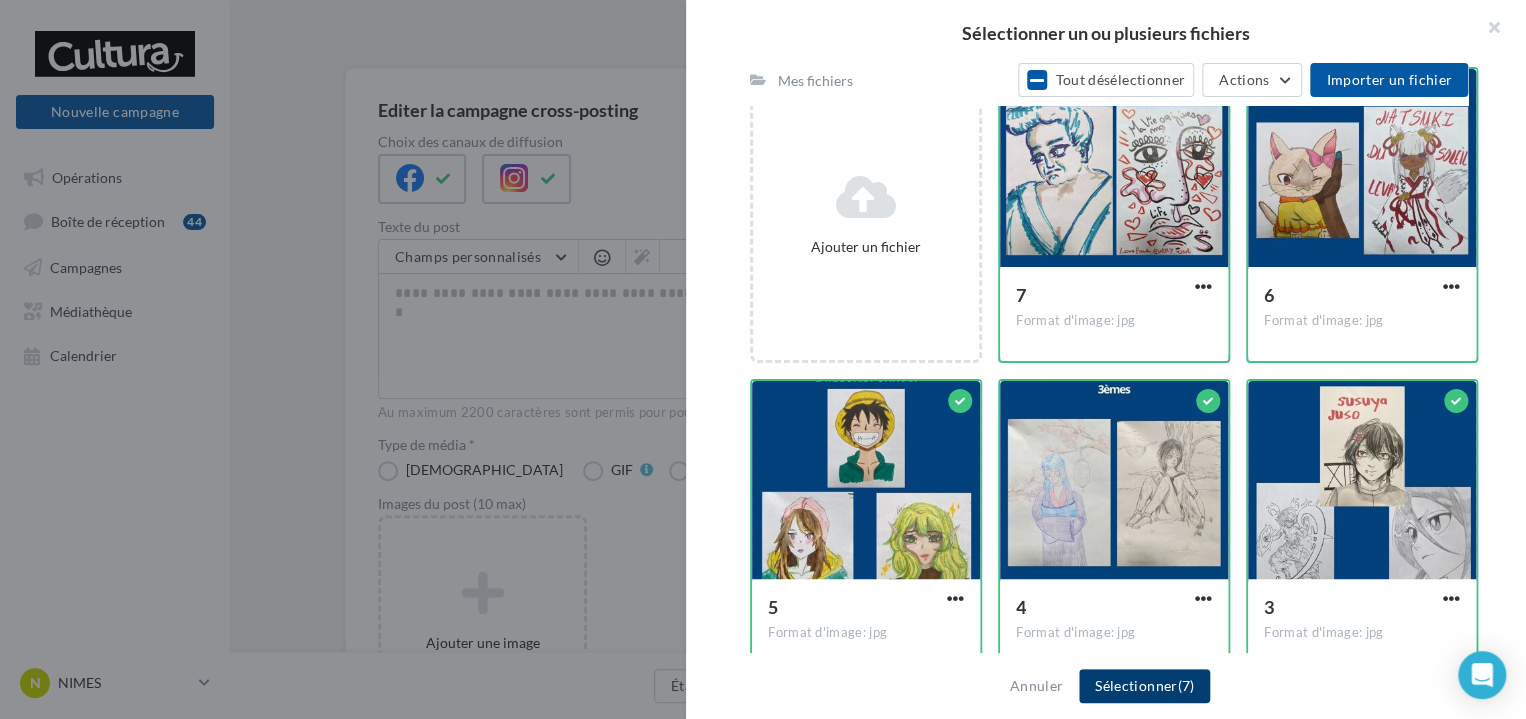 click on "Sélectionner   (7)" at bounding box center [1144, 686] 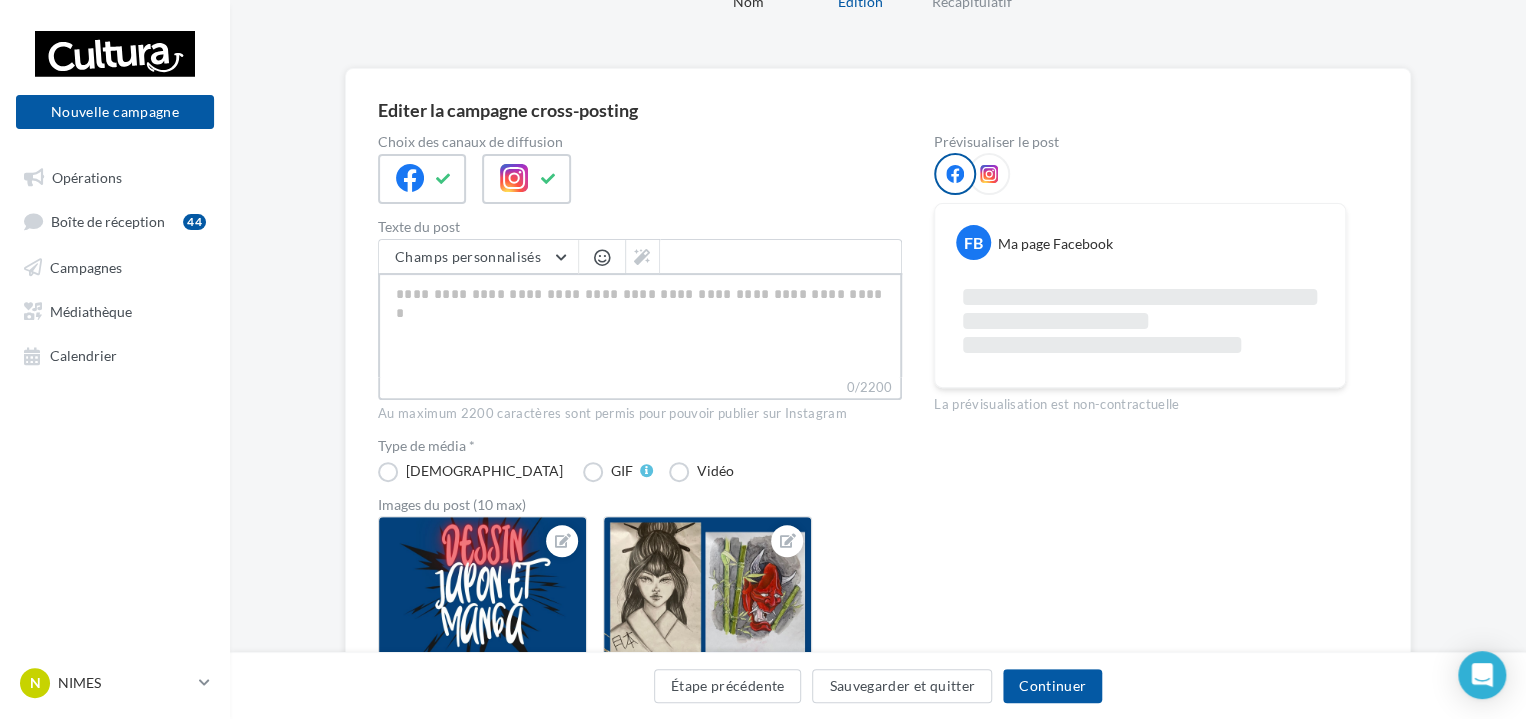 click on "0/2200" at bounding box center [640, 325] 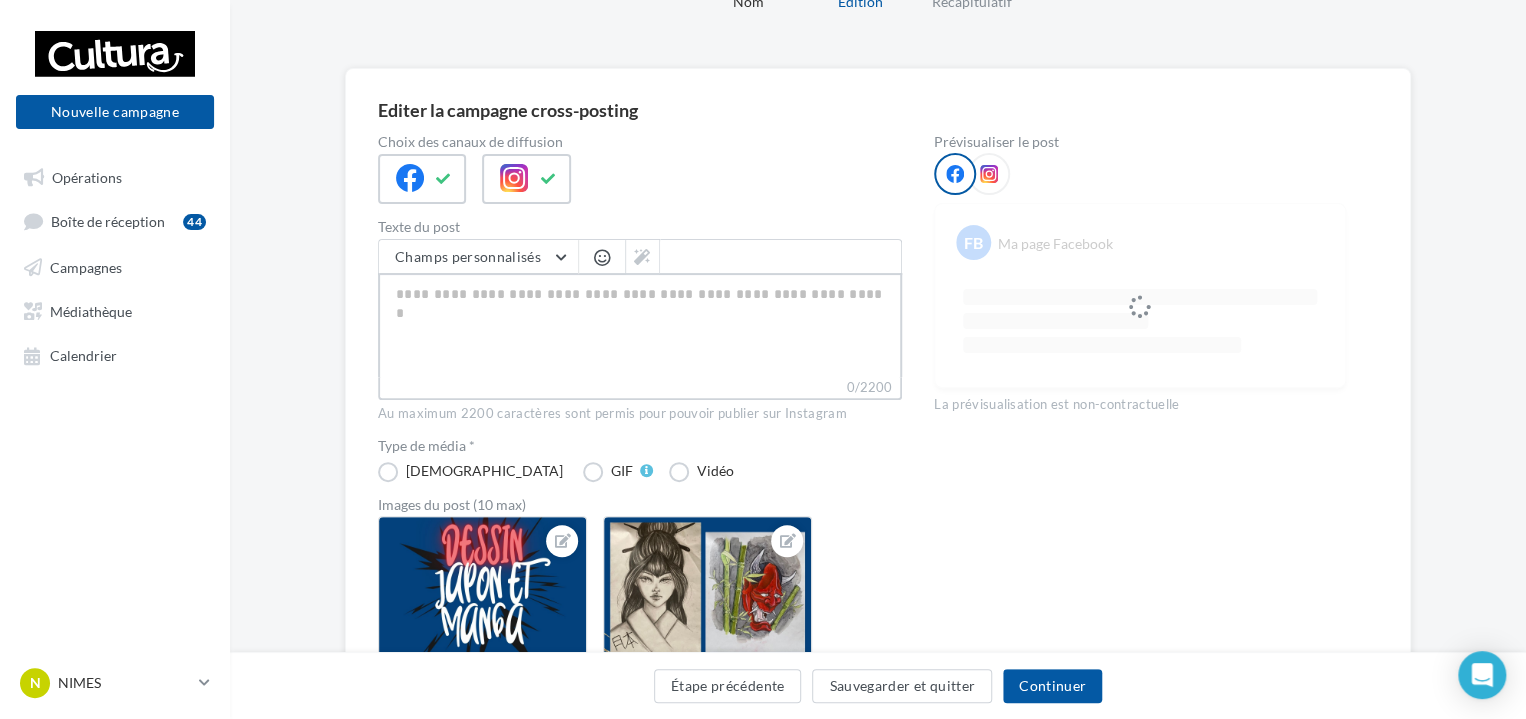 type on "*" 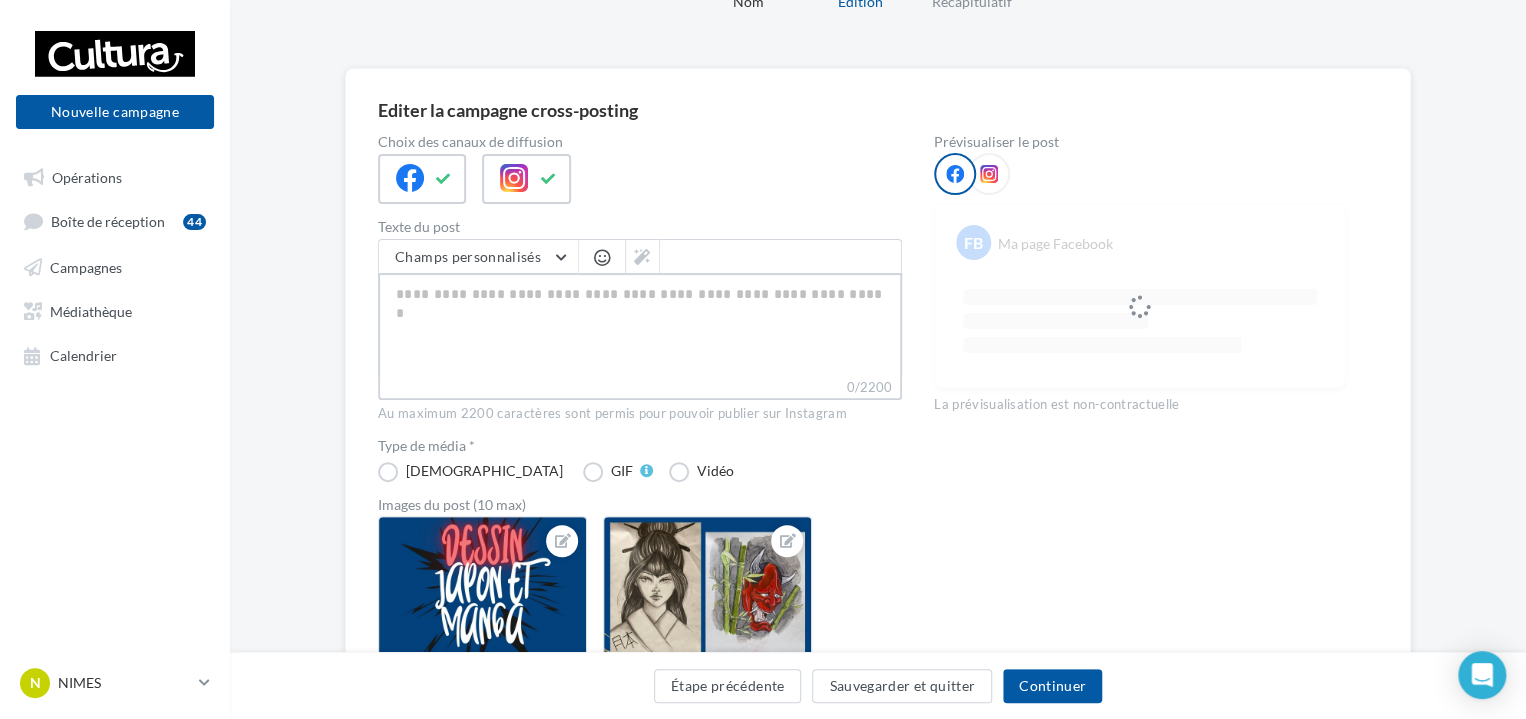 type on "*" 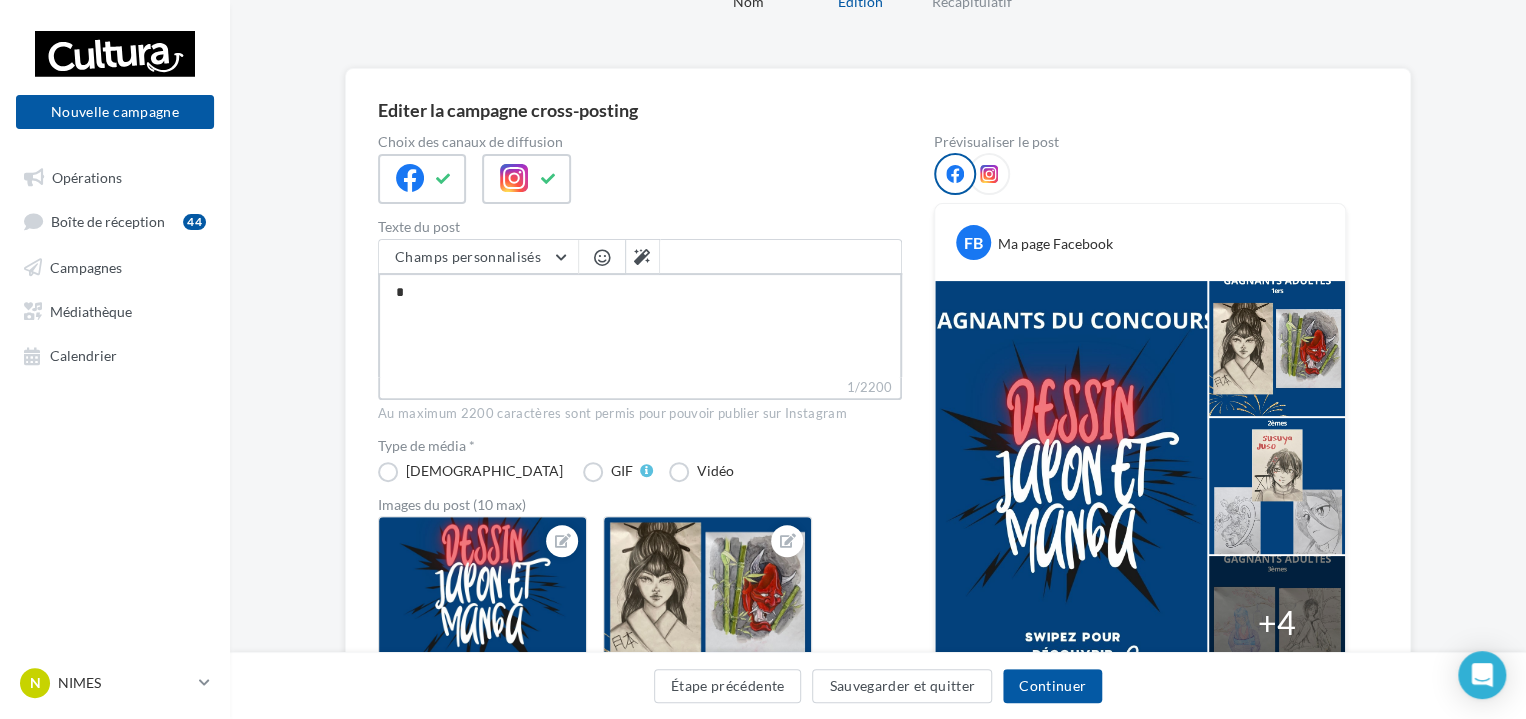 type on "**" 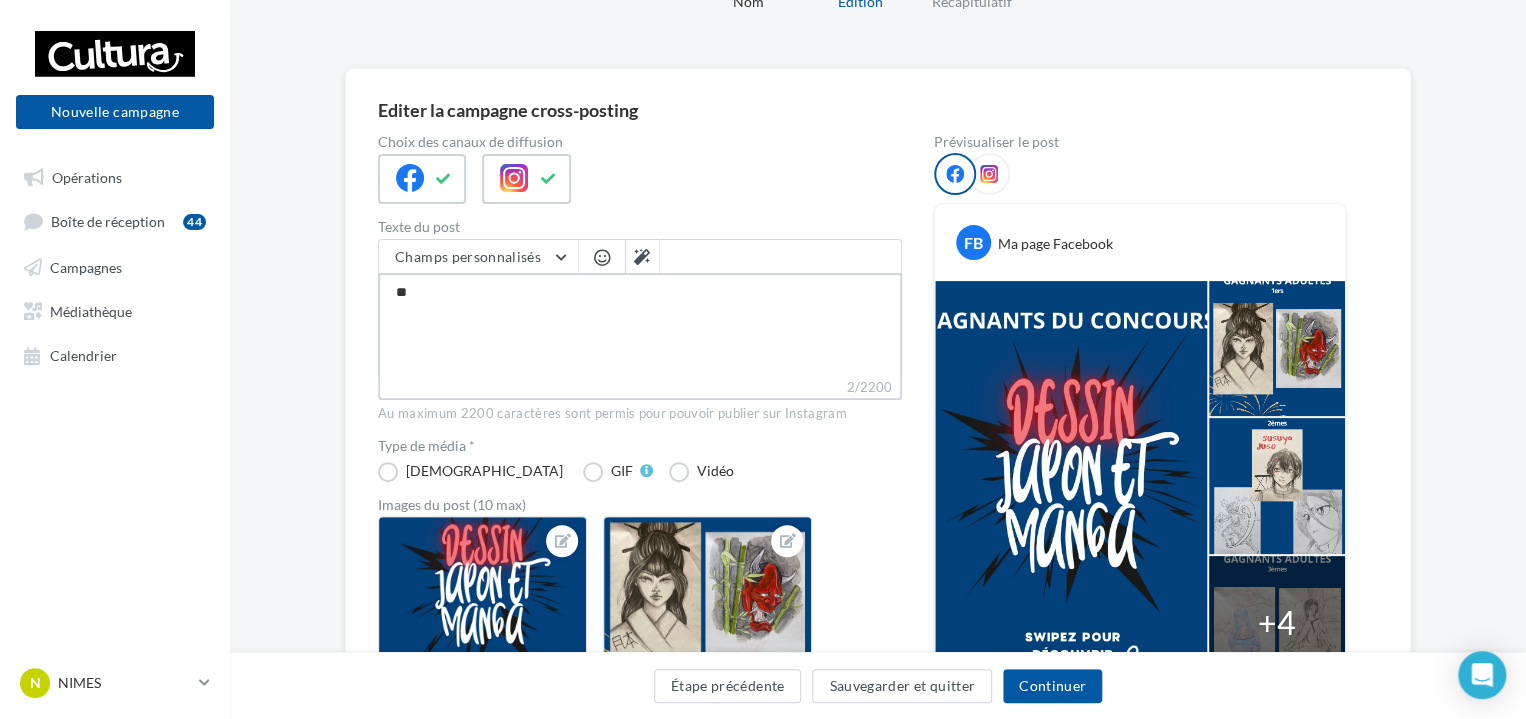 type on "***" 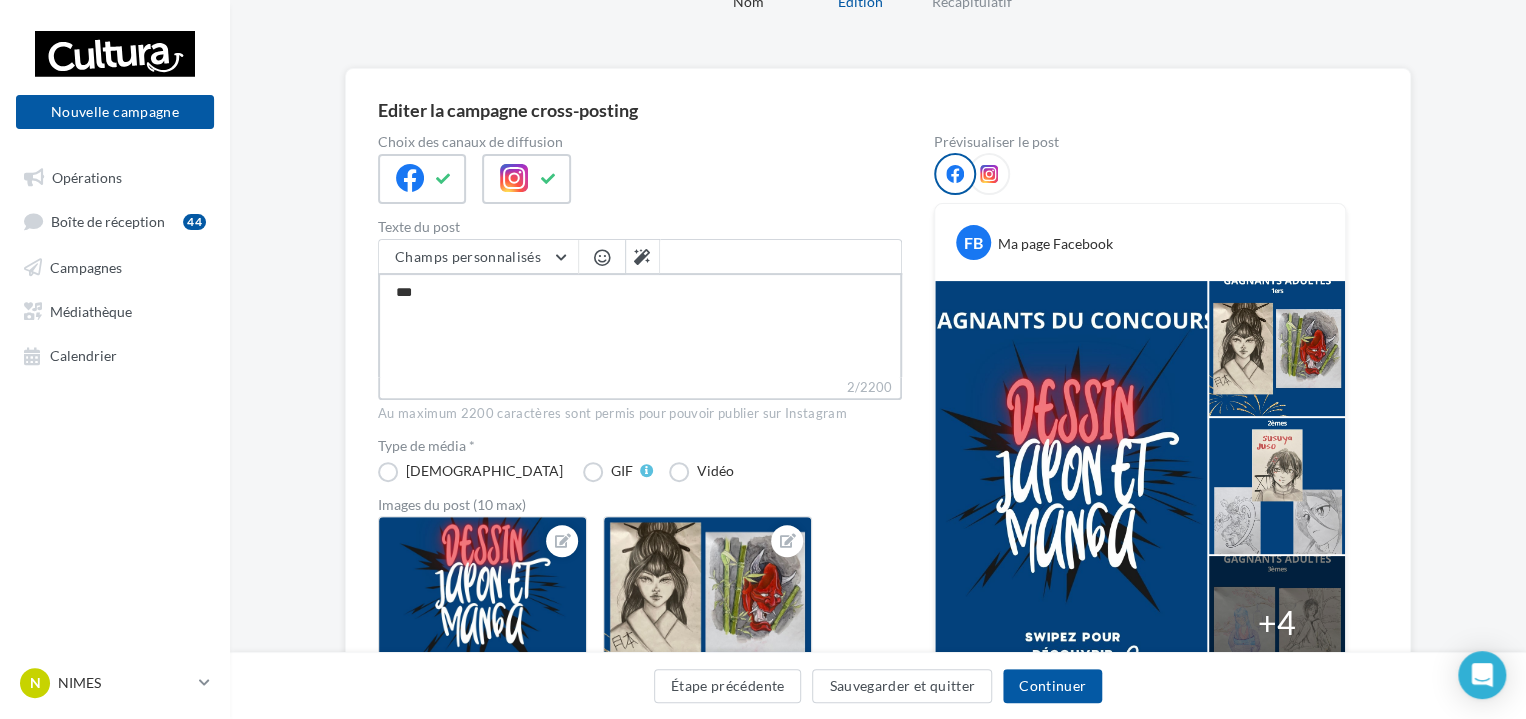 type on "****" 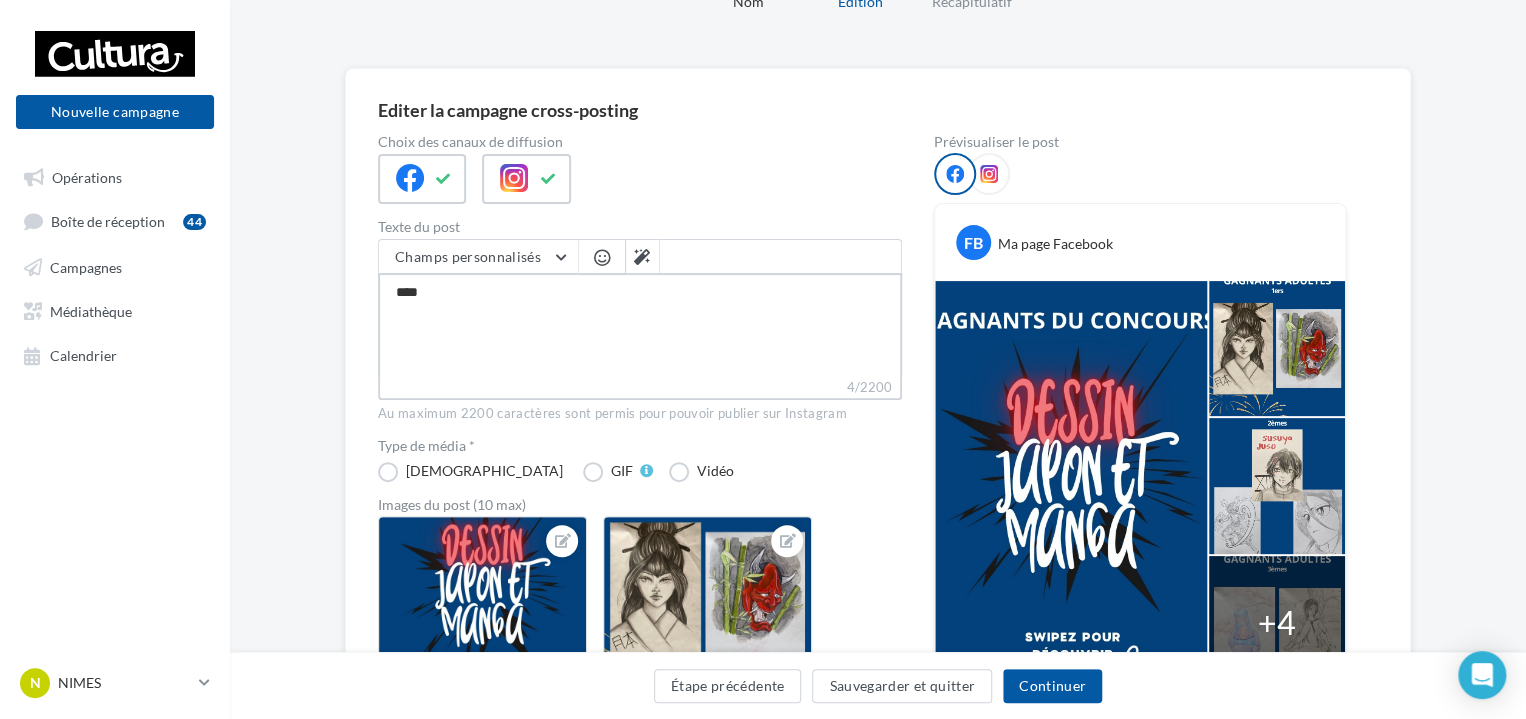 type on "*****" 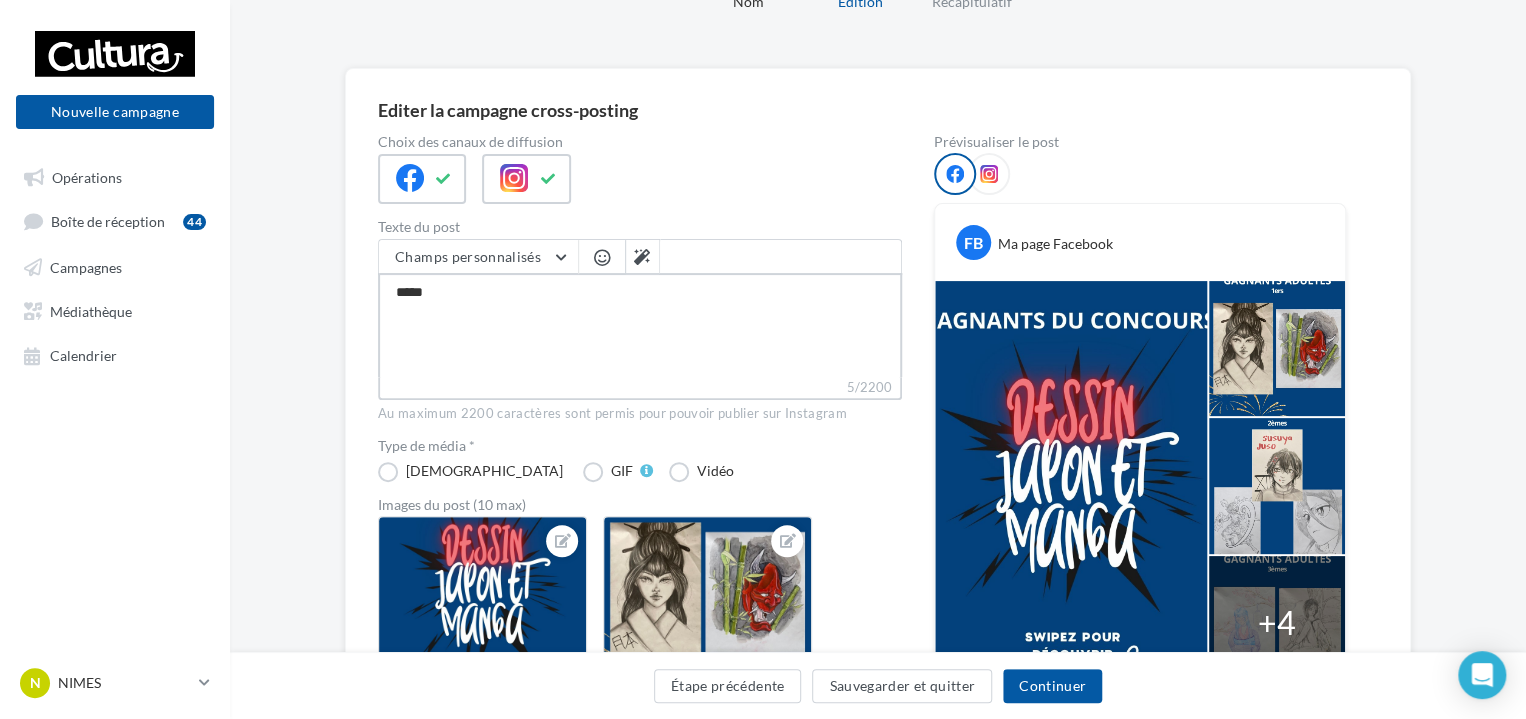 type on "******" 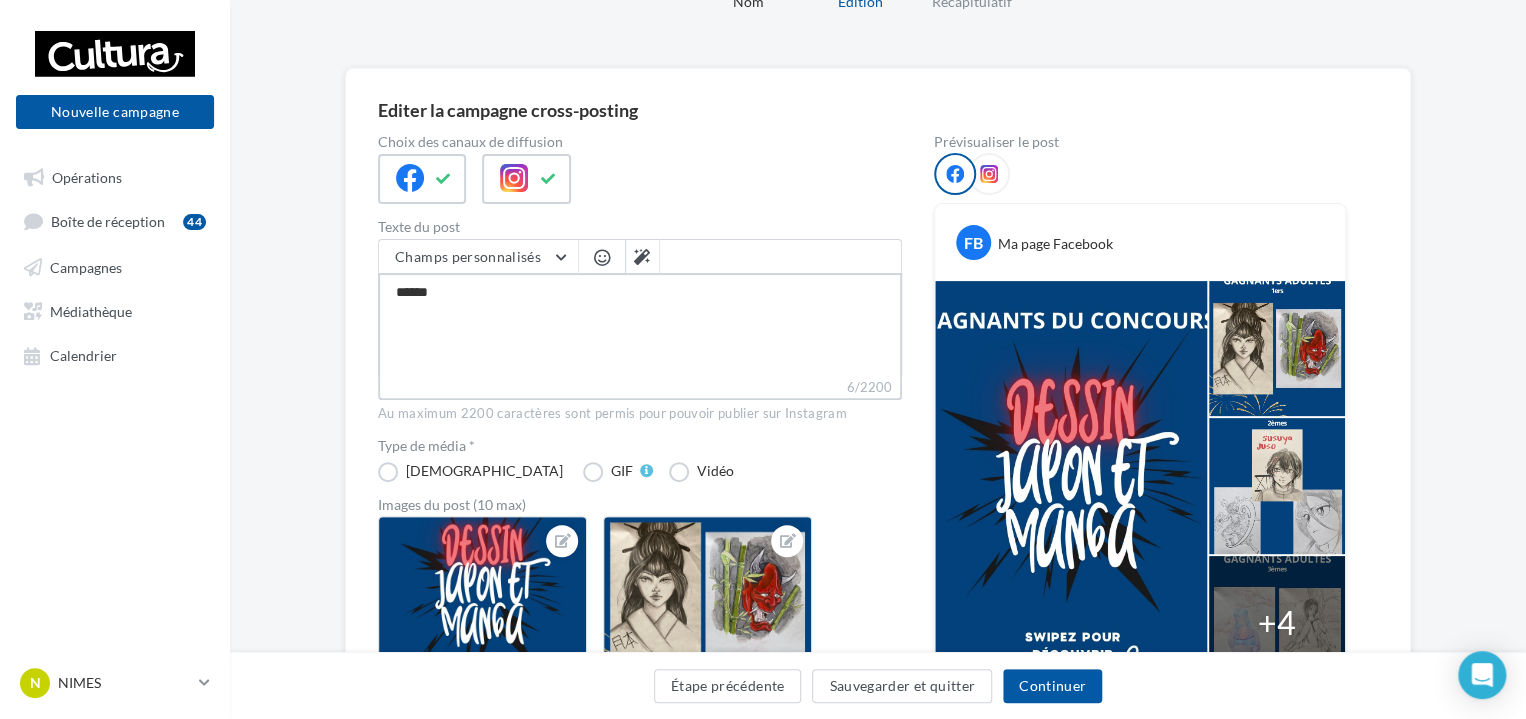 type on "*****" 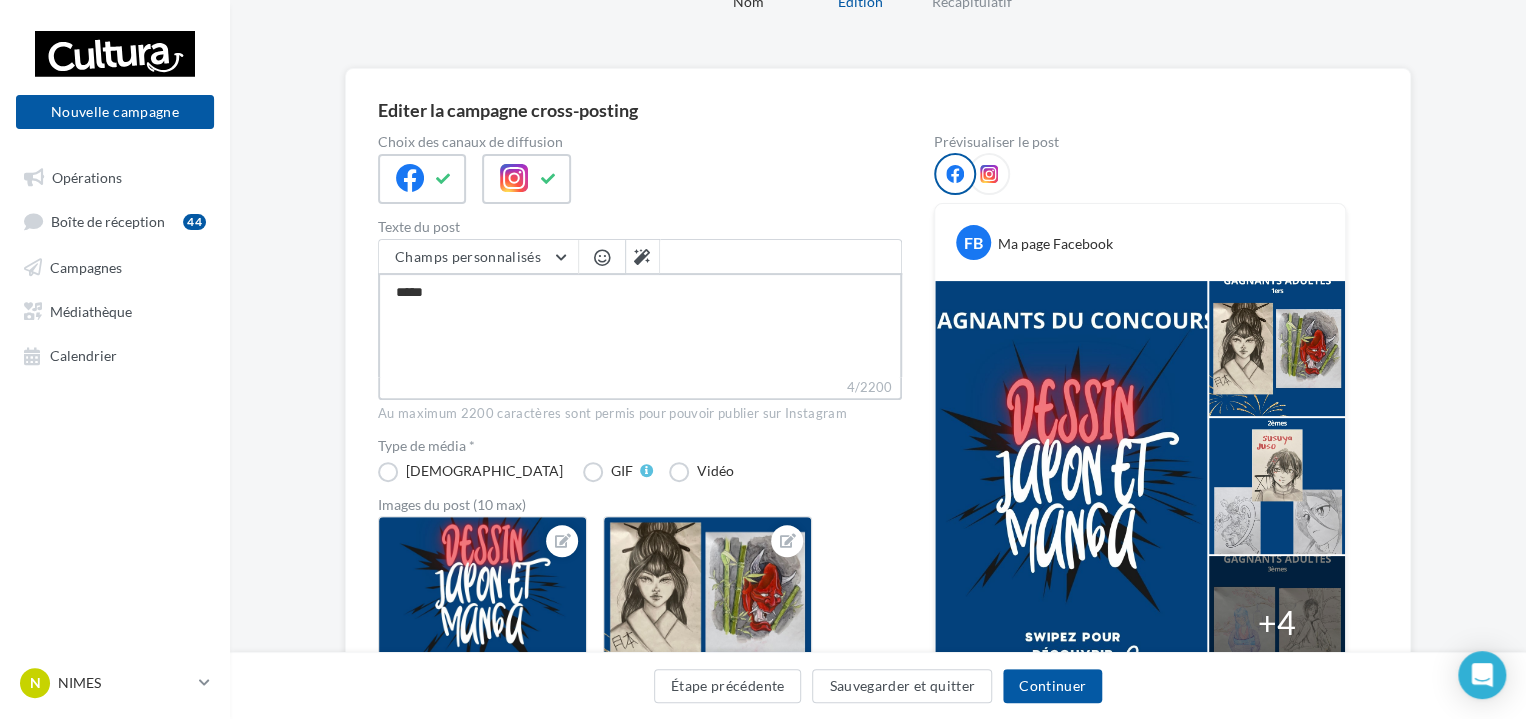 type on "****" 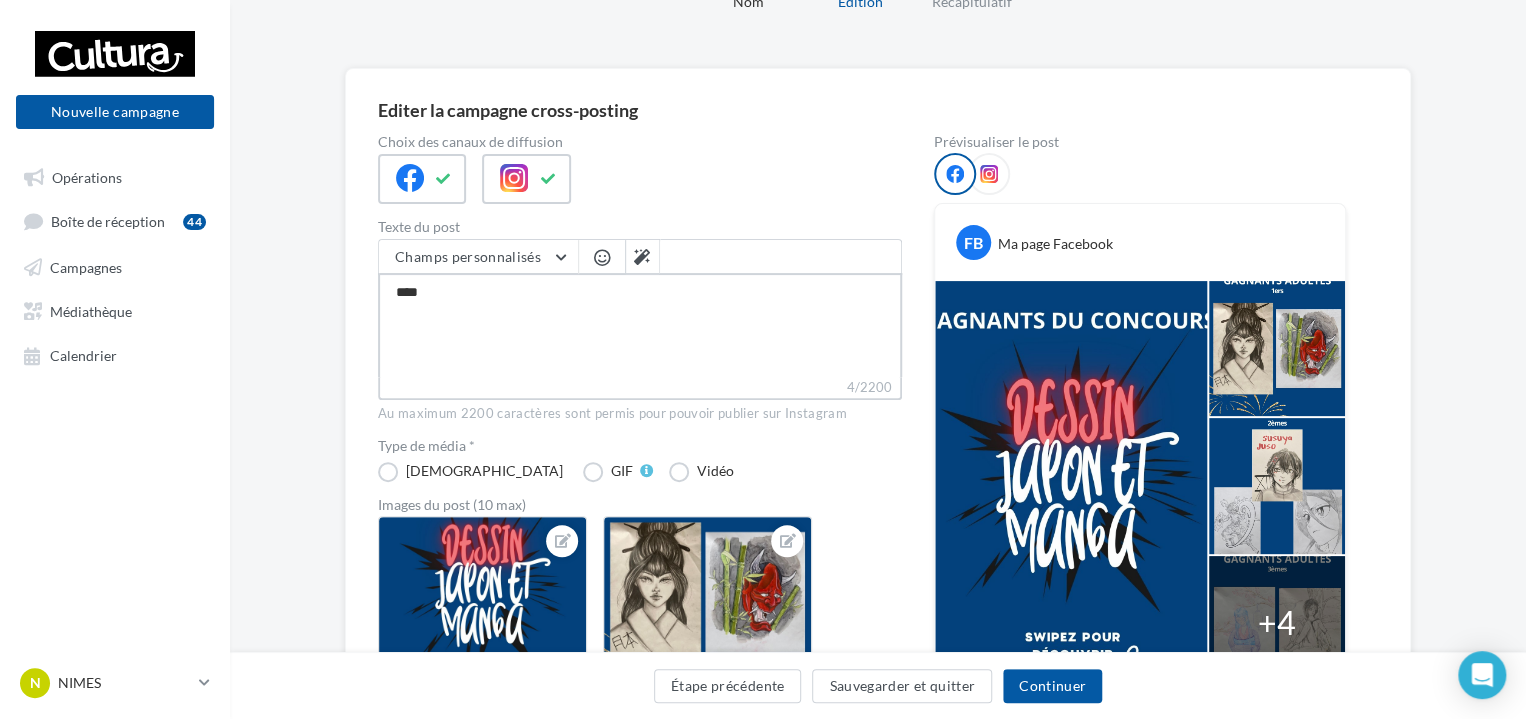 type on "***" 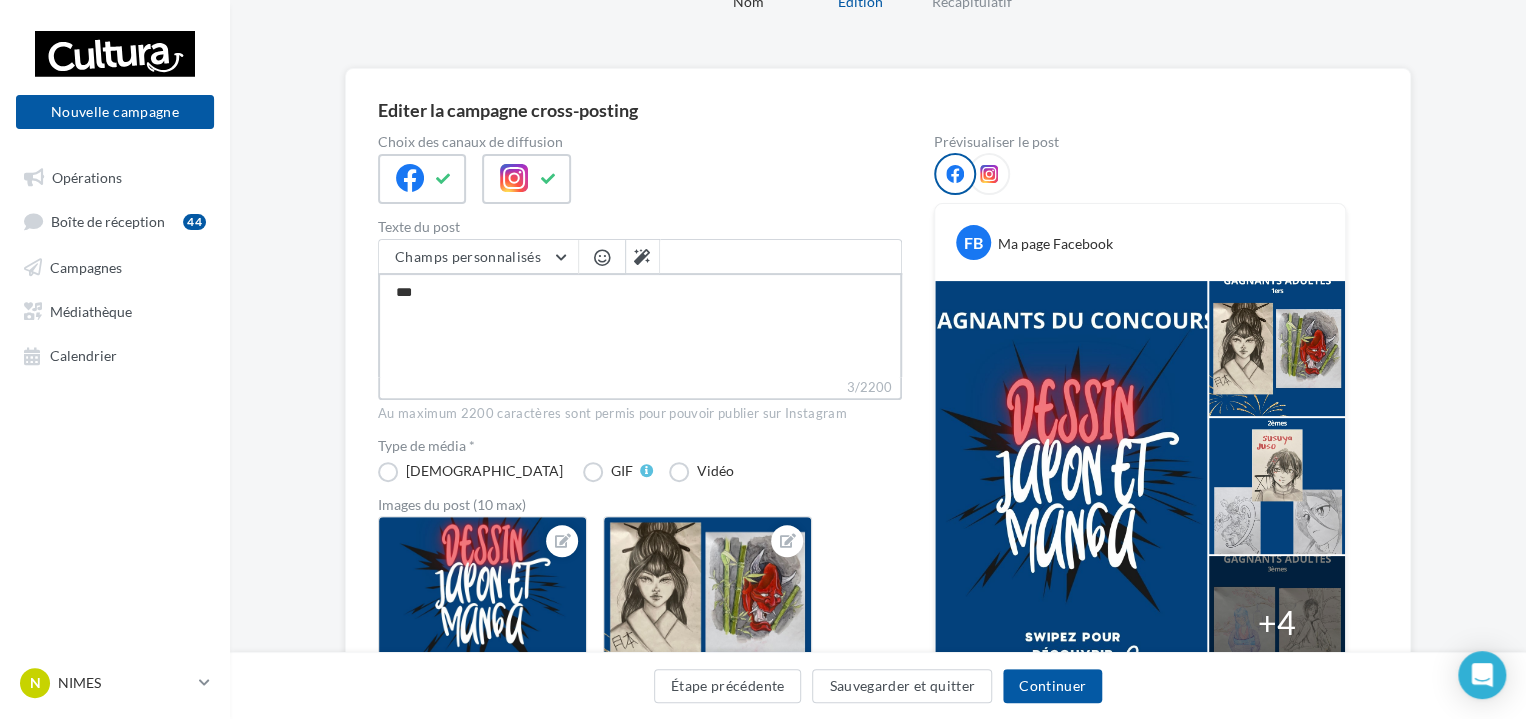 type on "**" 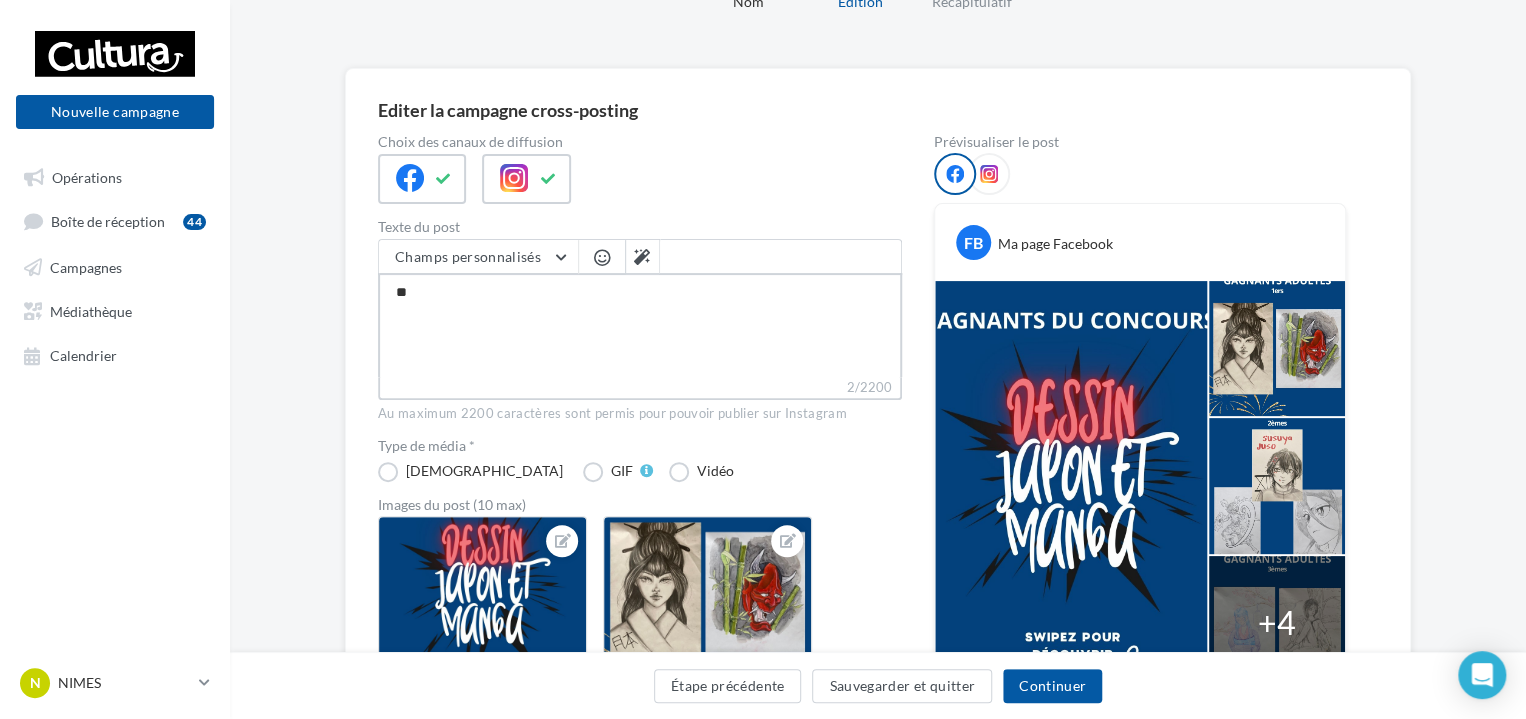 type on "***" 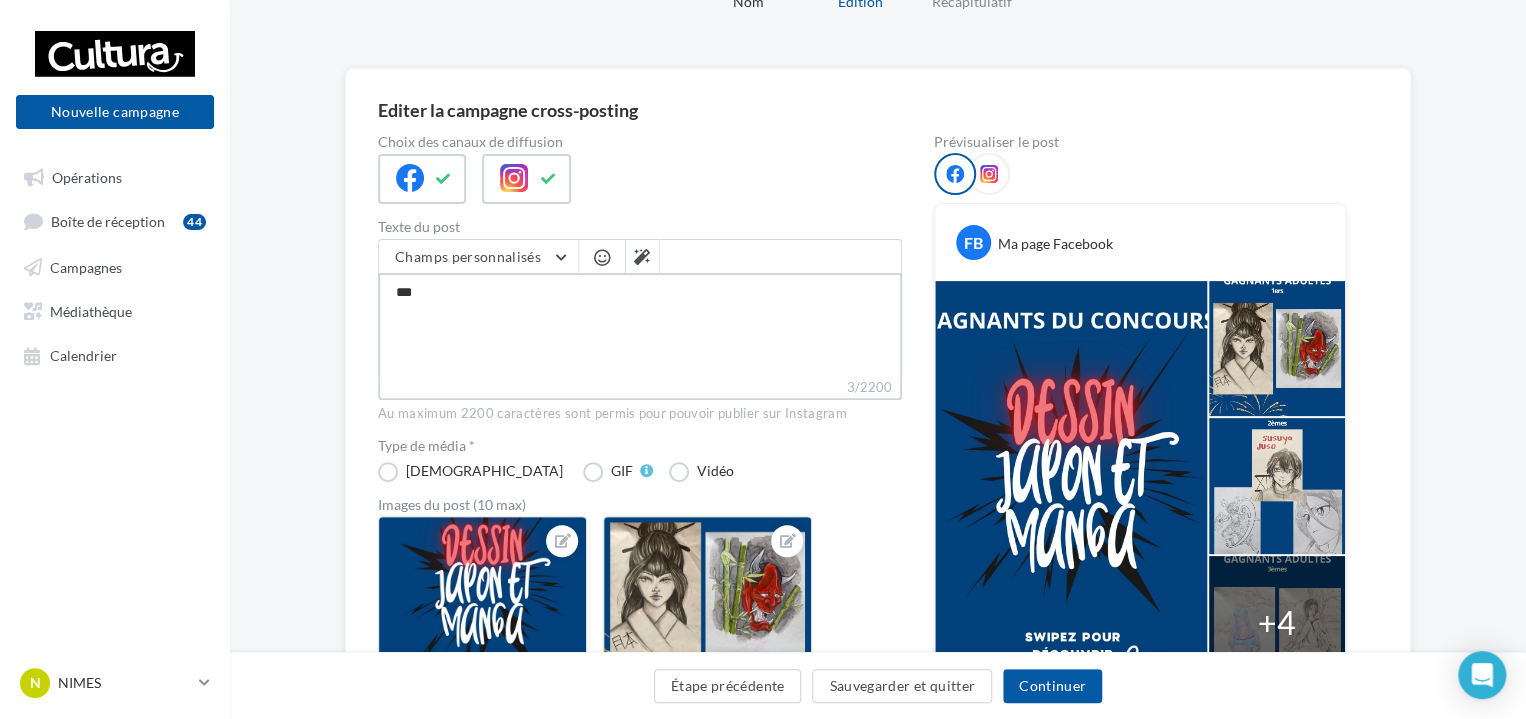 type on "****" 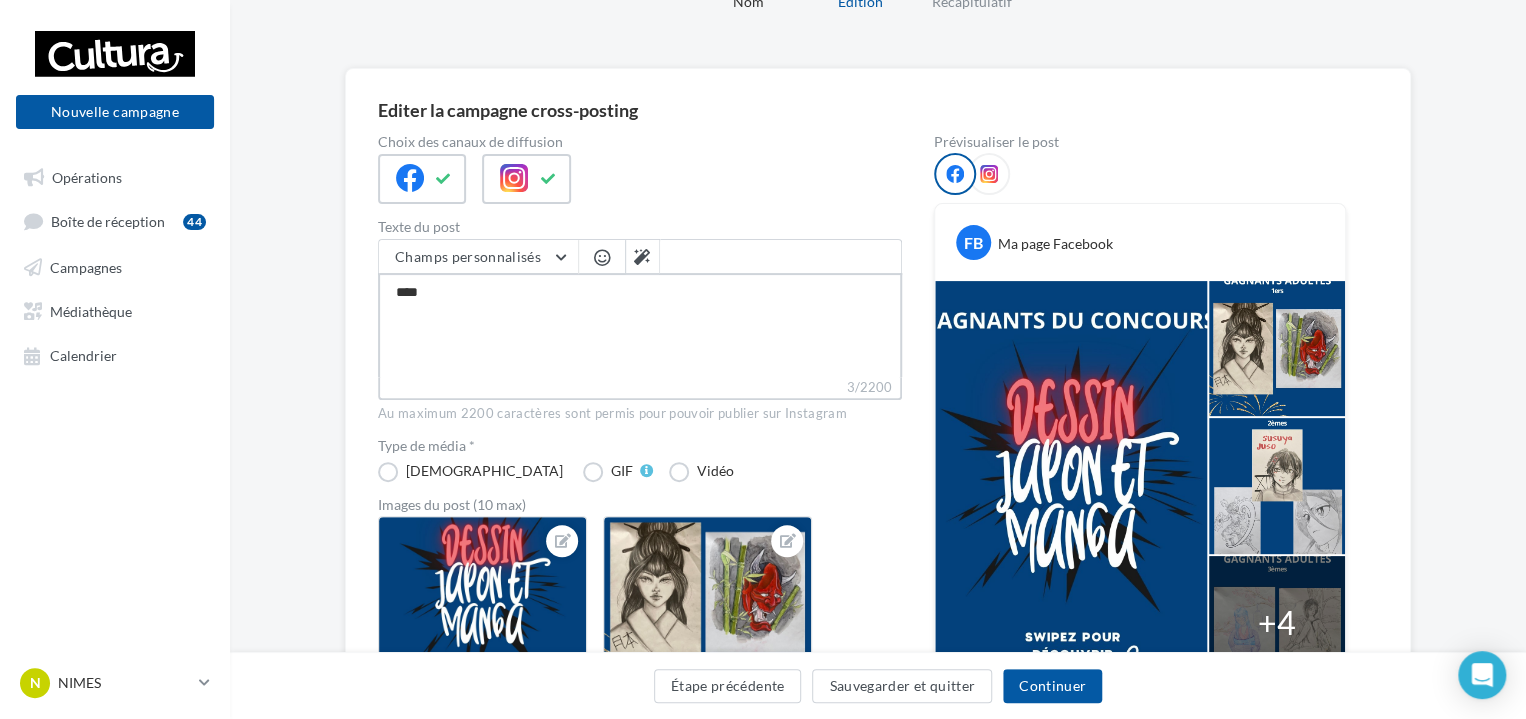 type on "*****" 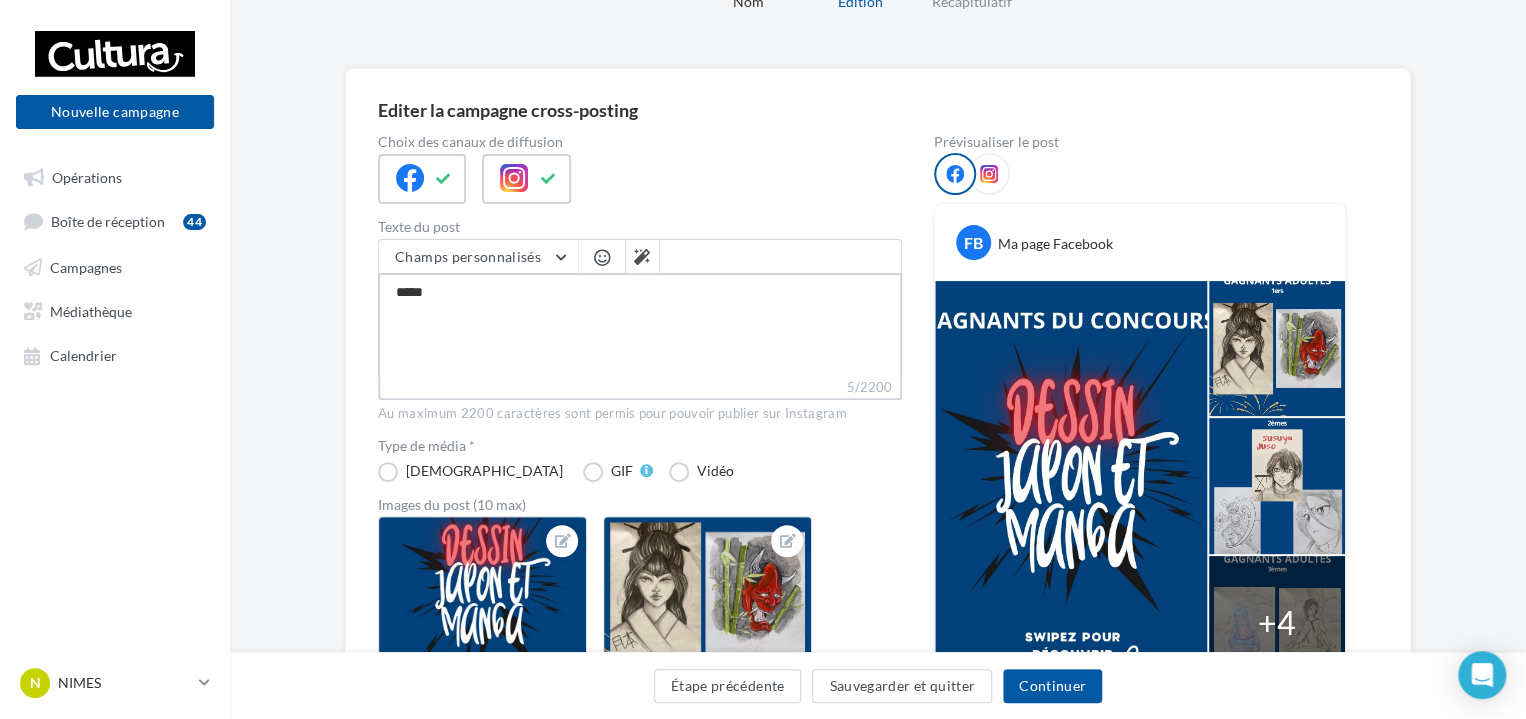 type on "******" 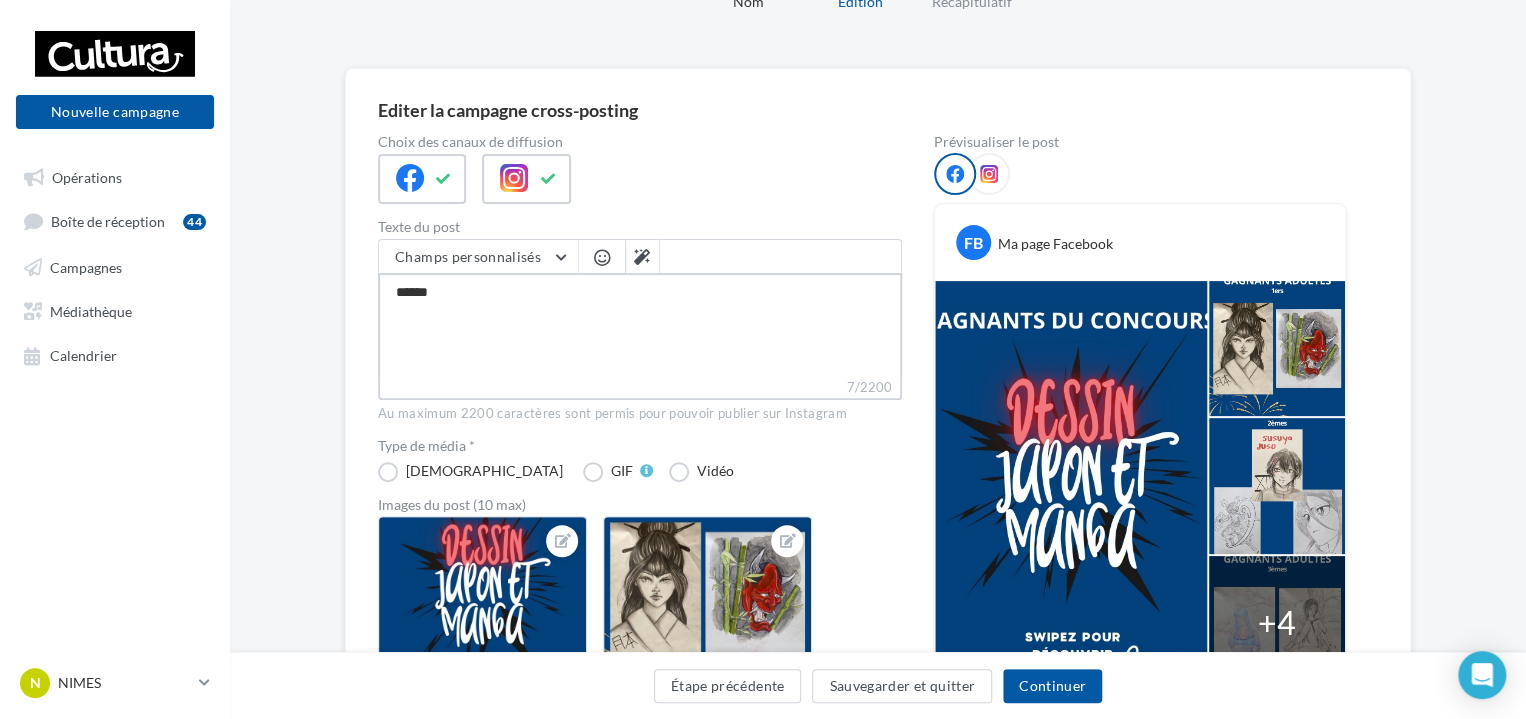 type on "*******" 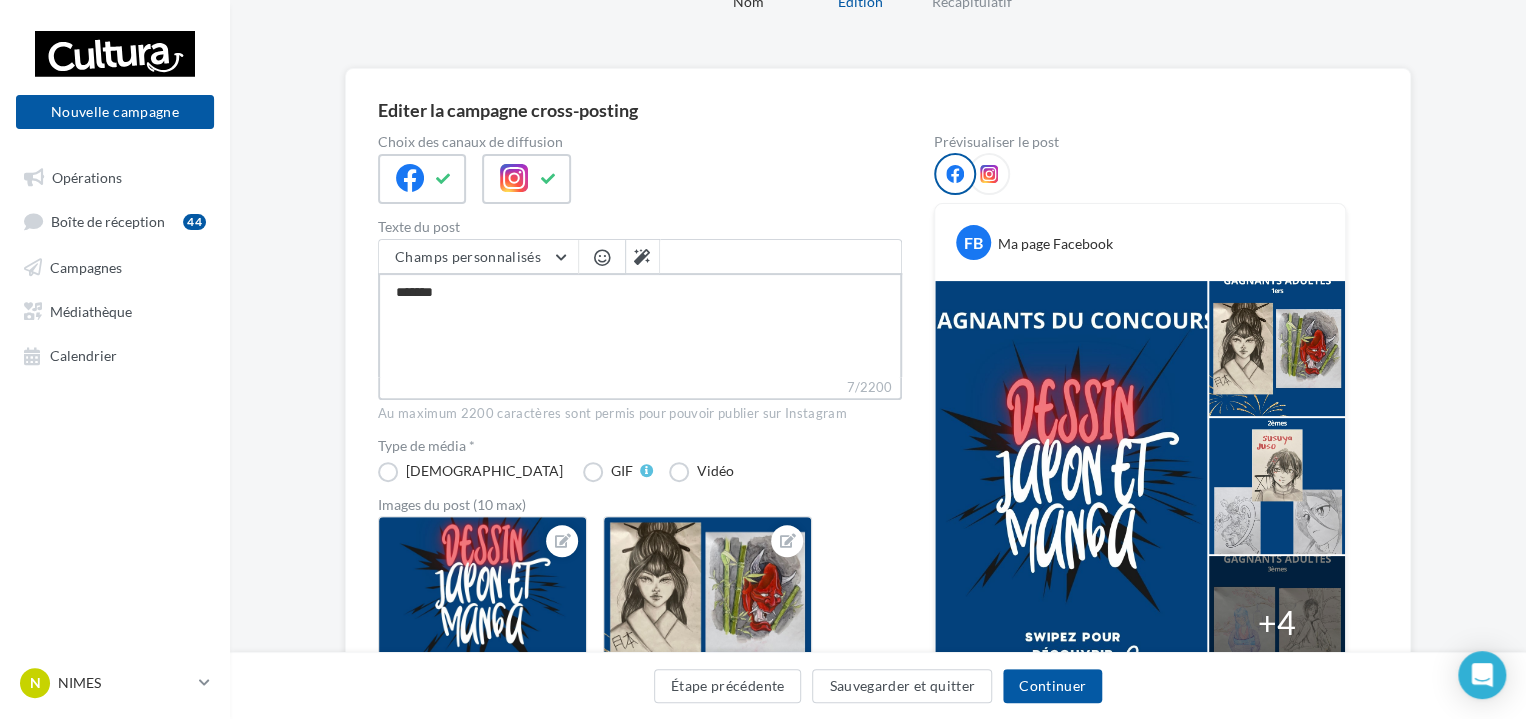 type on "********" 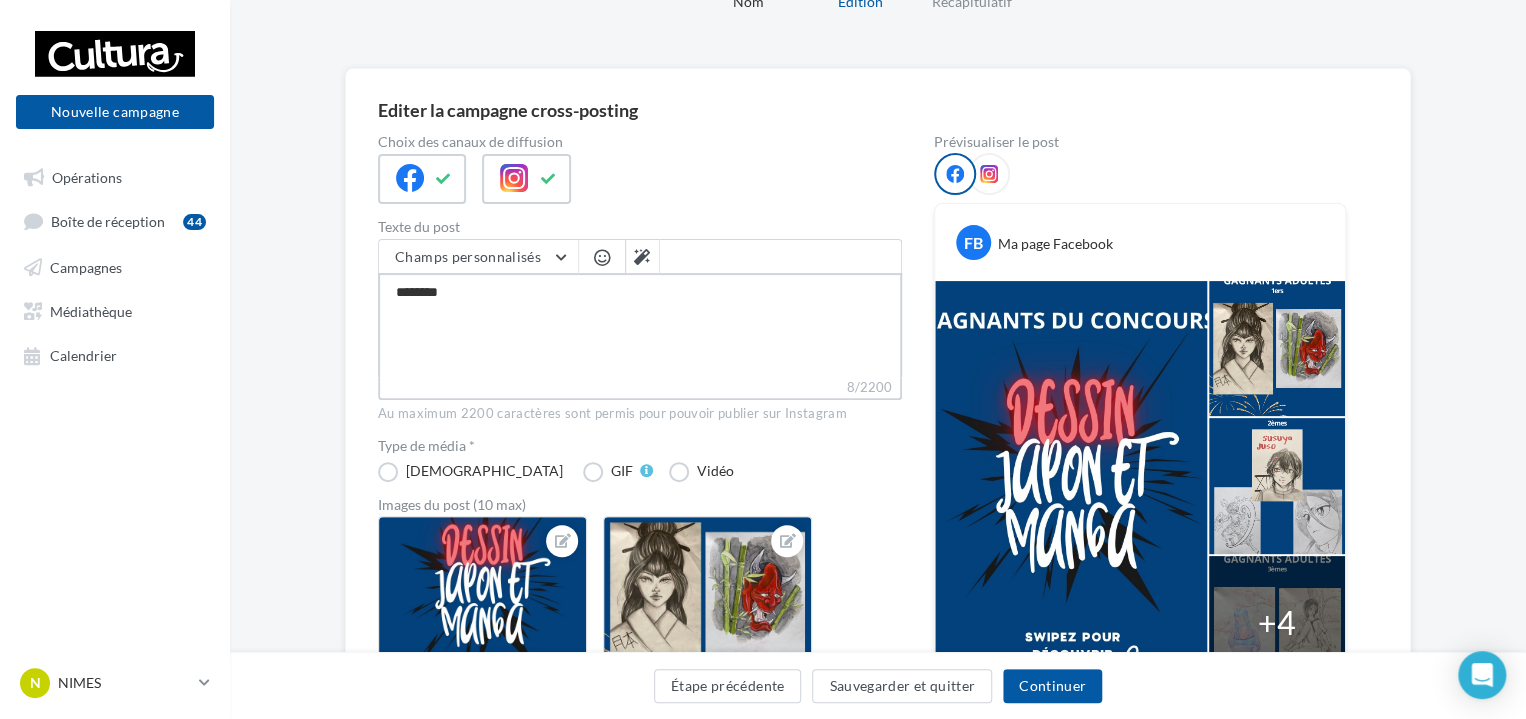 type on "*********" 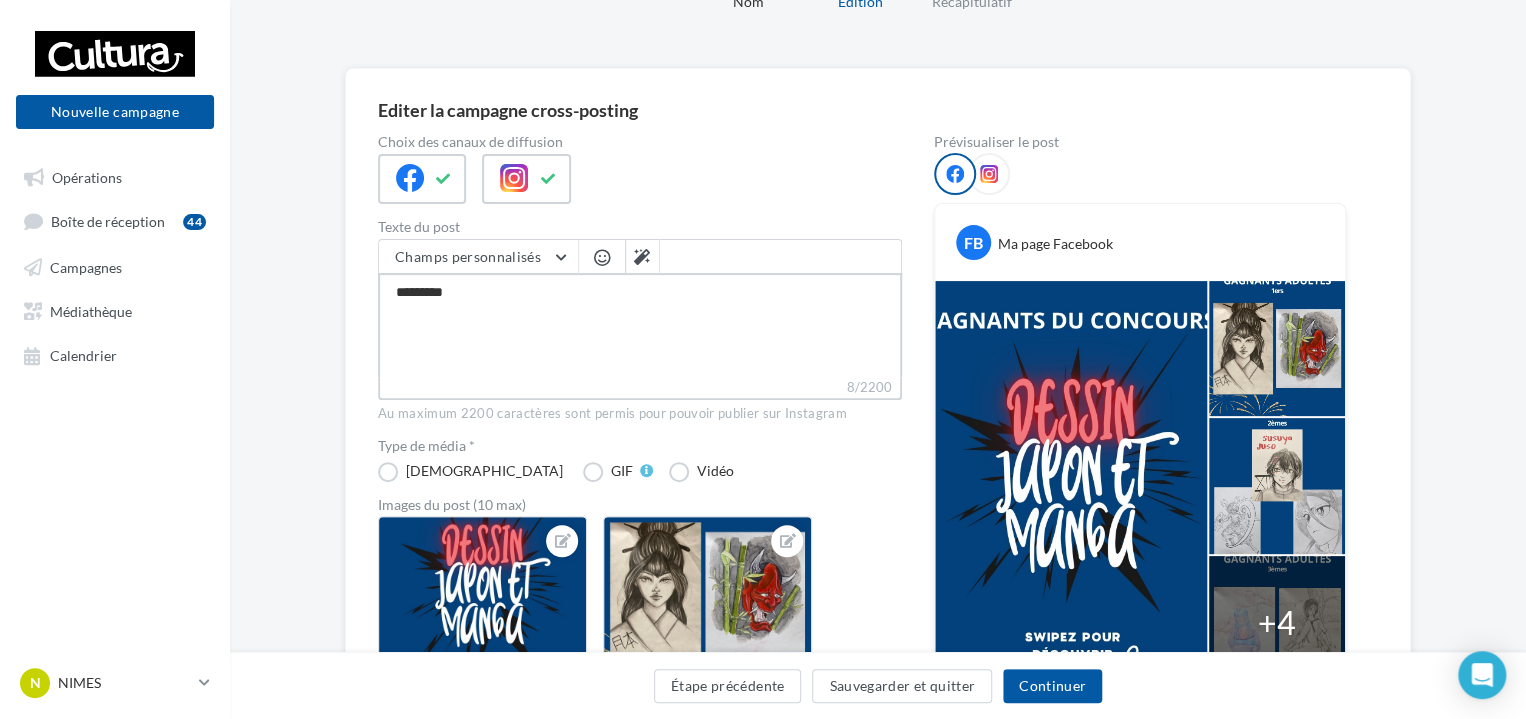 type on "*********" 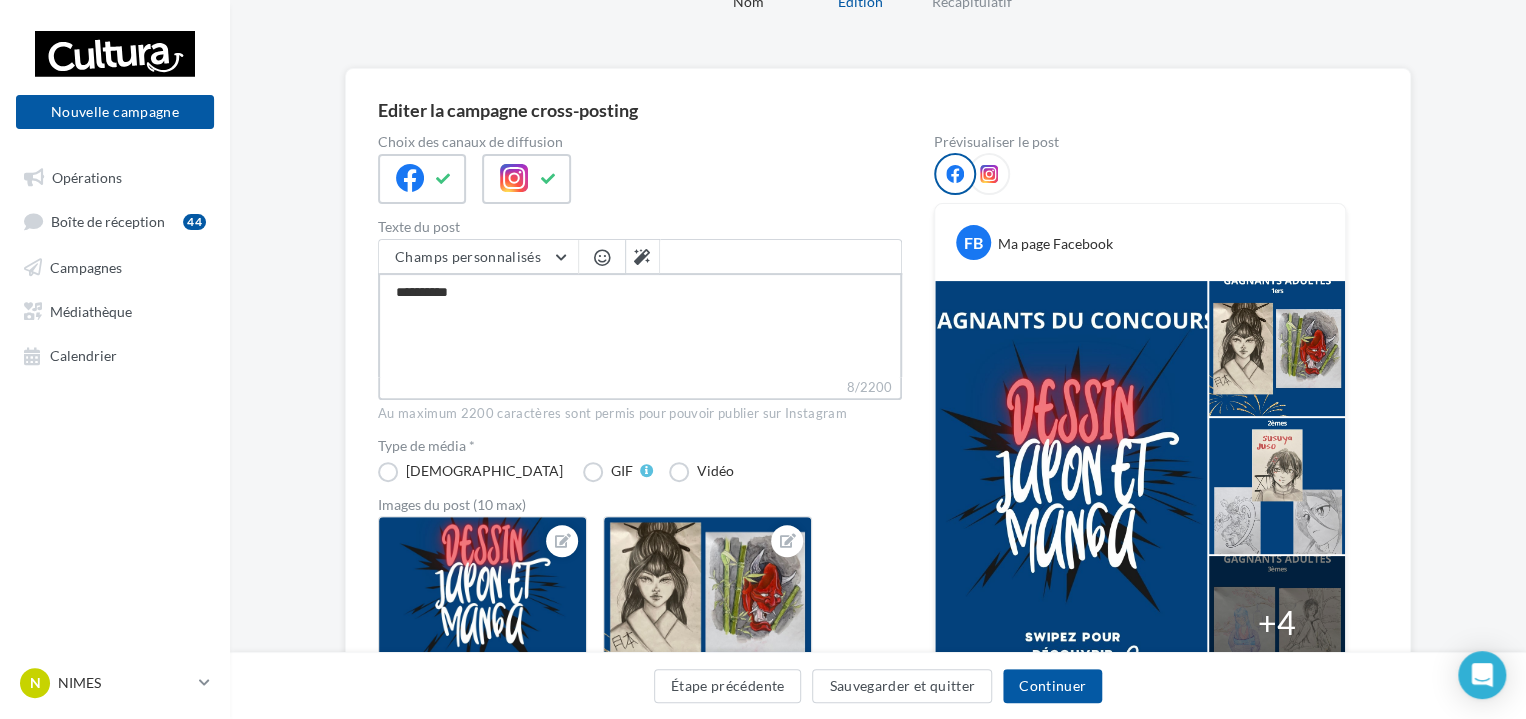 type on "**********" 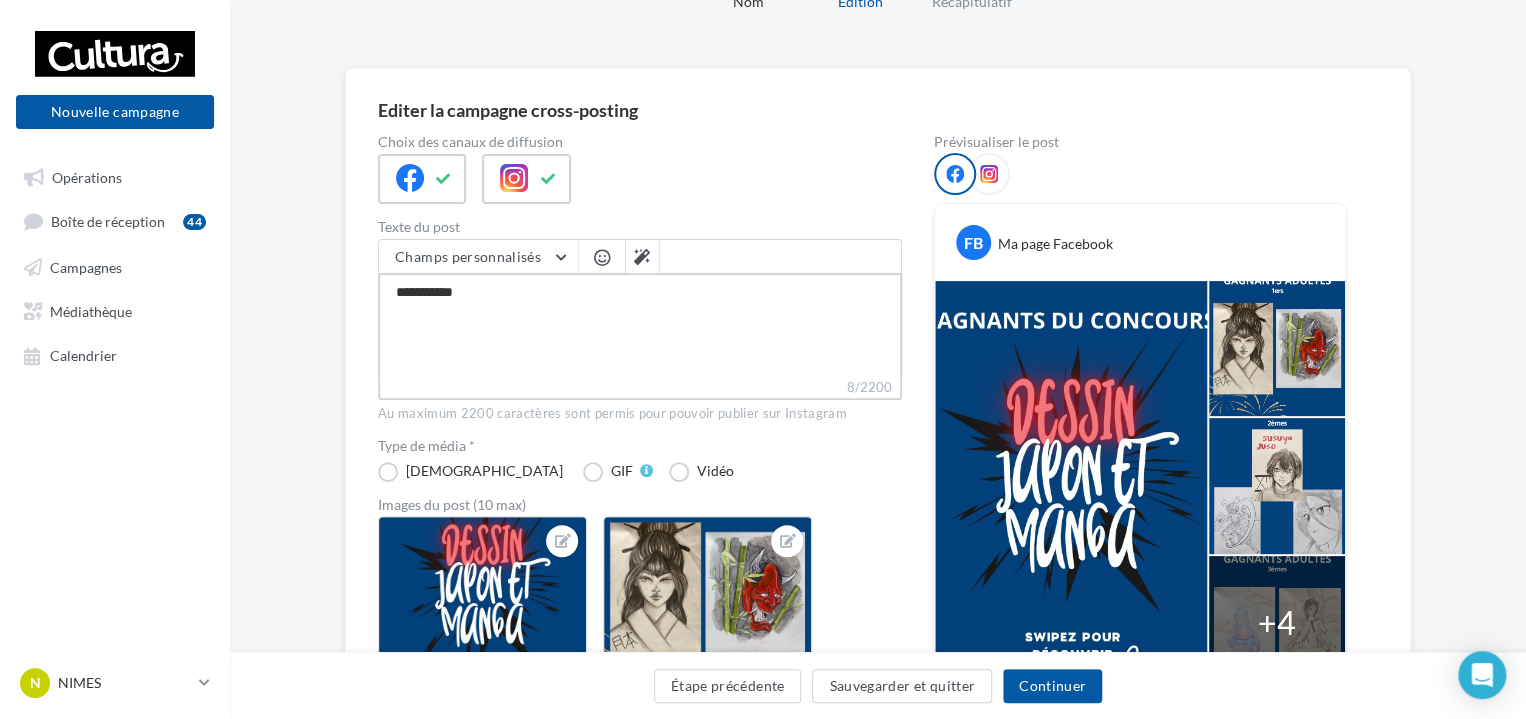 type on "**********" 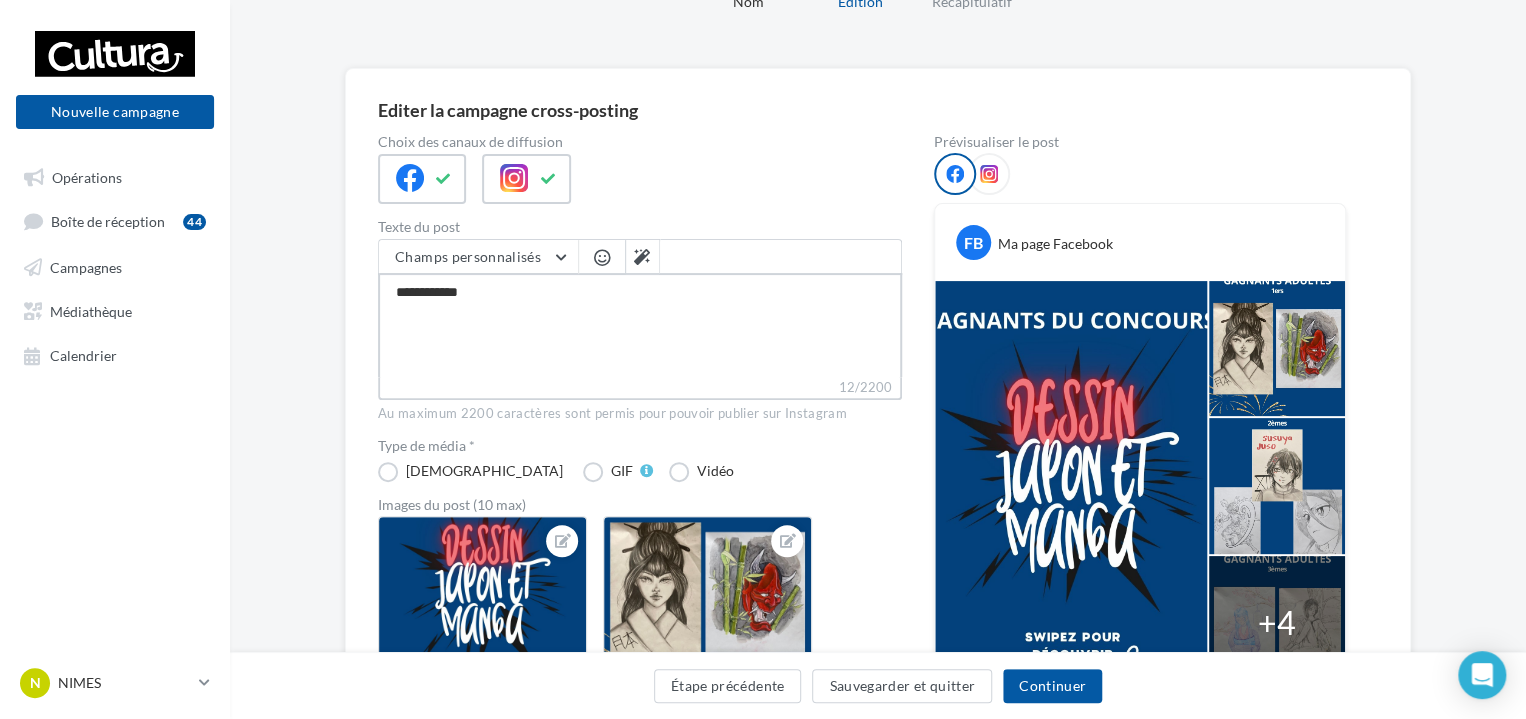 type on "**********" 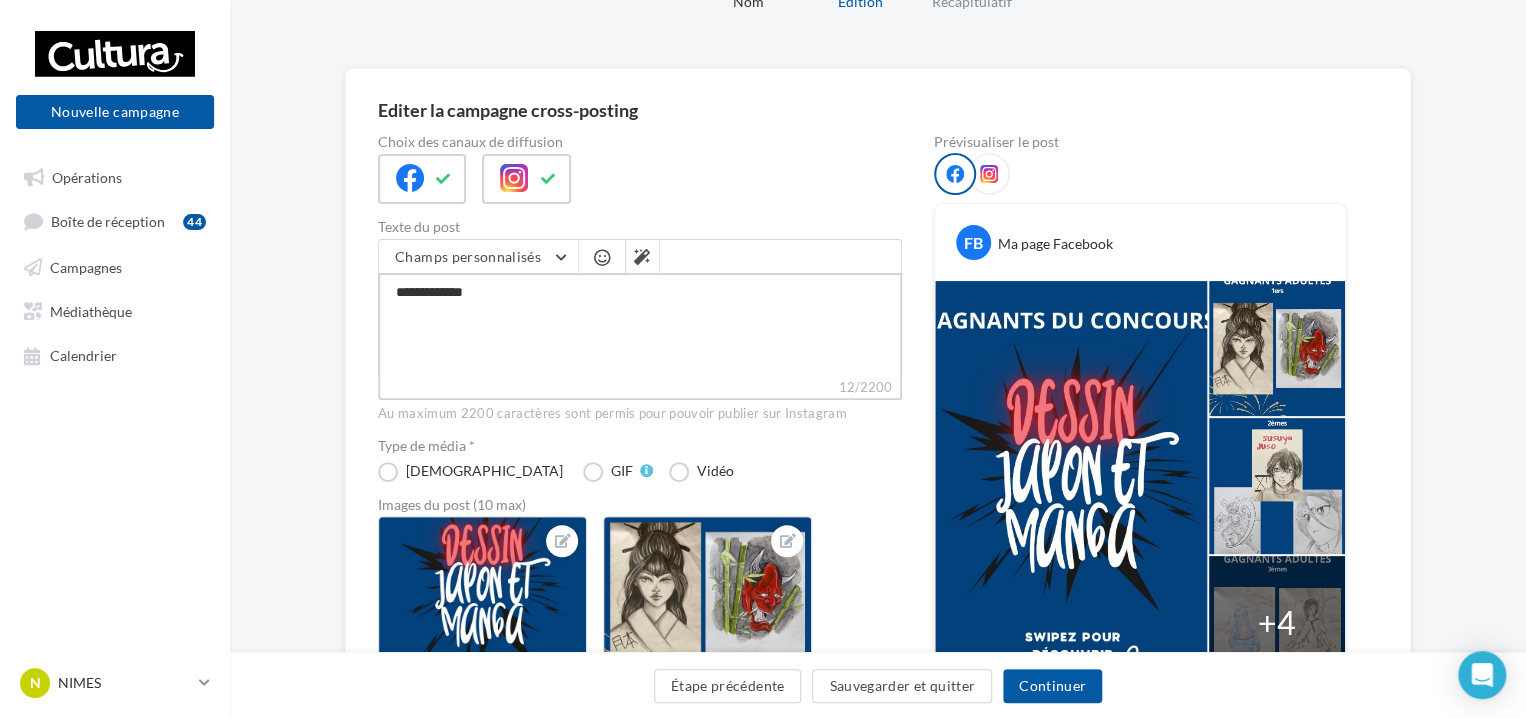 type on "**********" 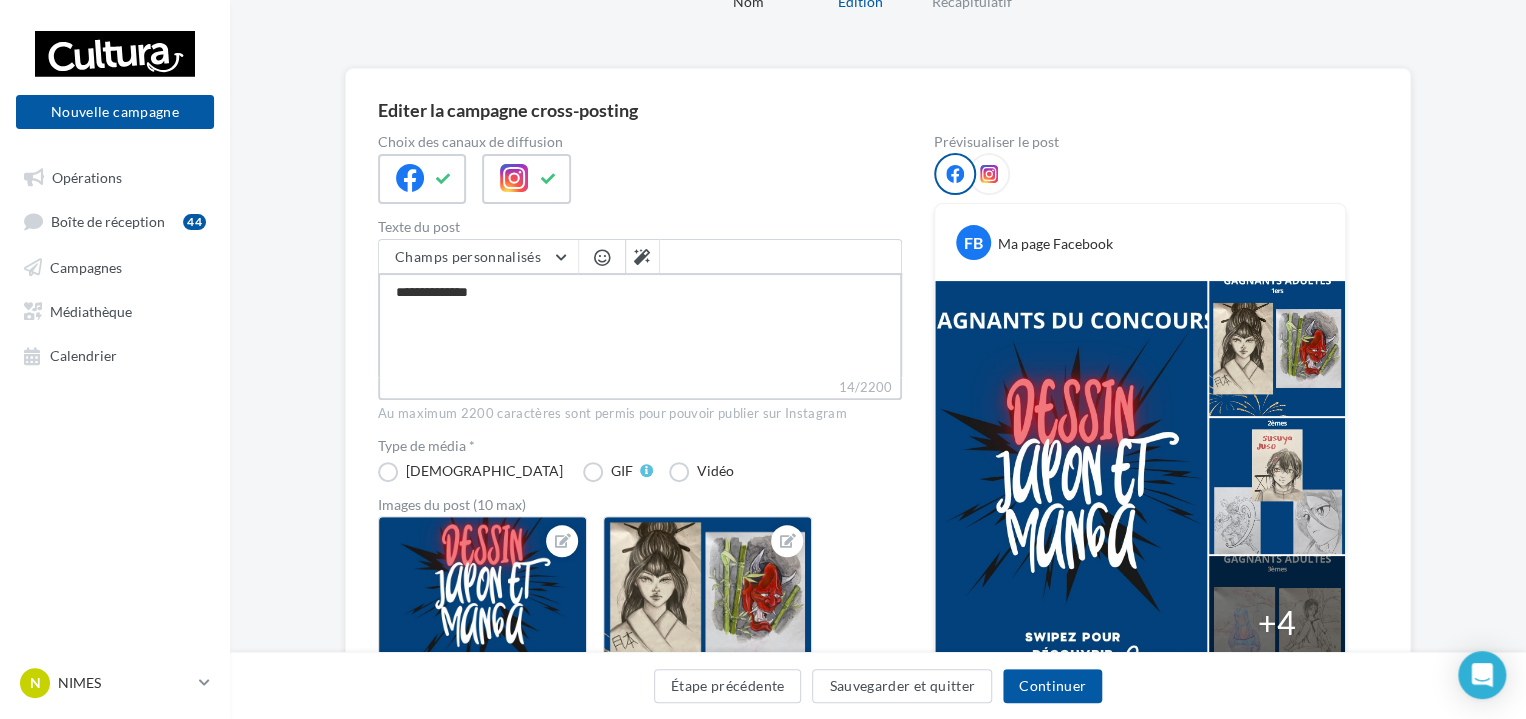 type on "**********" 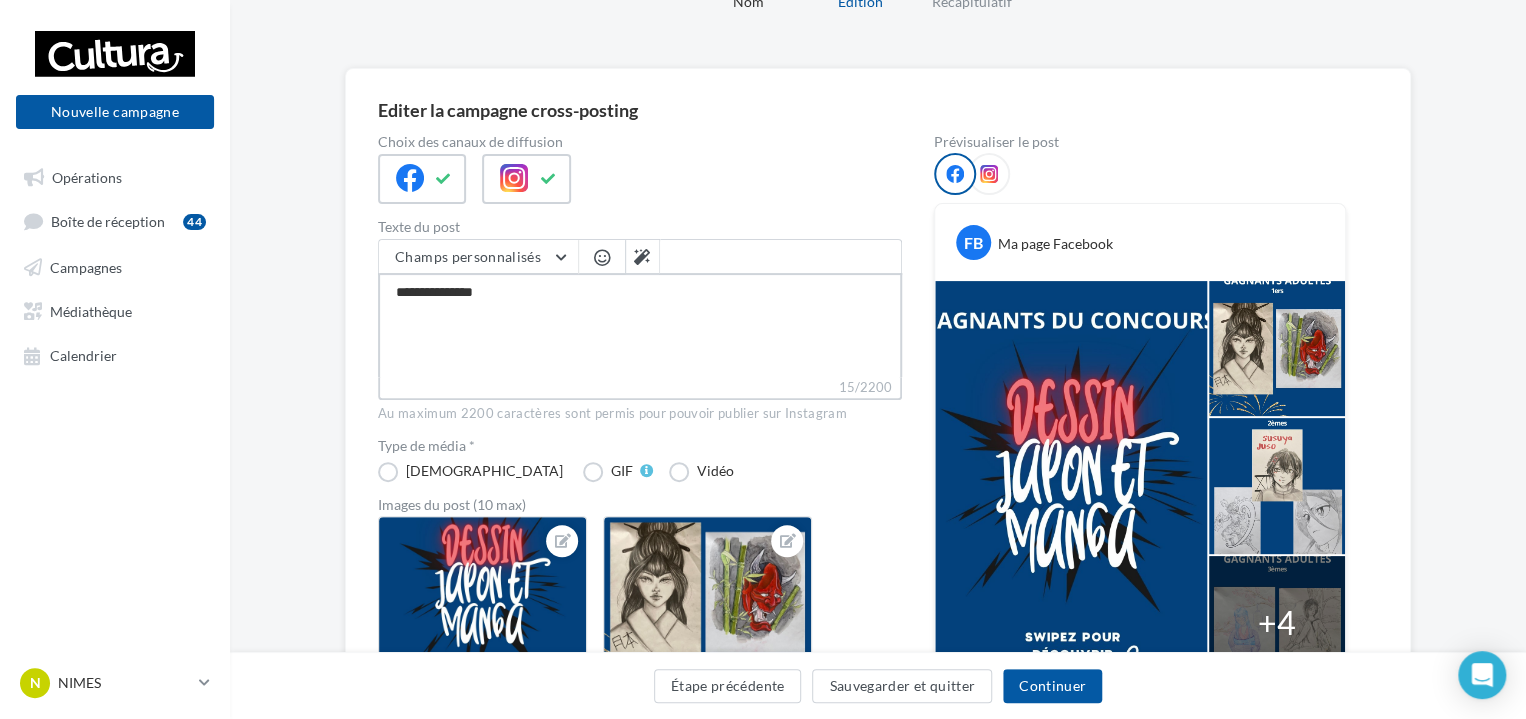 type on "**********" 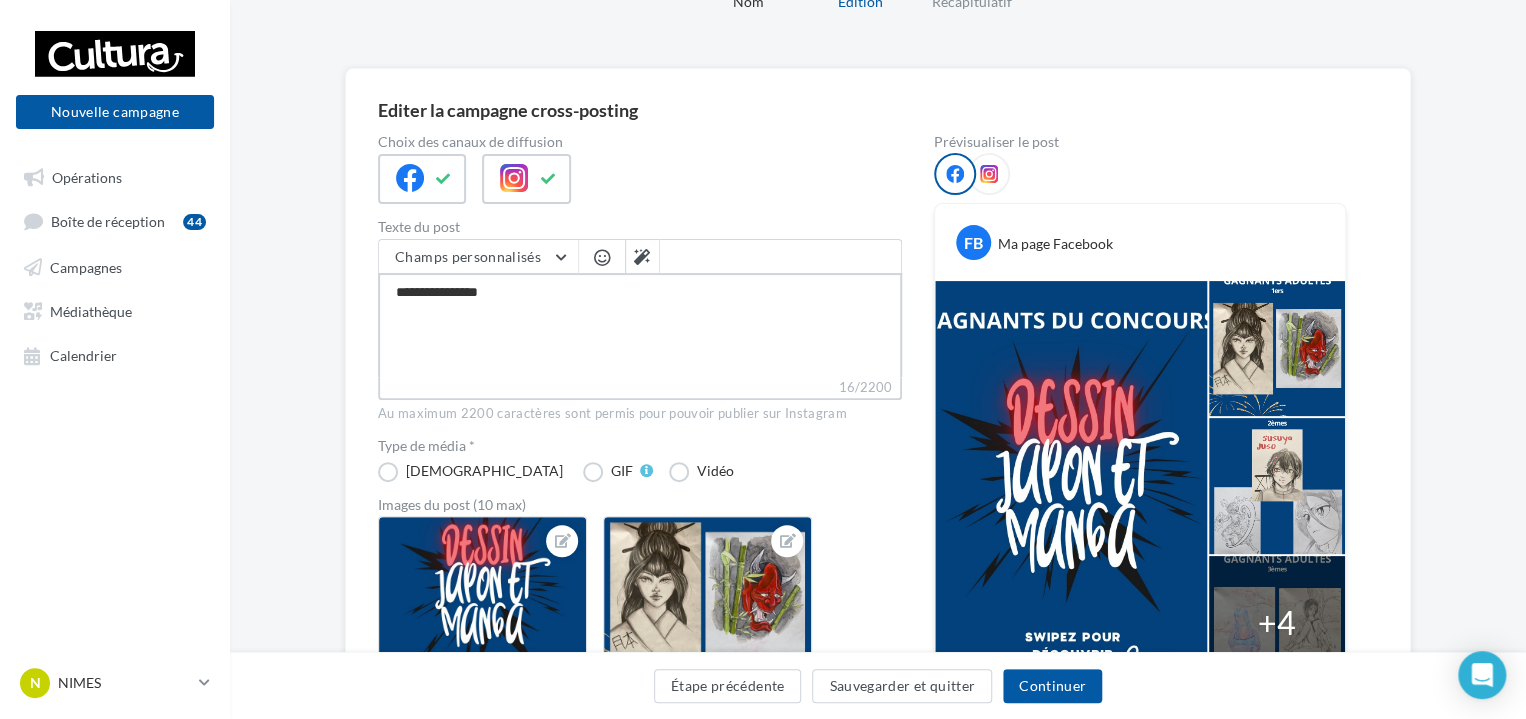 type on "**********" 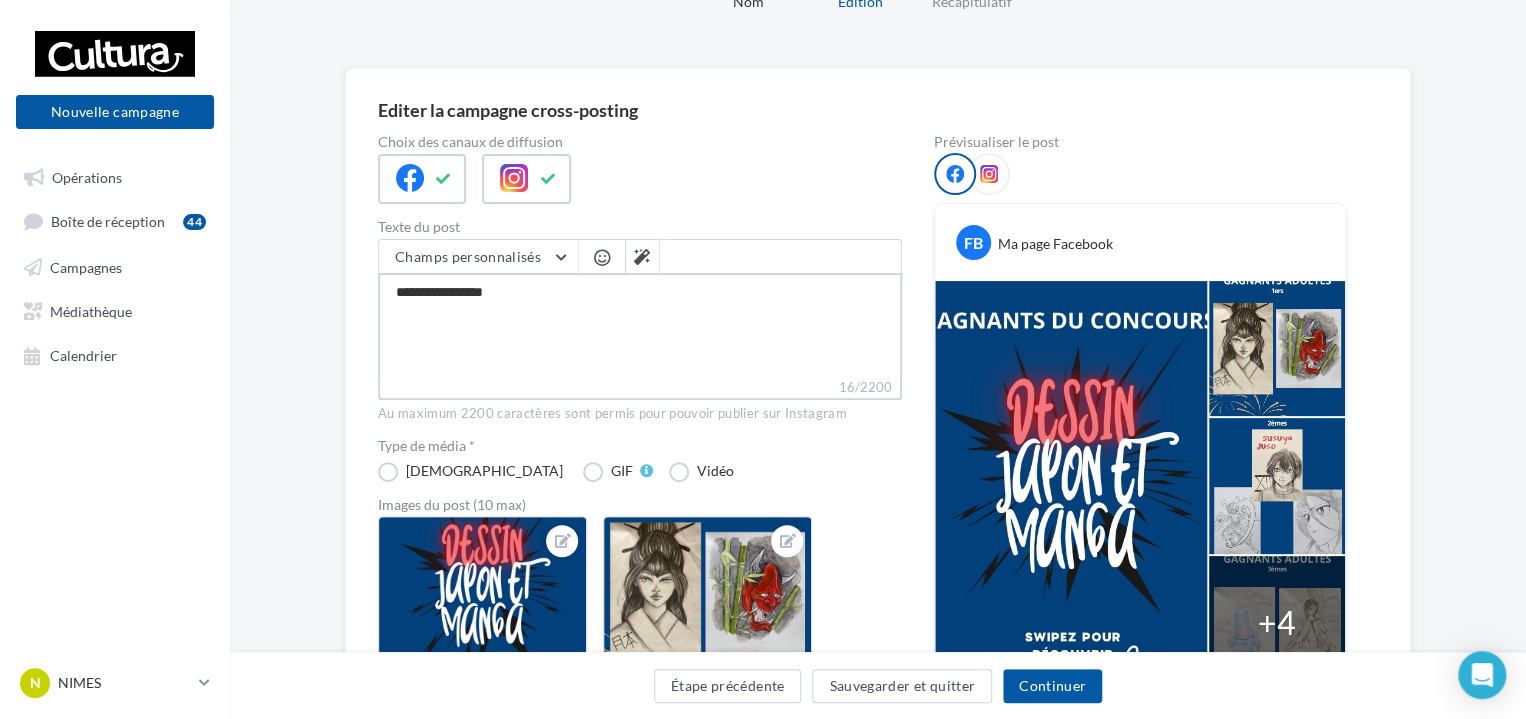type on "**********" 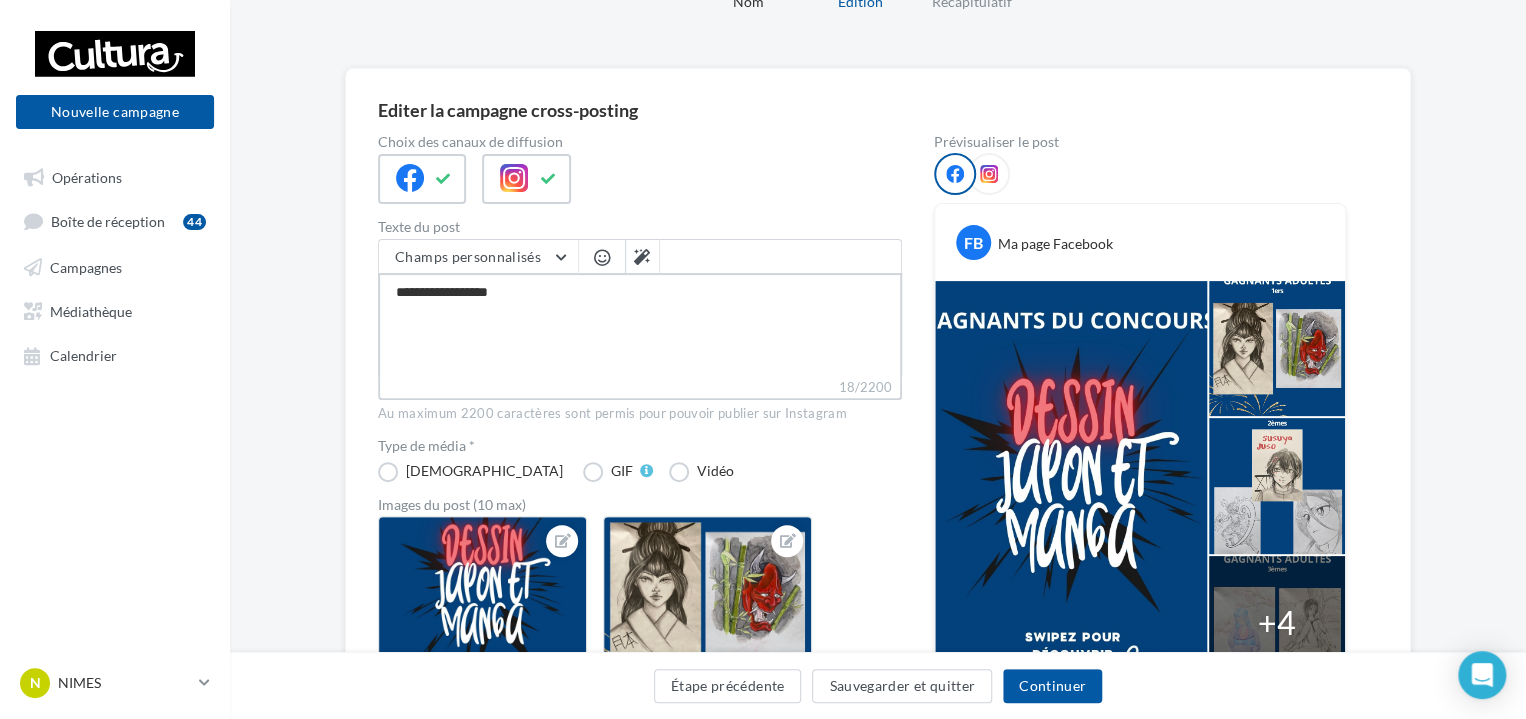 type on "**********" 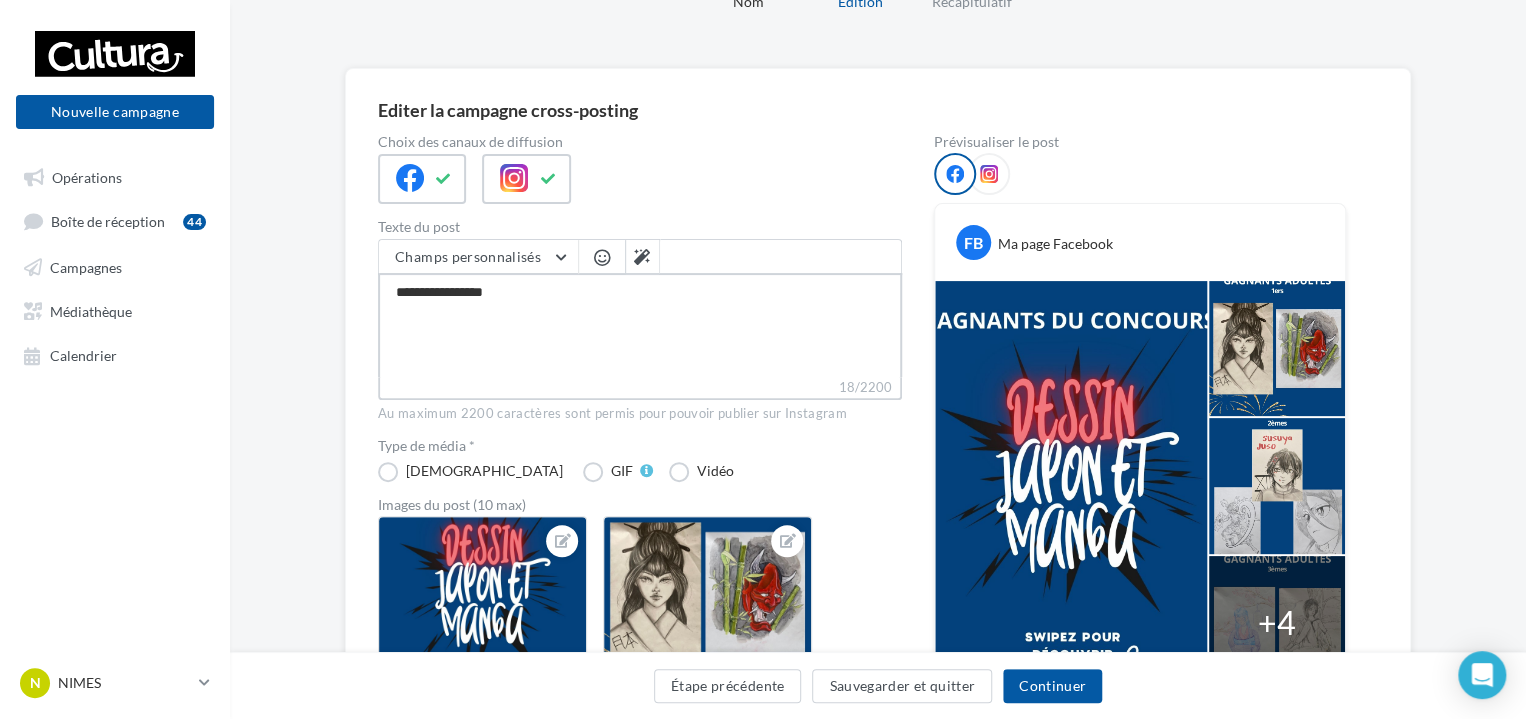 type on "**********" 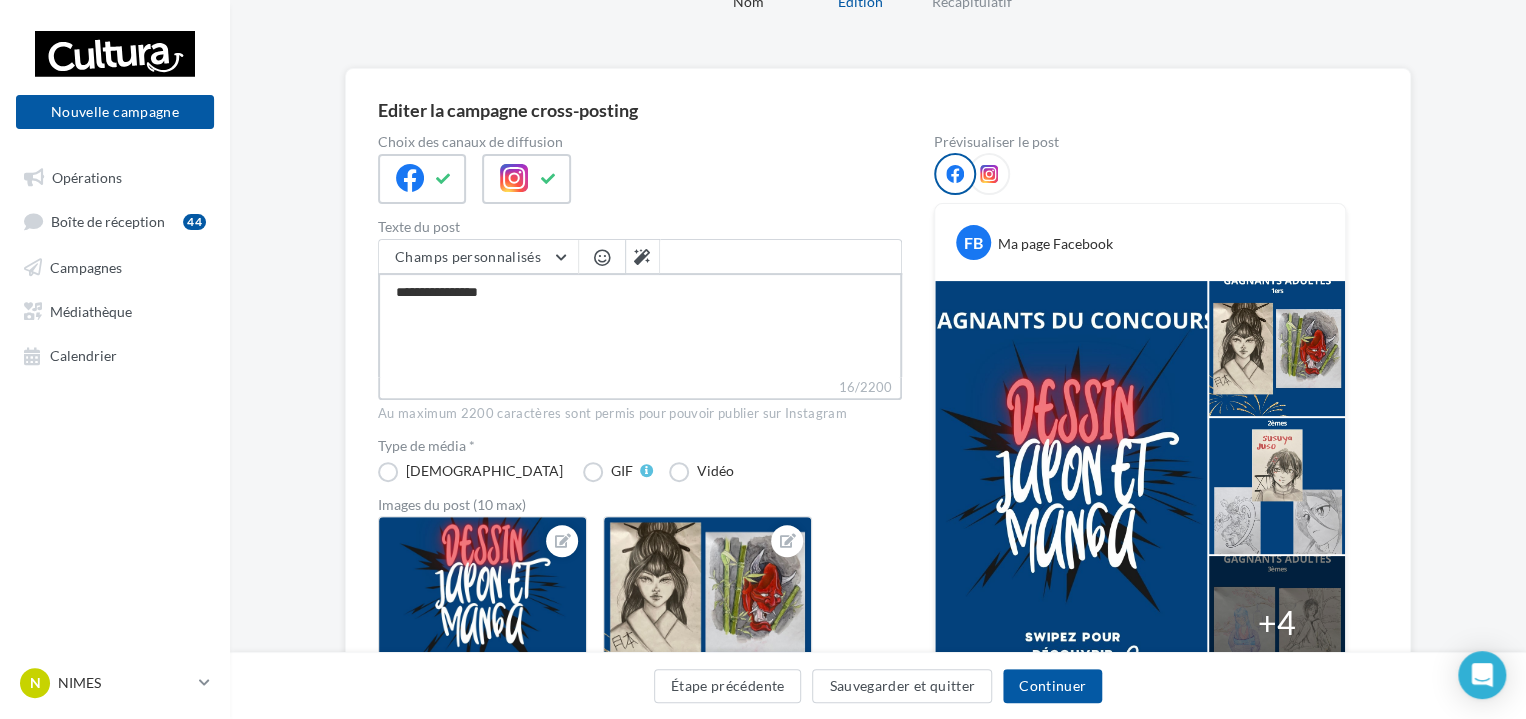 type on "**********" 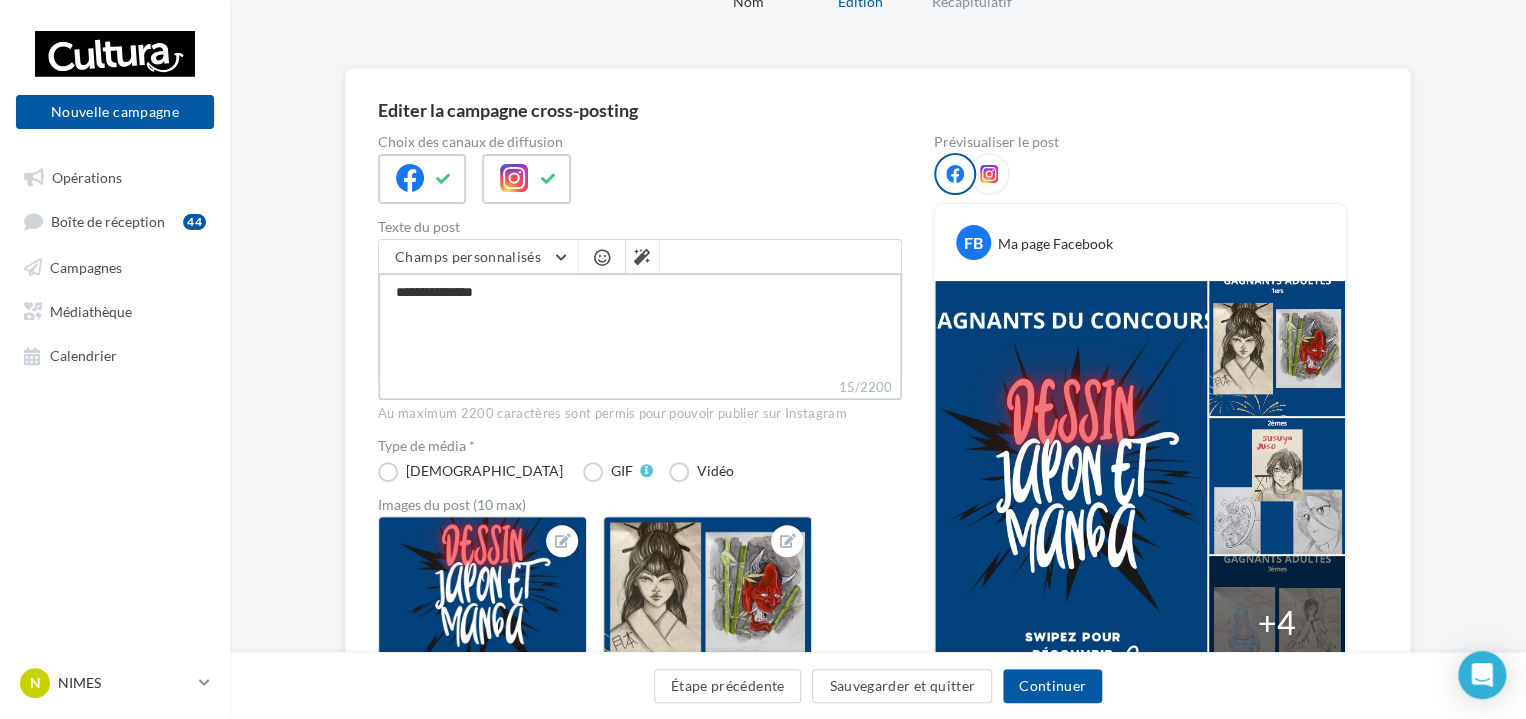 type on "**********" 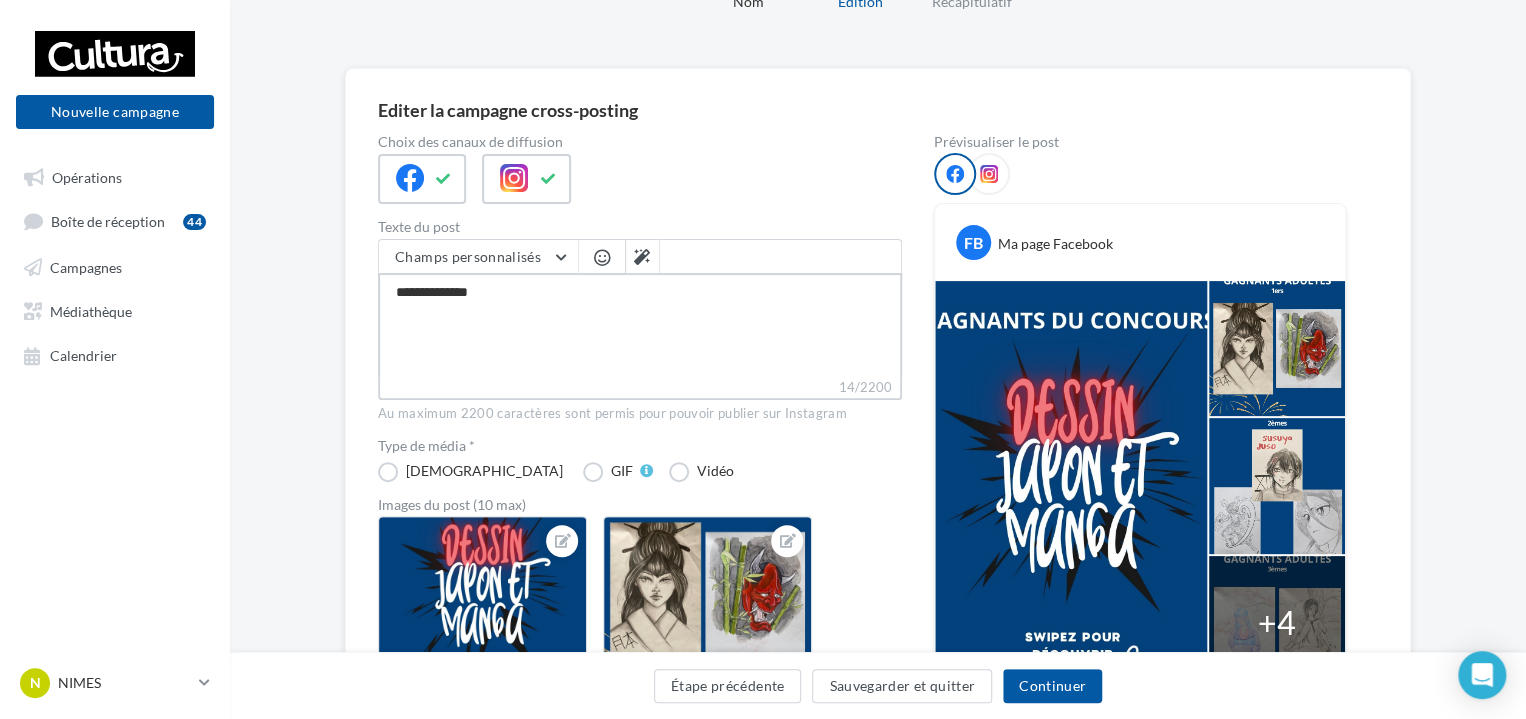 type on "**********" 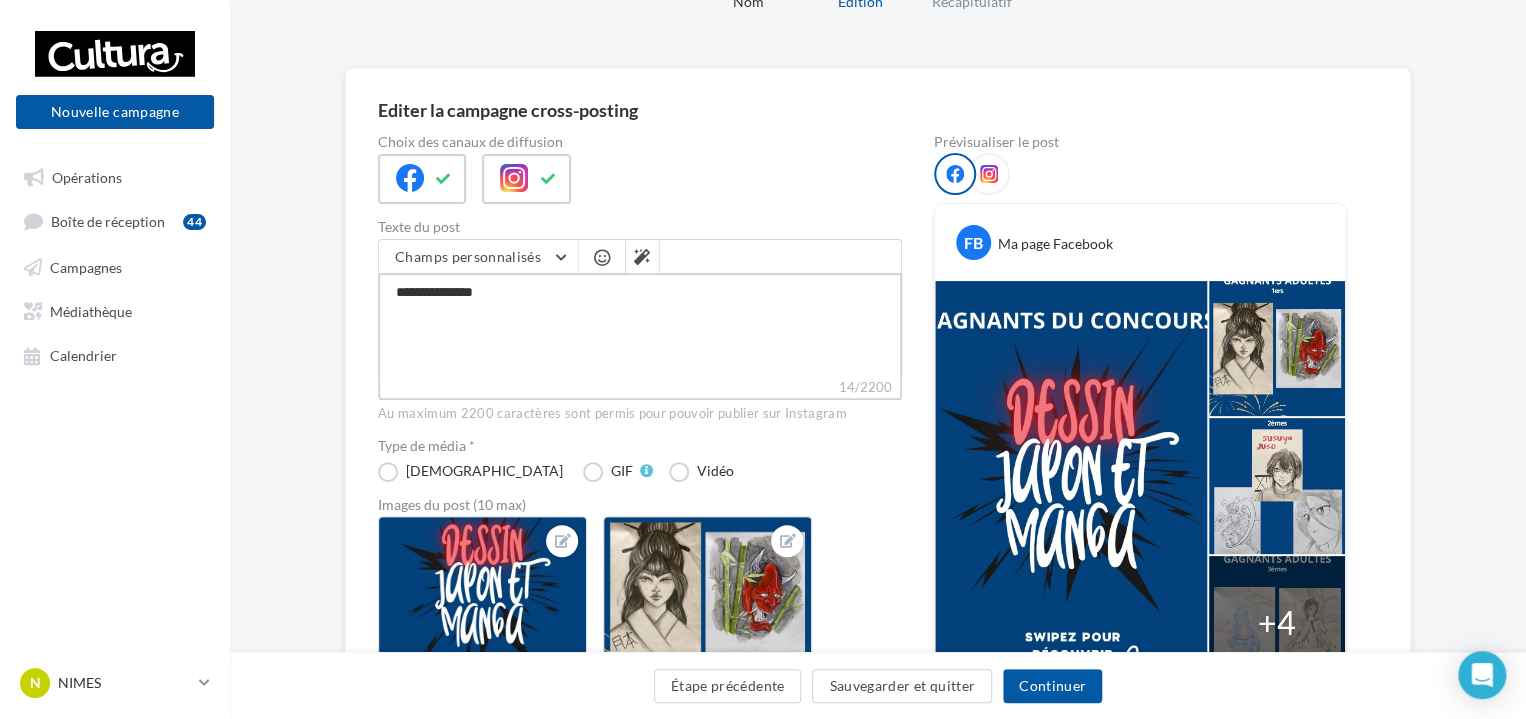 type on "**********" 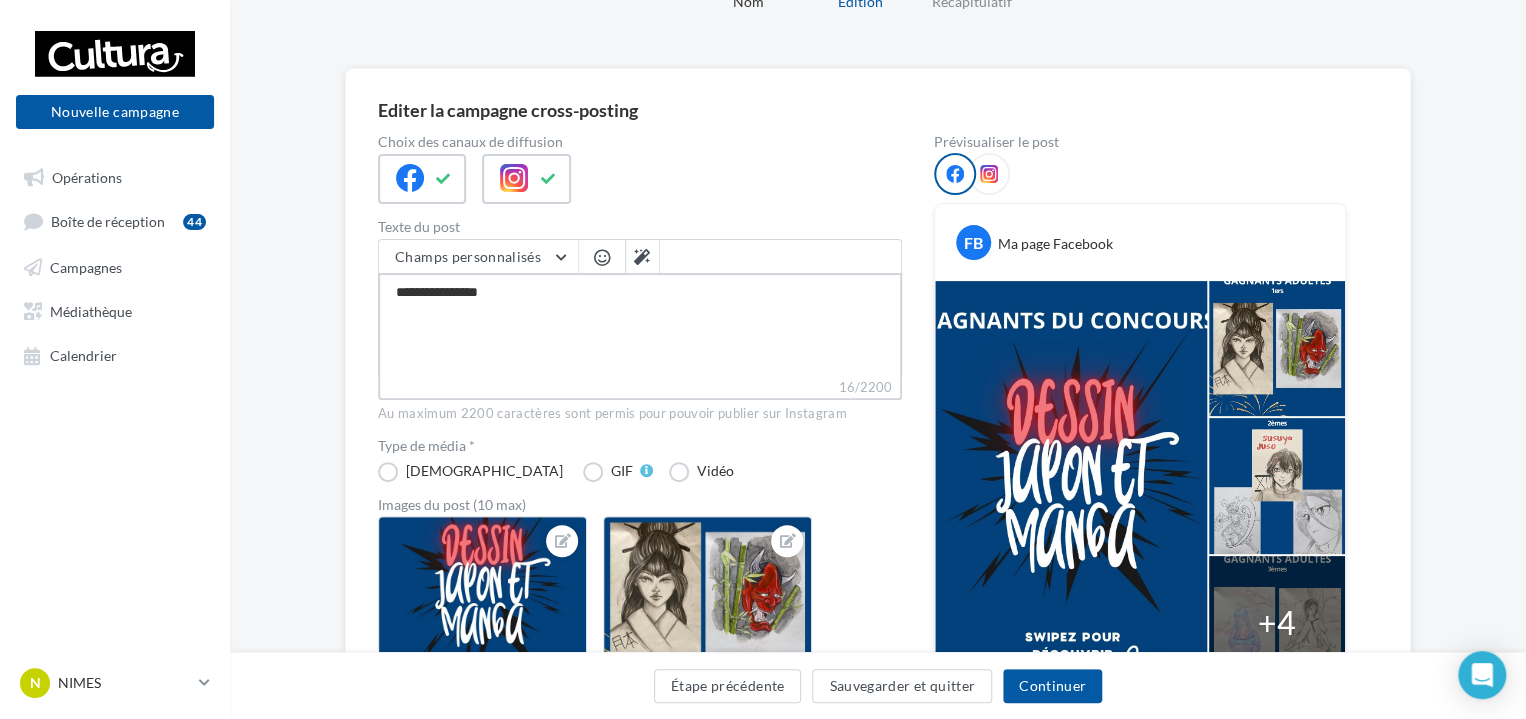 type on "**********" 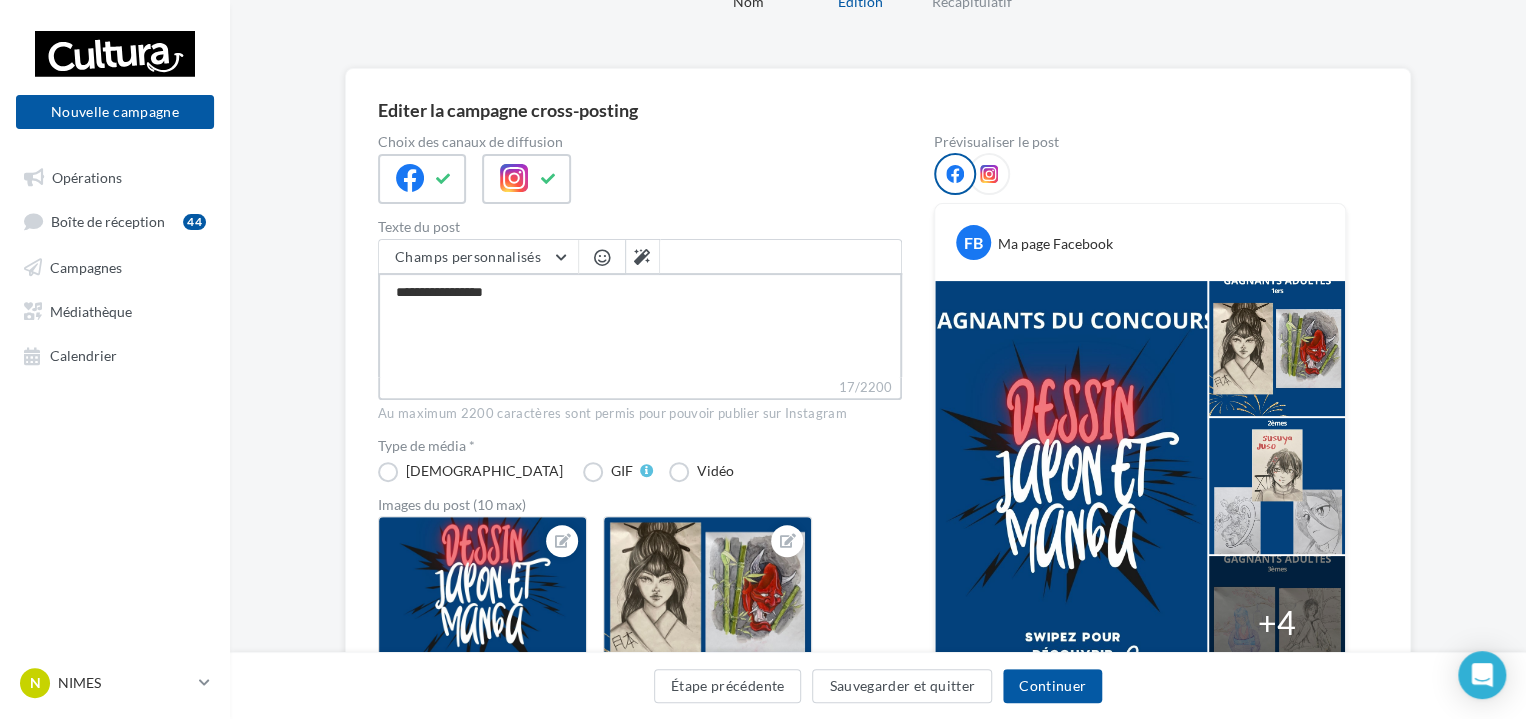 type on "**********" 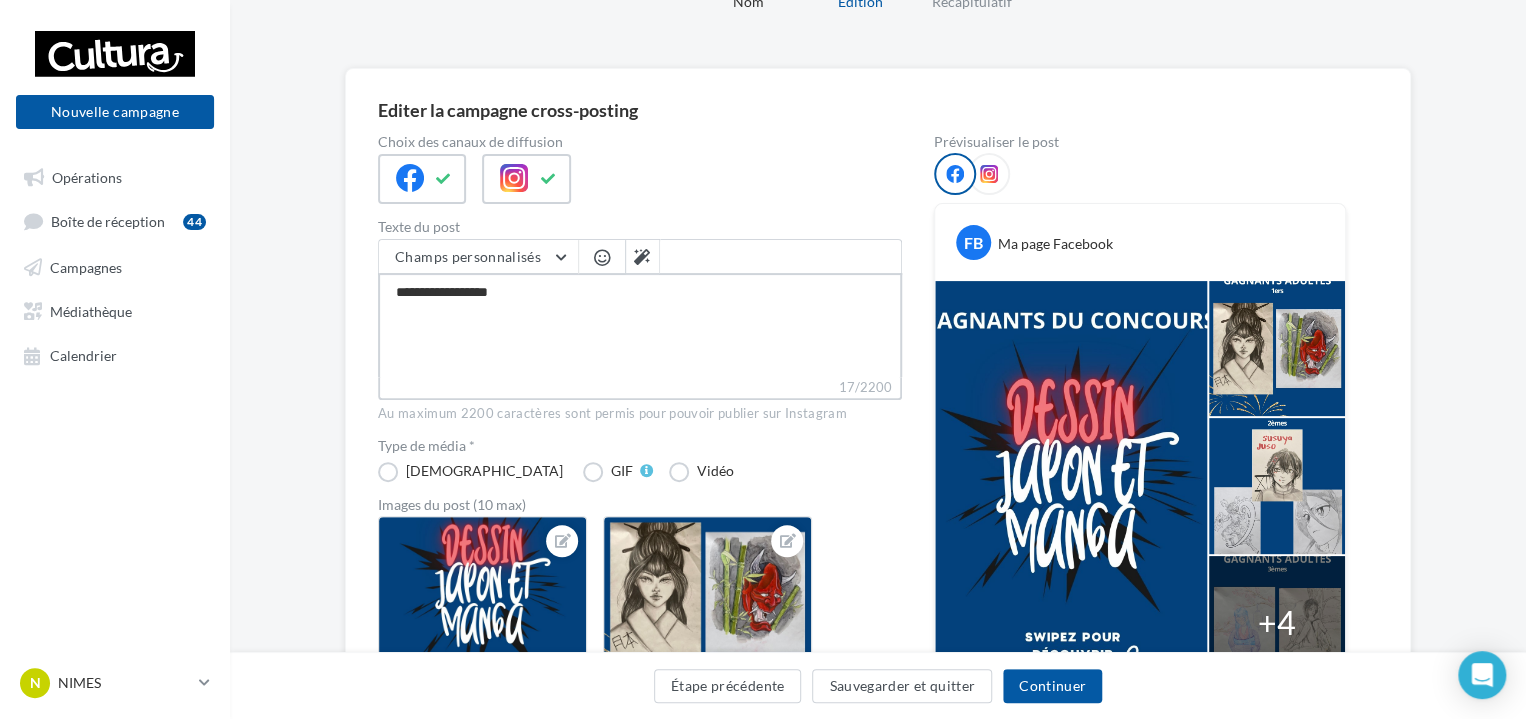type on "**********" 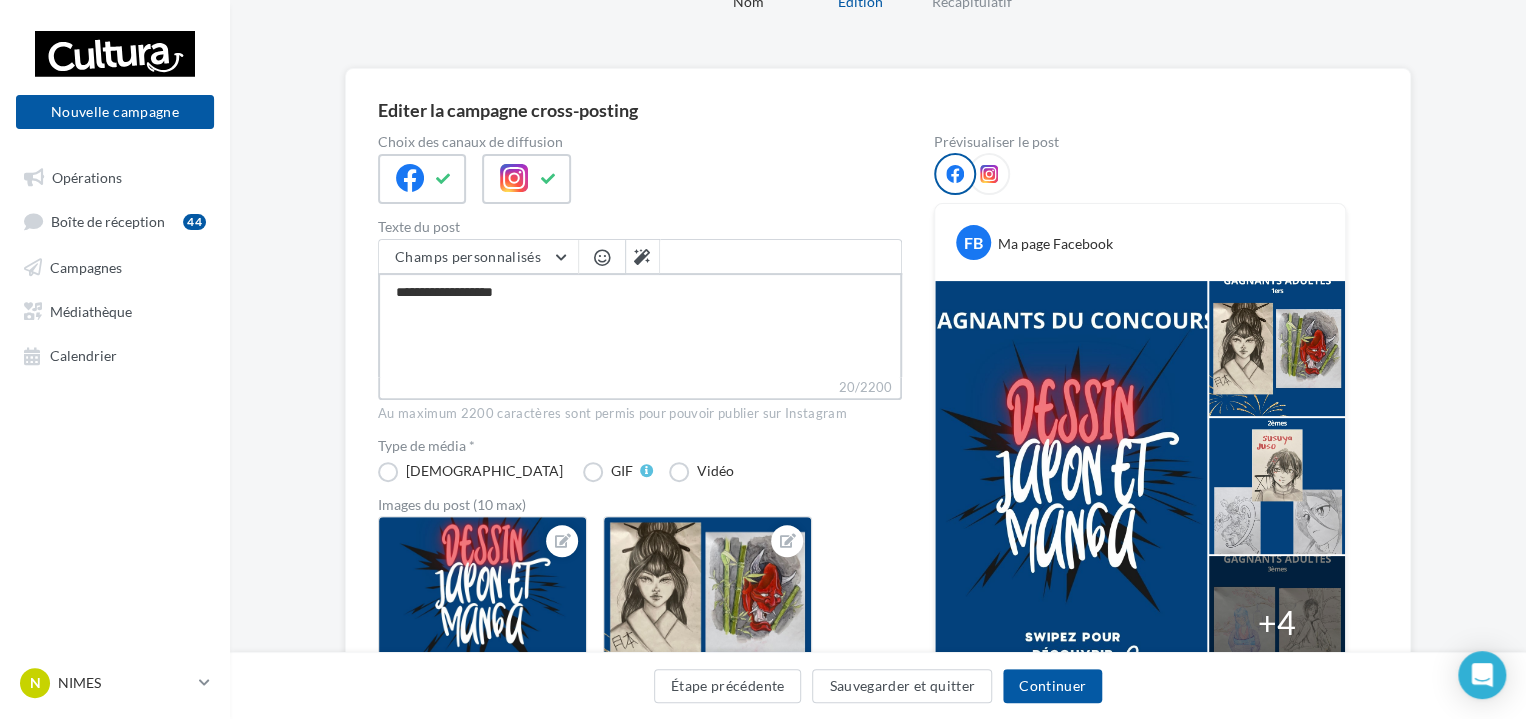 type on "**********" 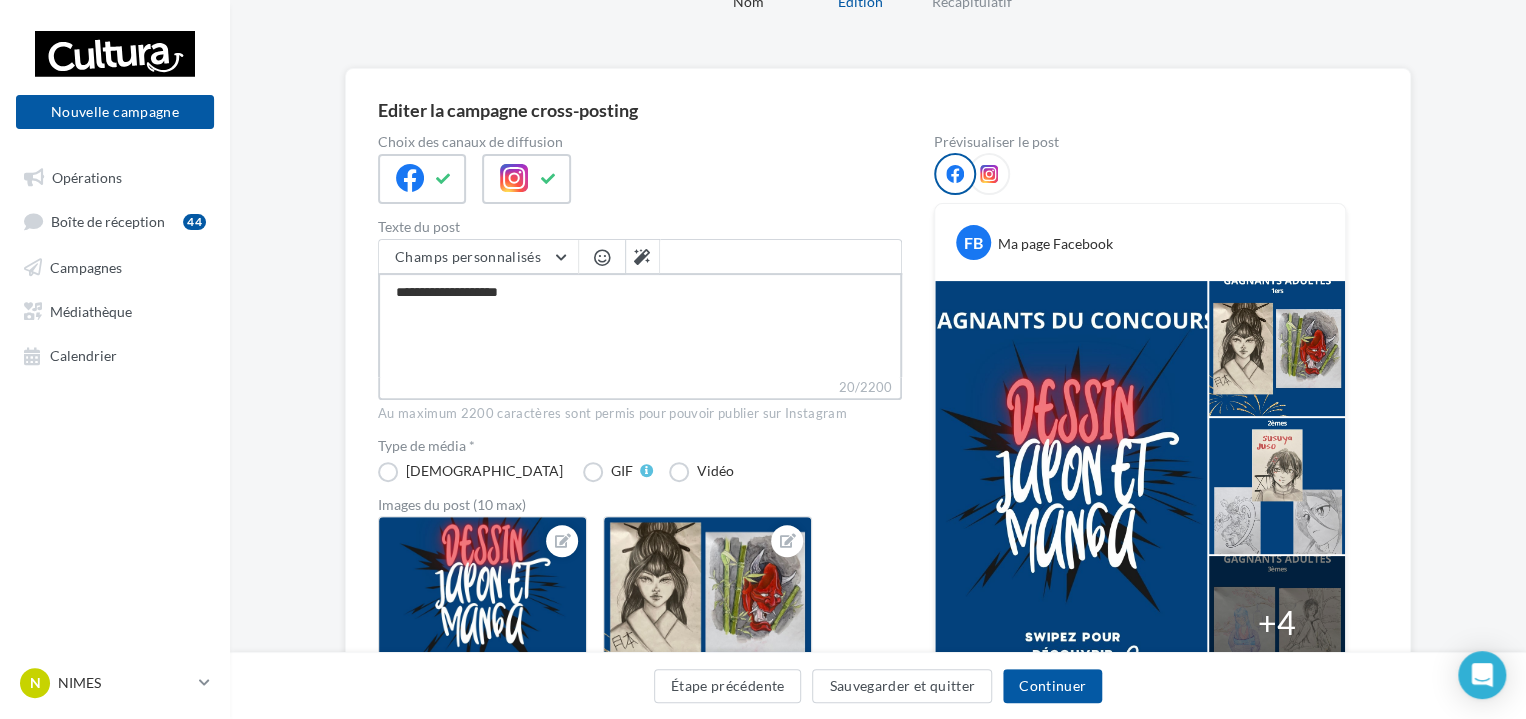 type on "**********" 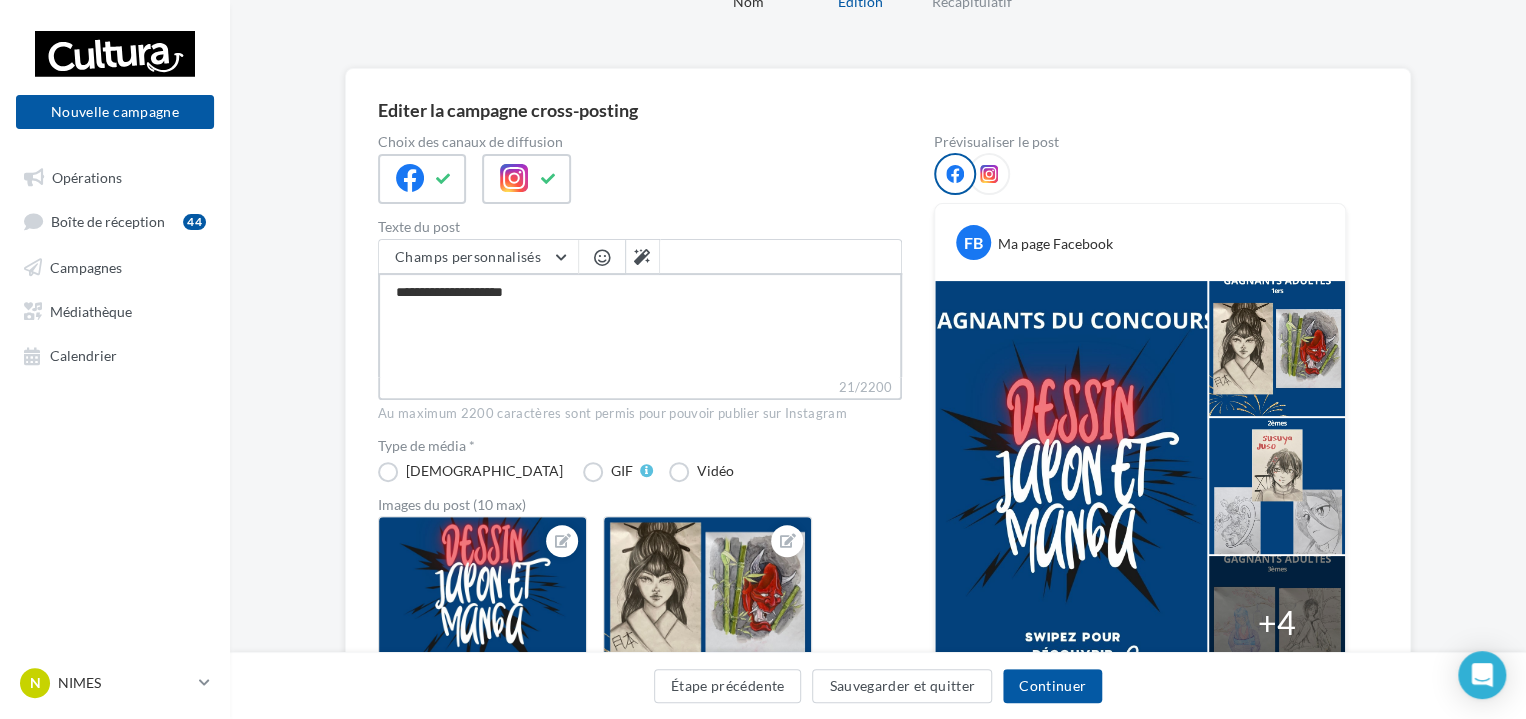 type on "**********" 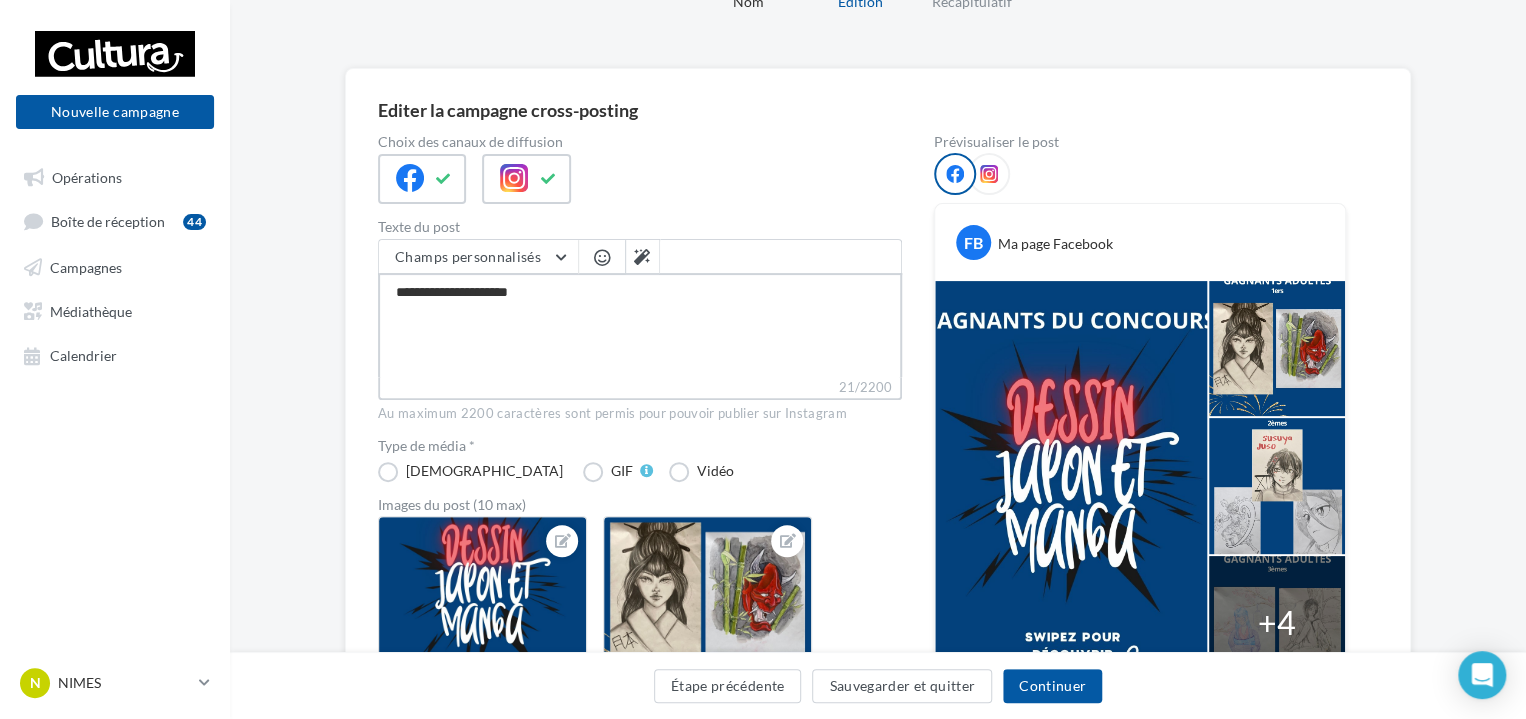 type on "**********" 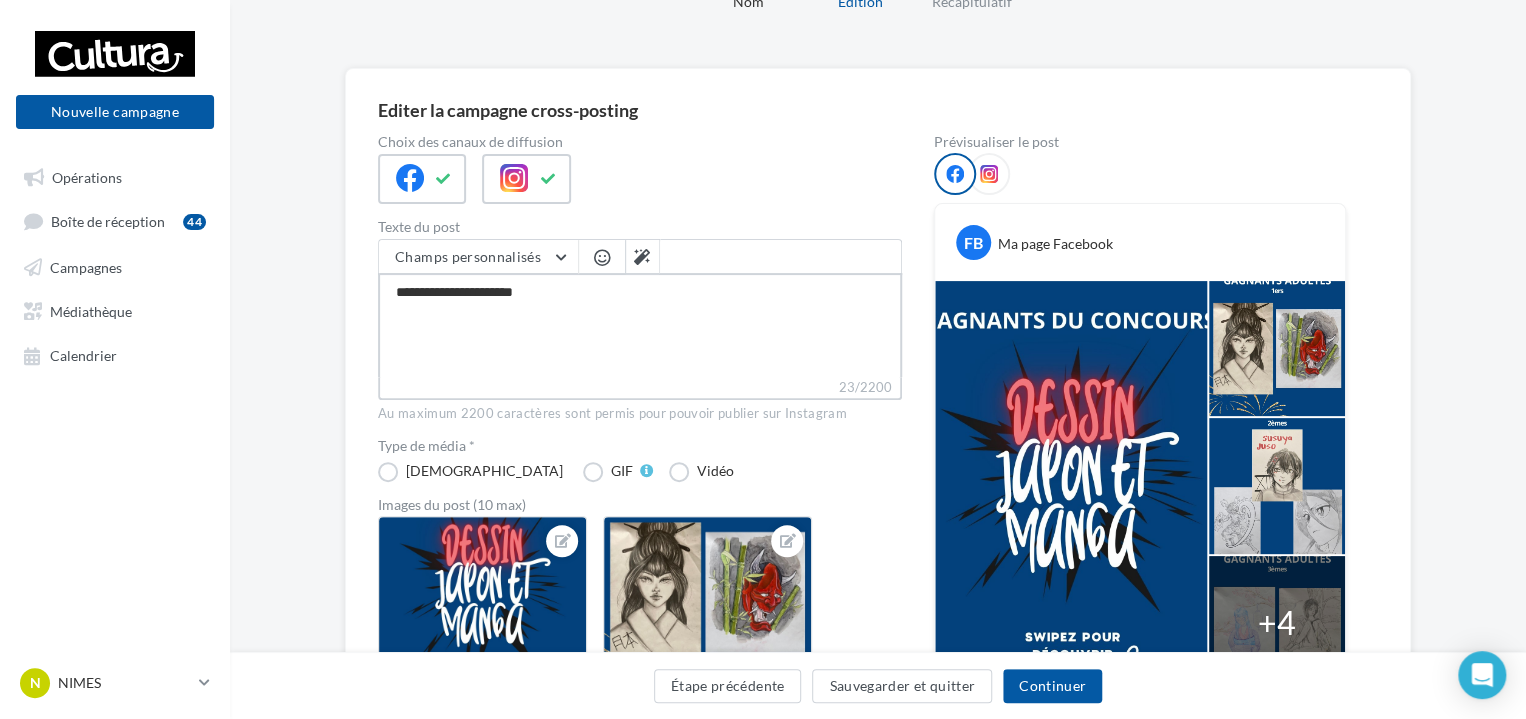 type on "**********" 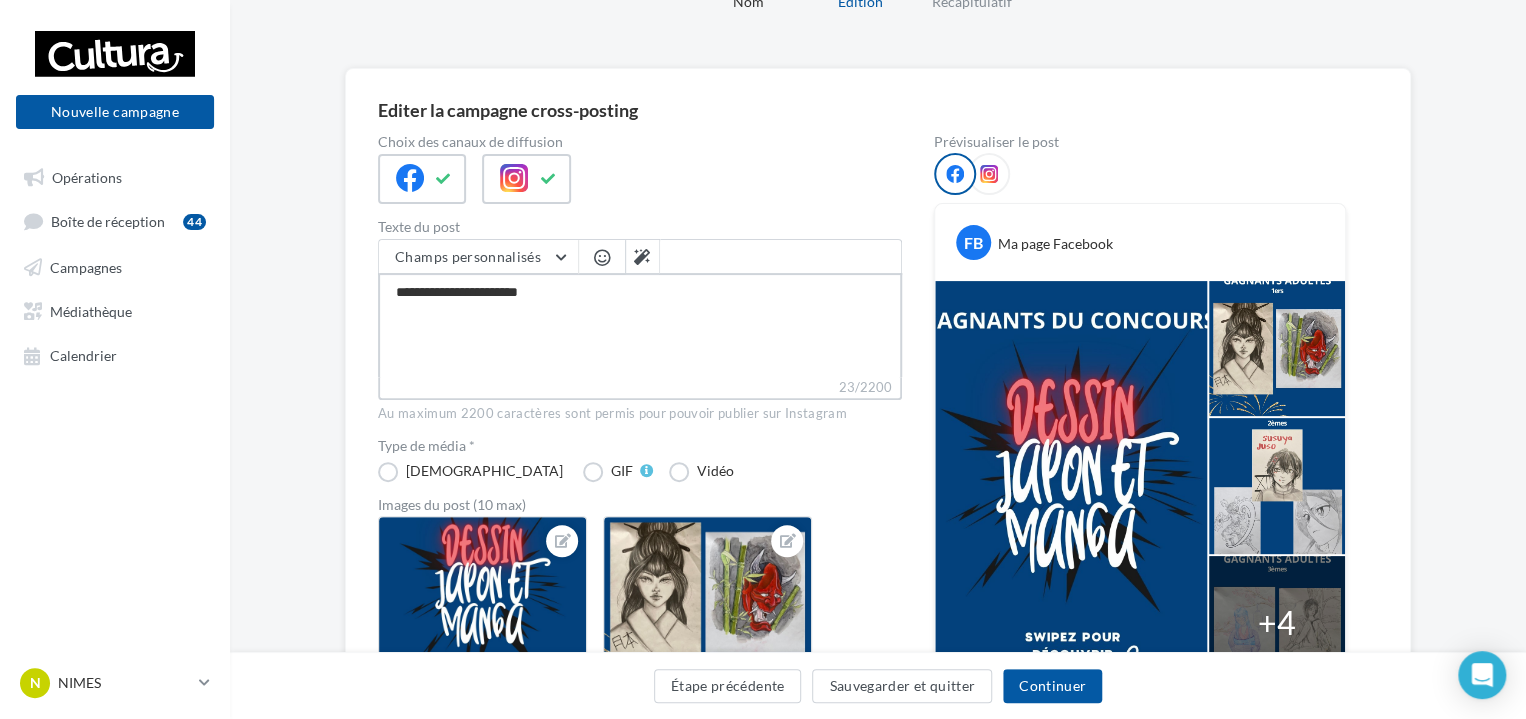 type on "**********" 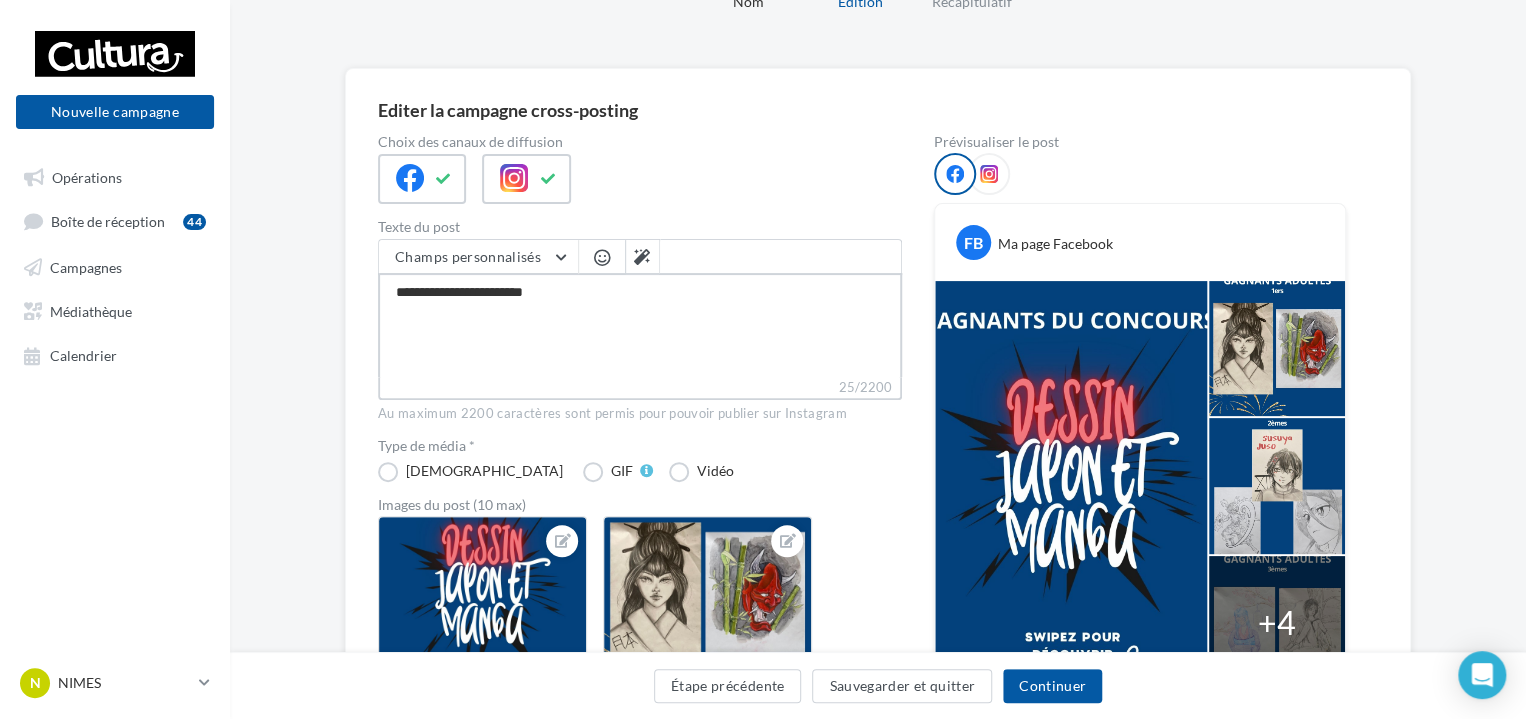 type on "**********" 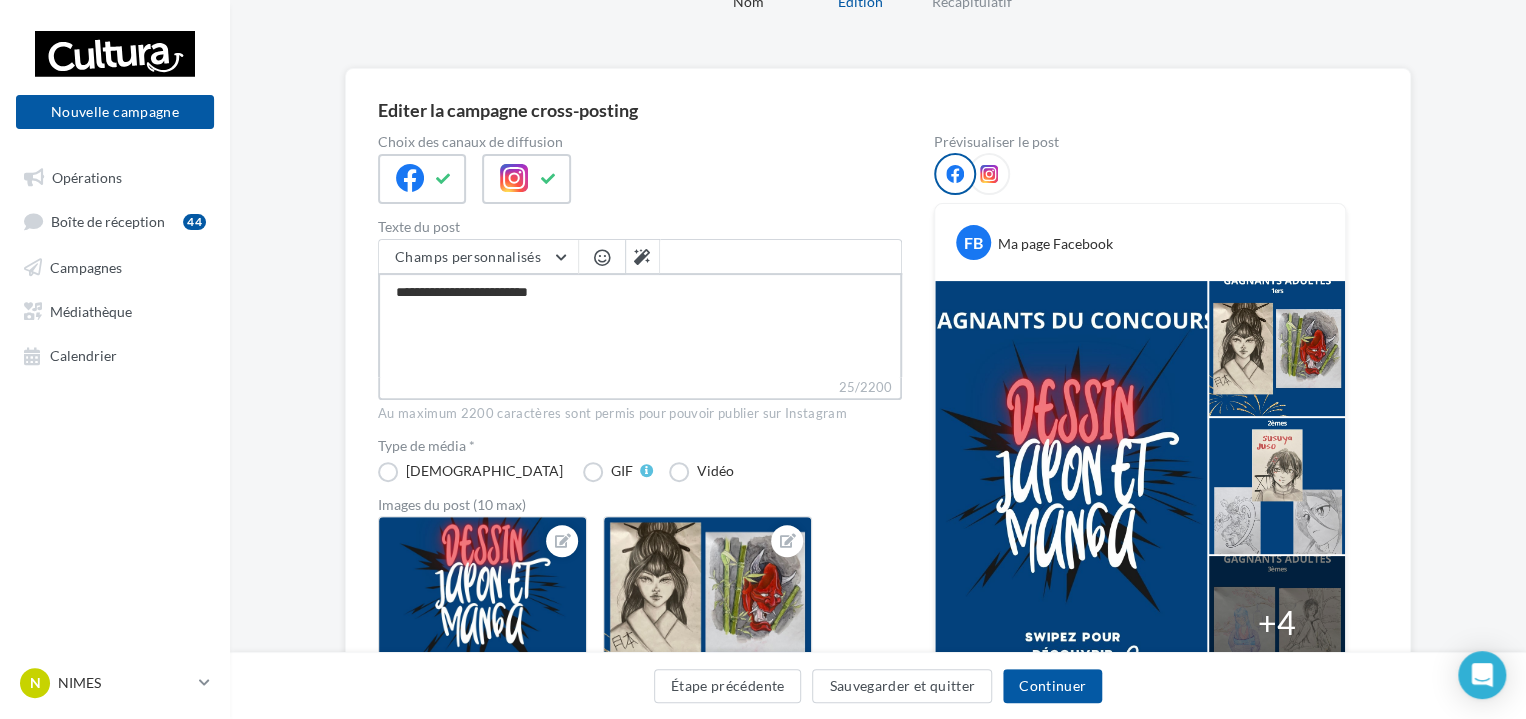 type on "**********" 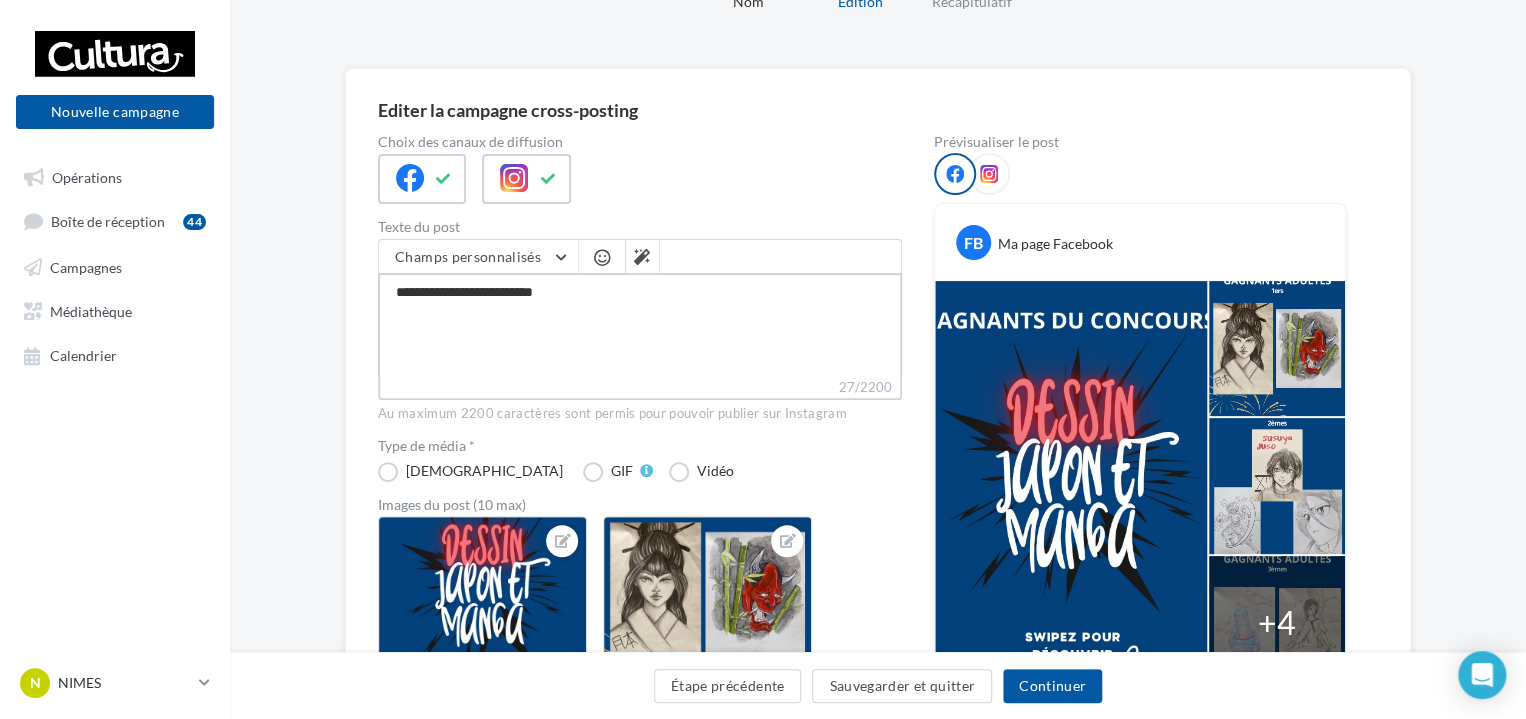 type on "**********" 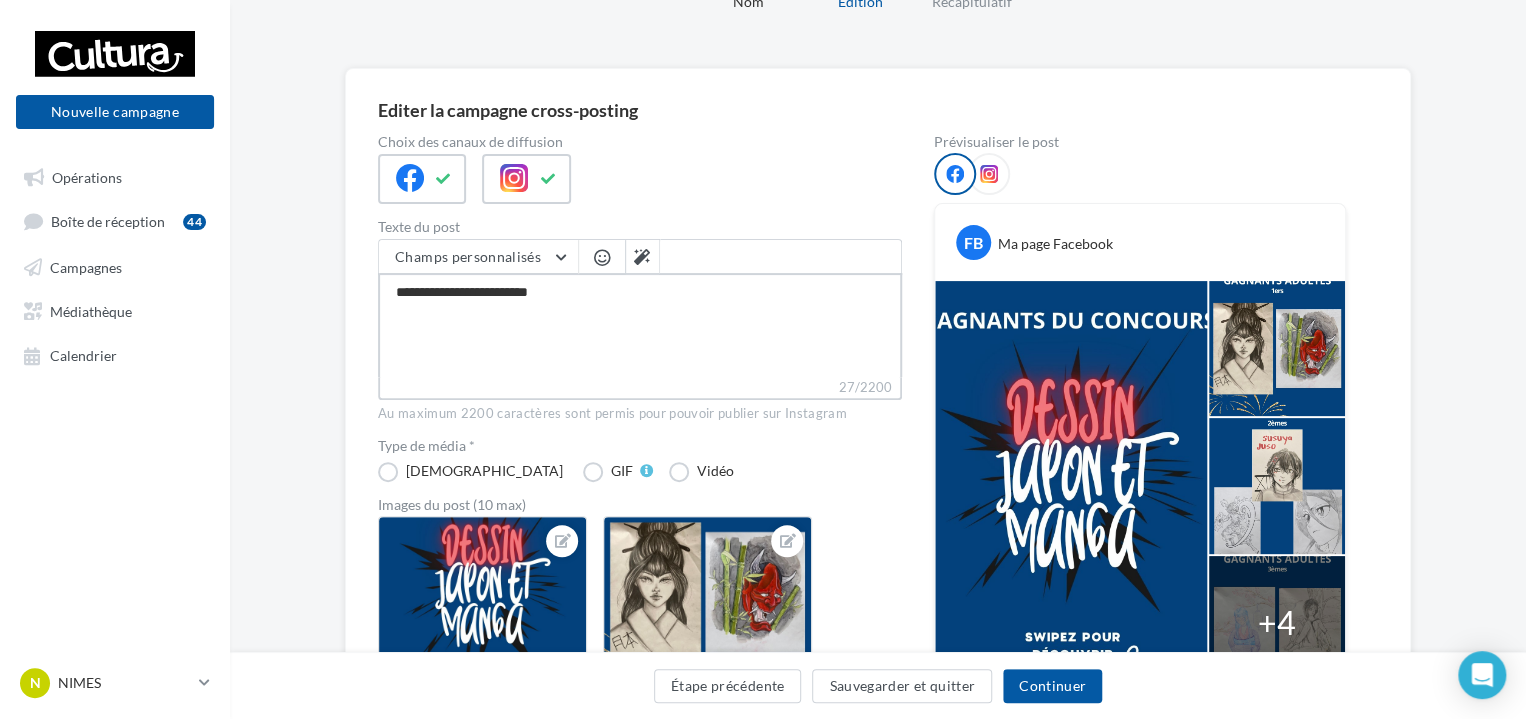 type on "**********" 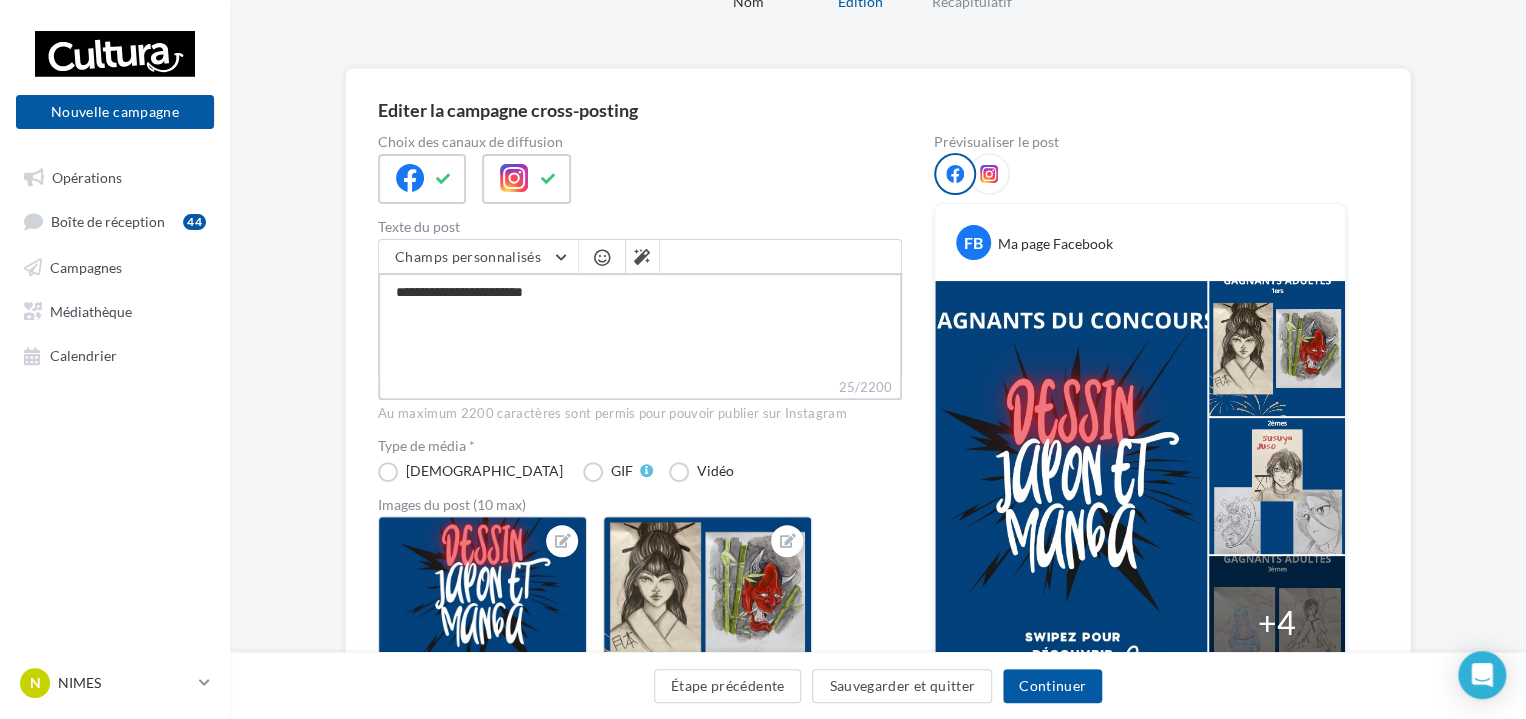 type on "**********" 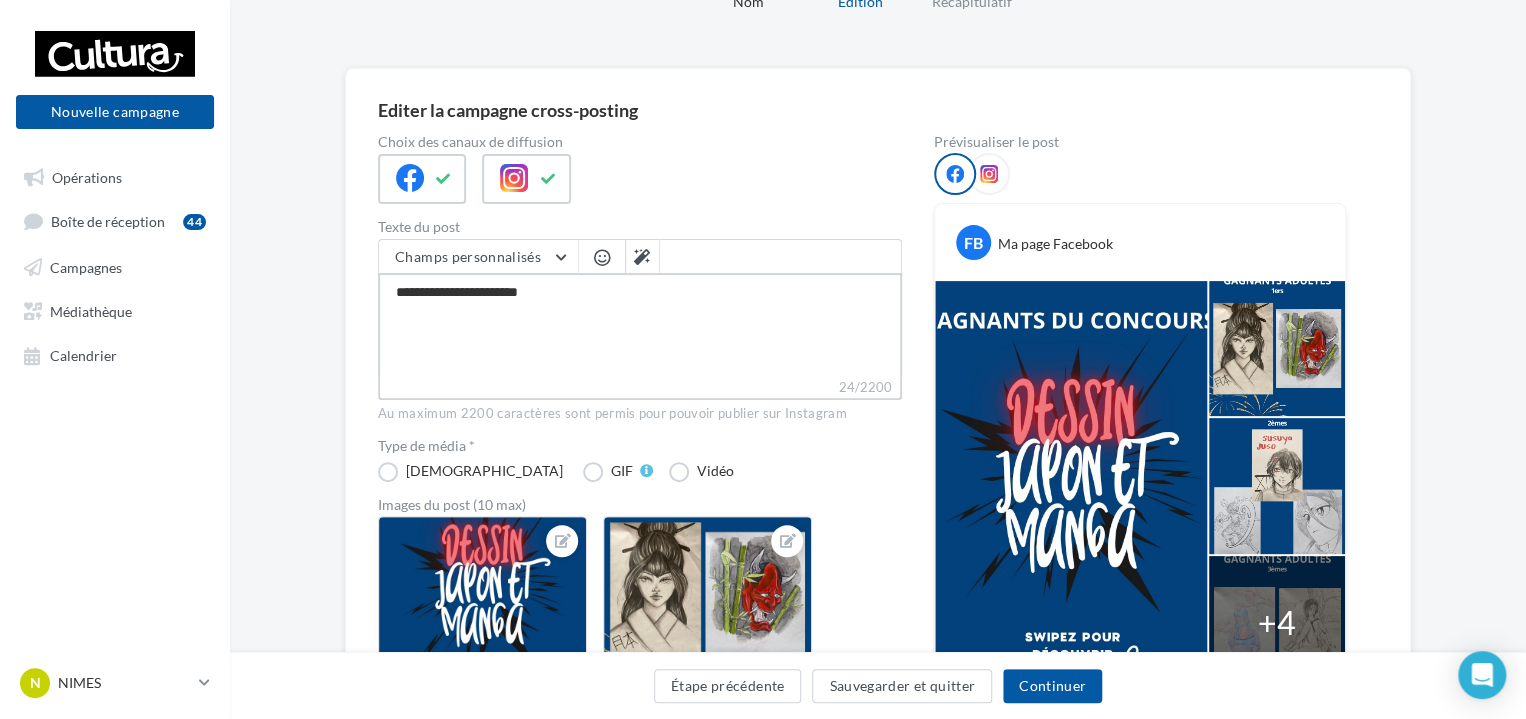type on "**********" 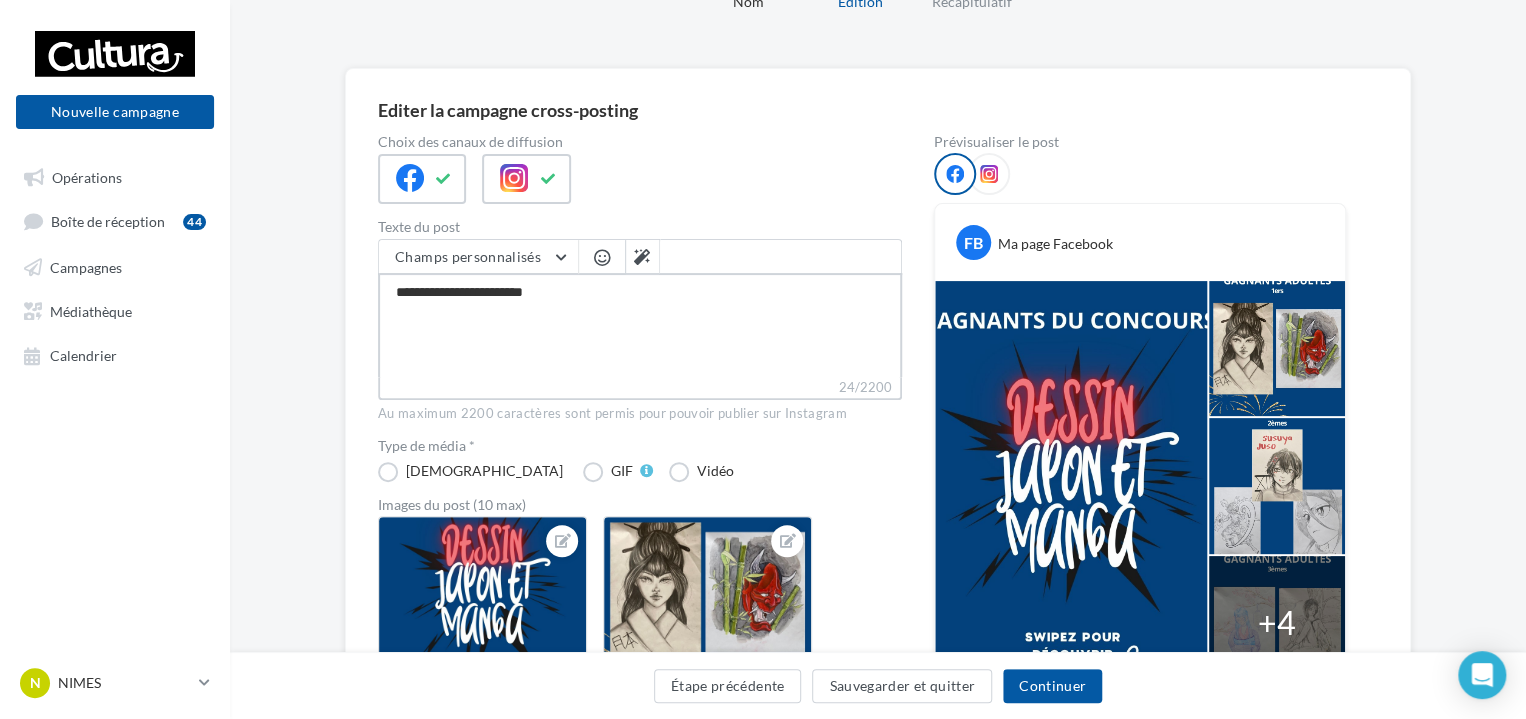 type on "**********" 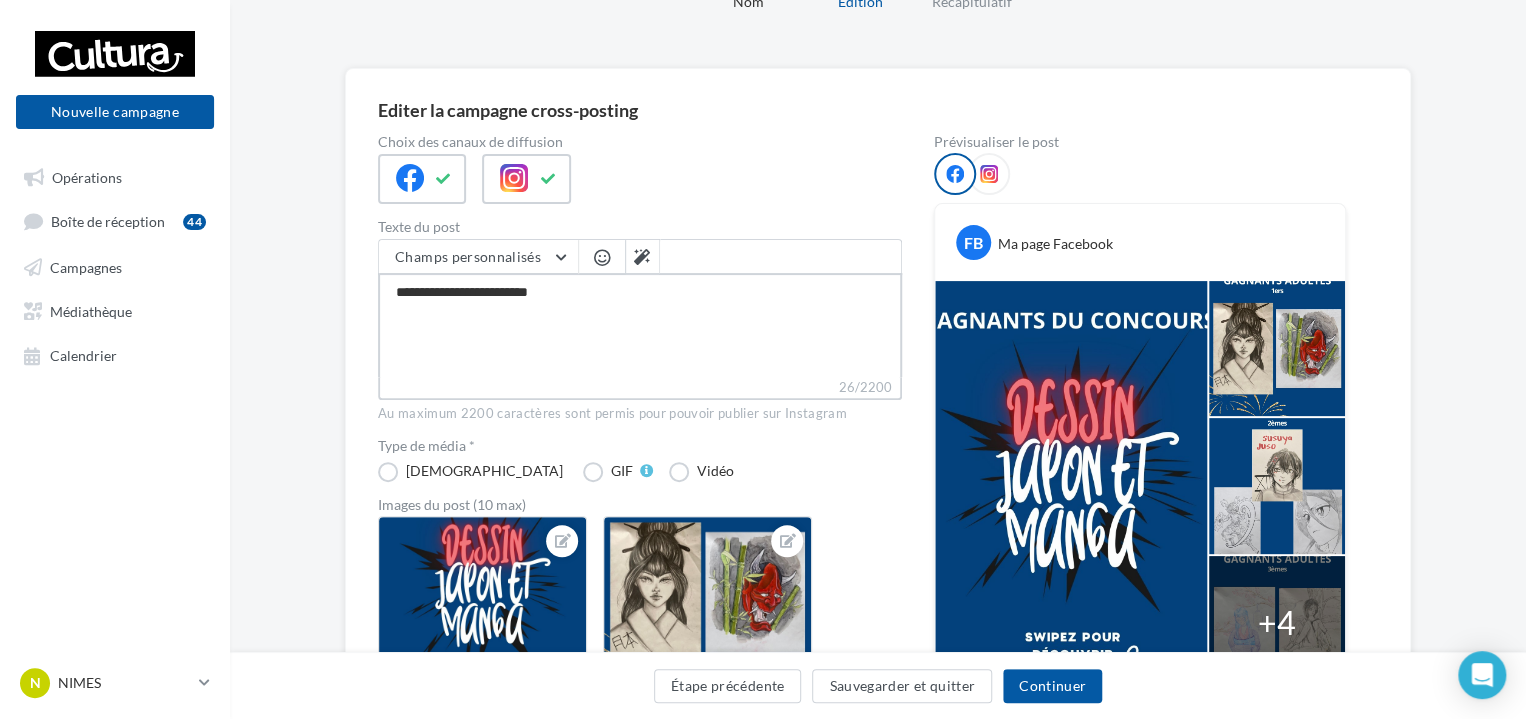type on "**********" 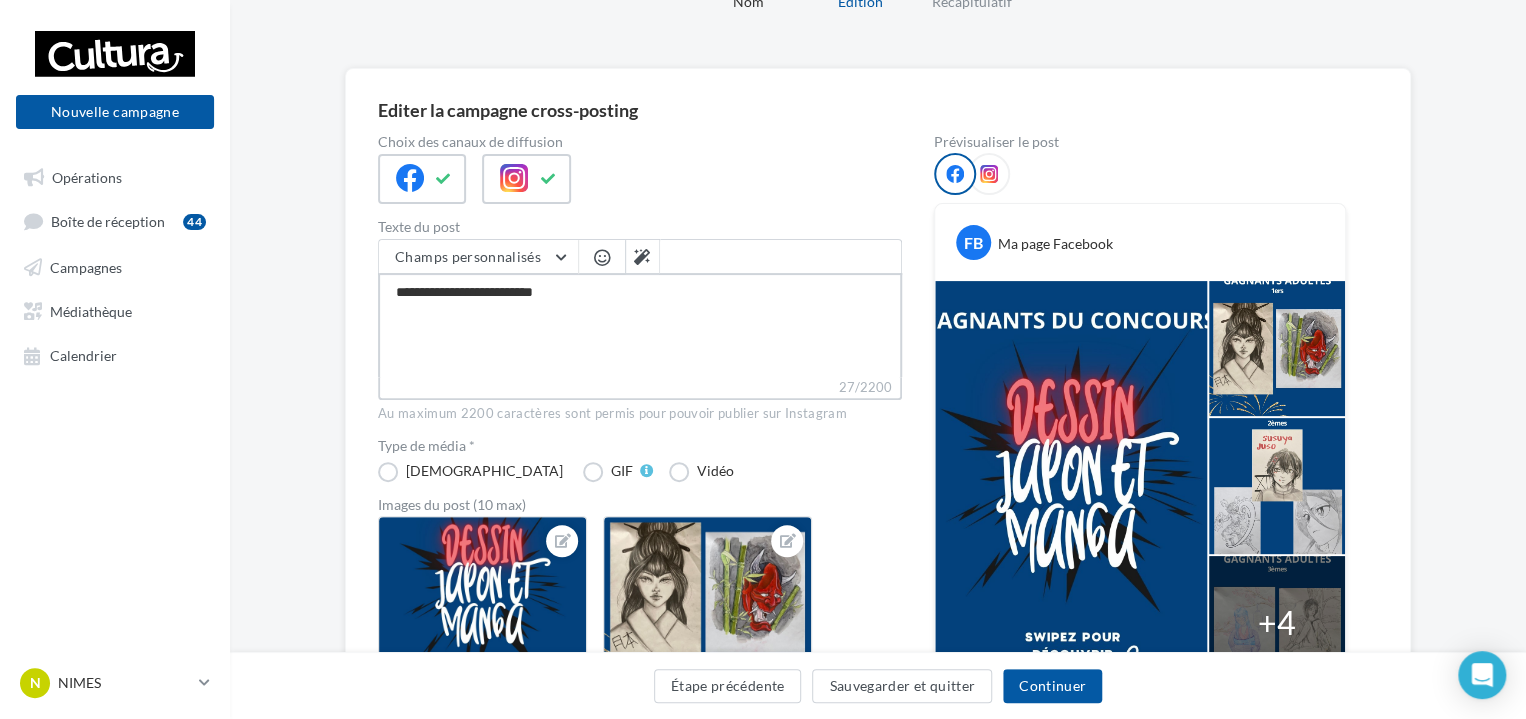 type on "**********" 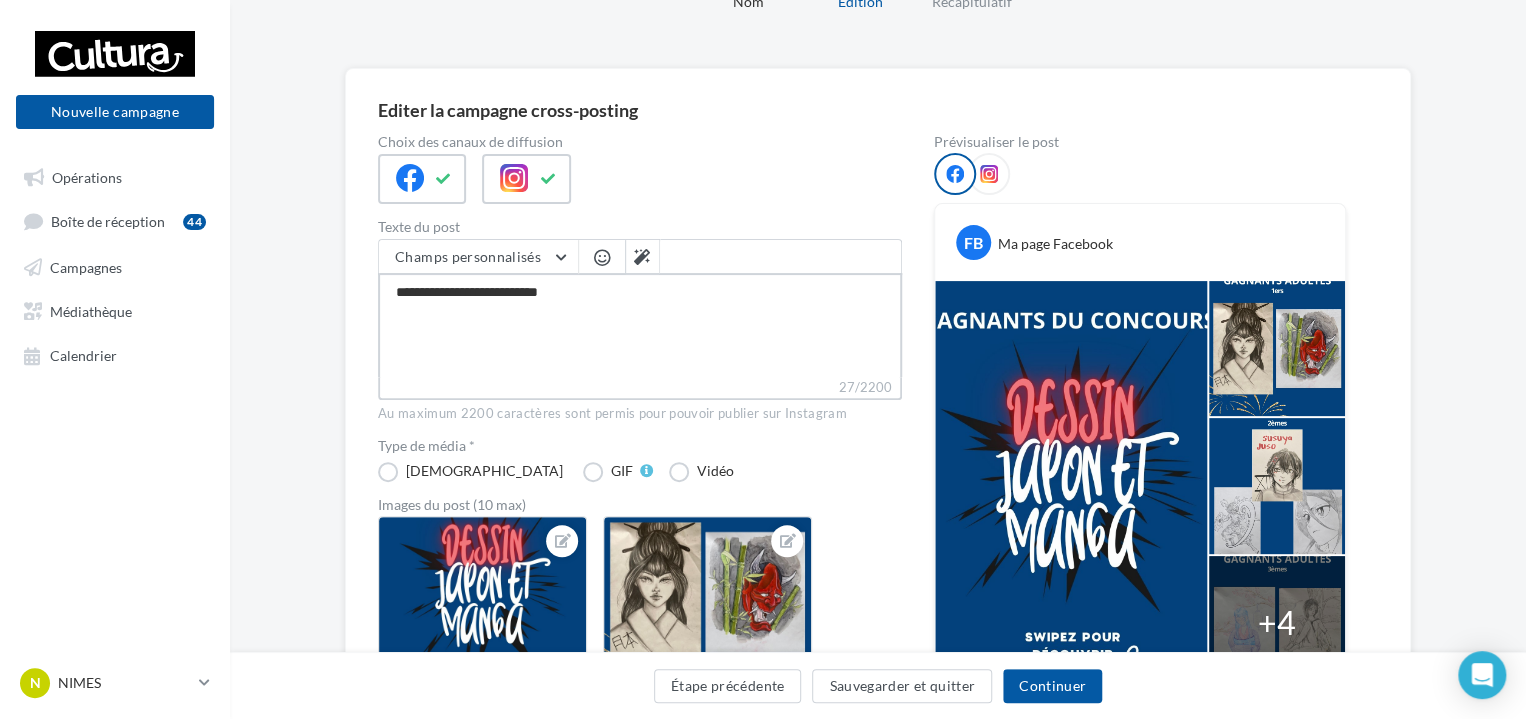 type on "**********" 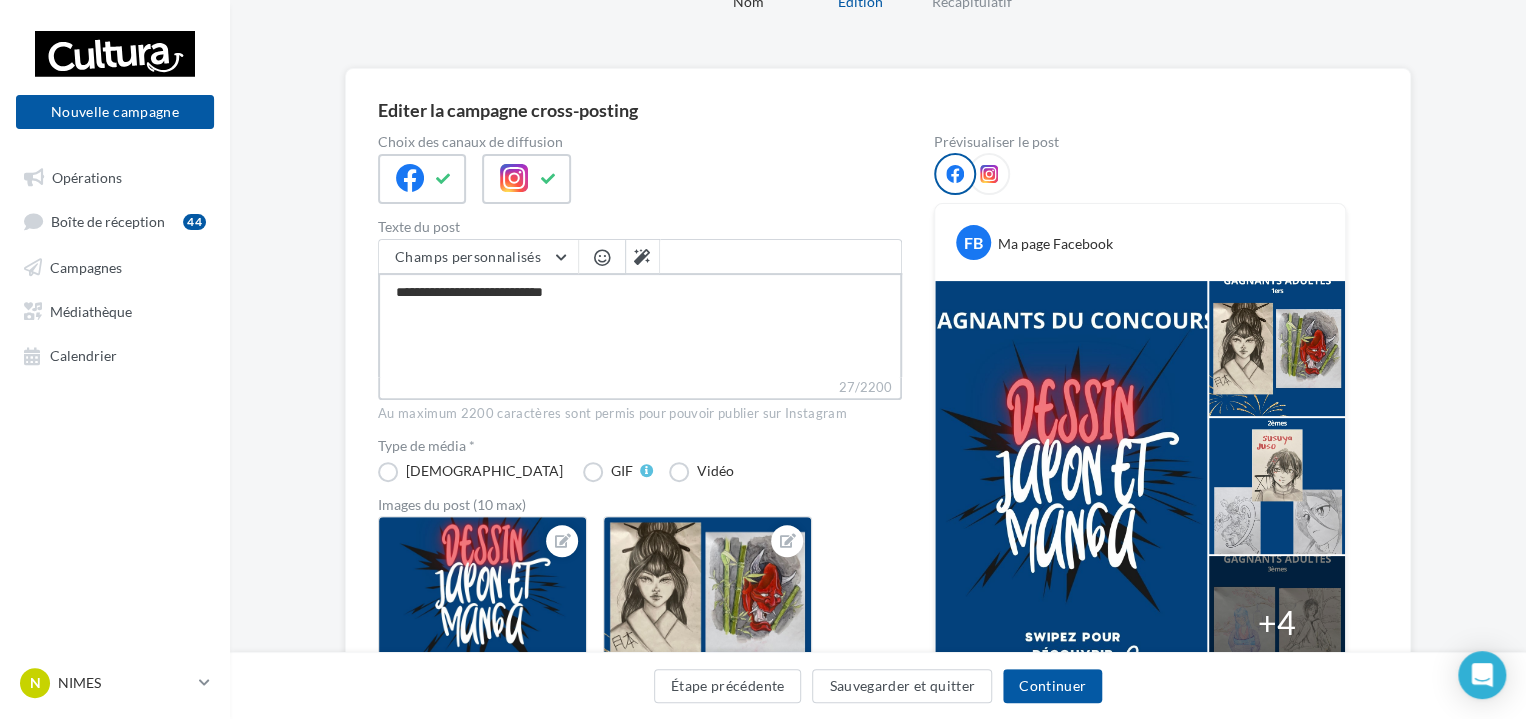 type on "**********" 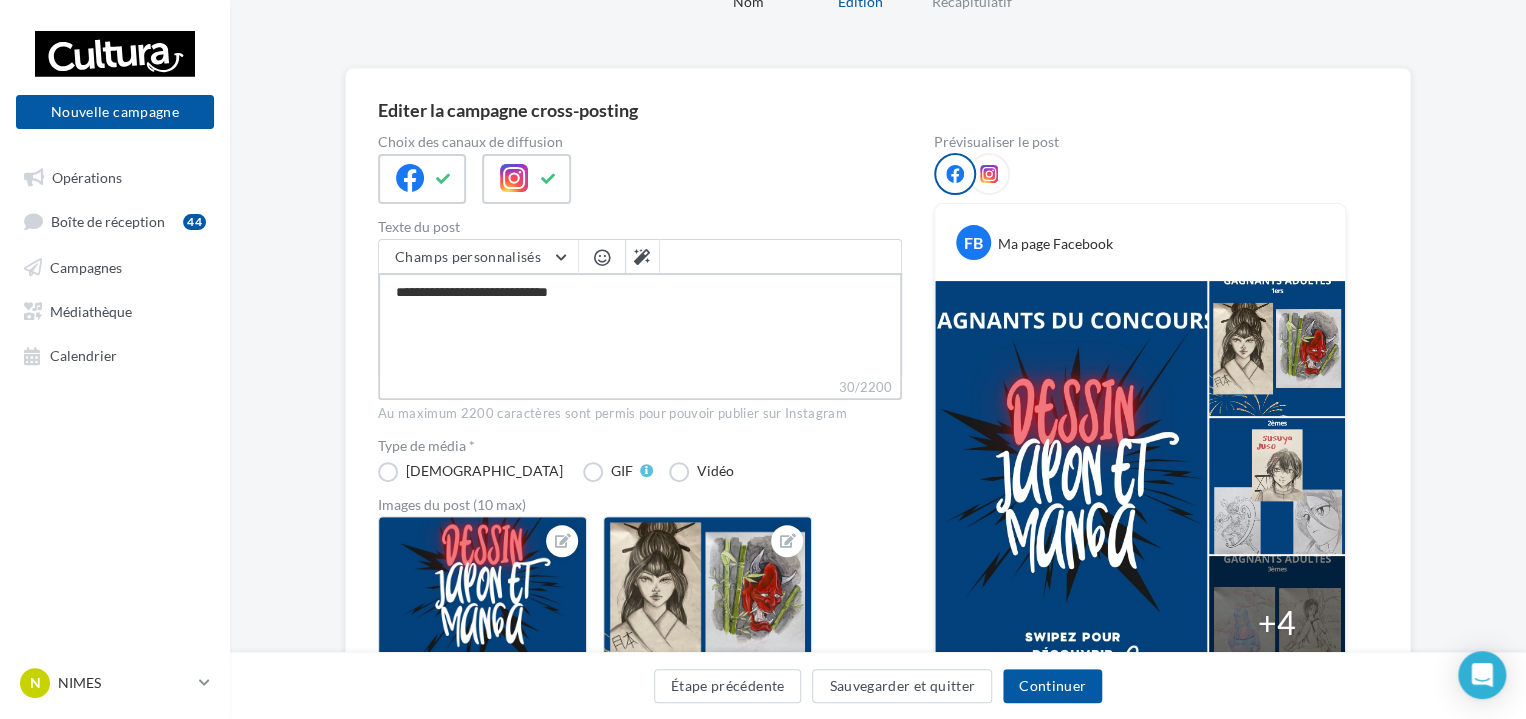 type on "**********" 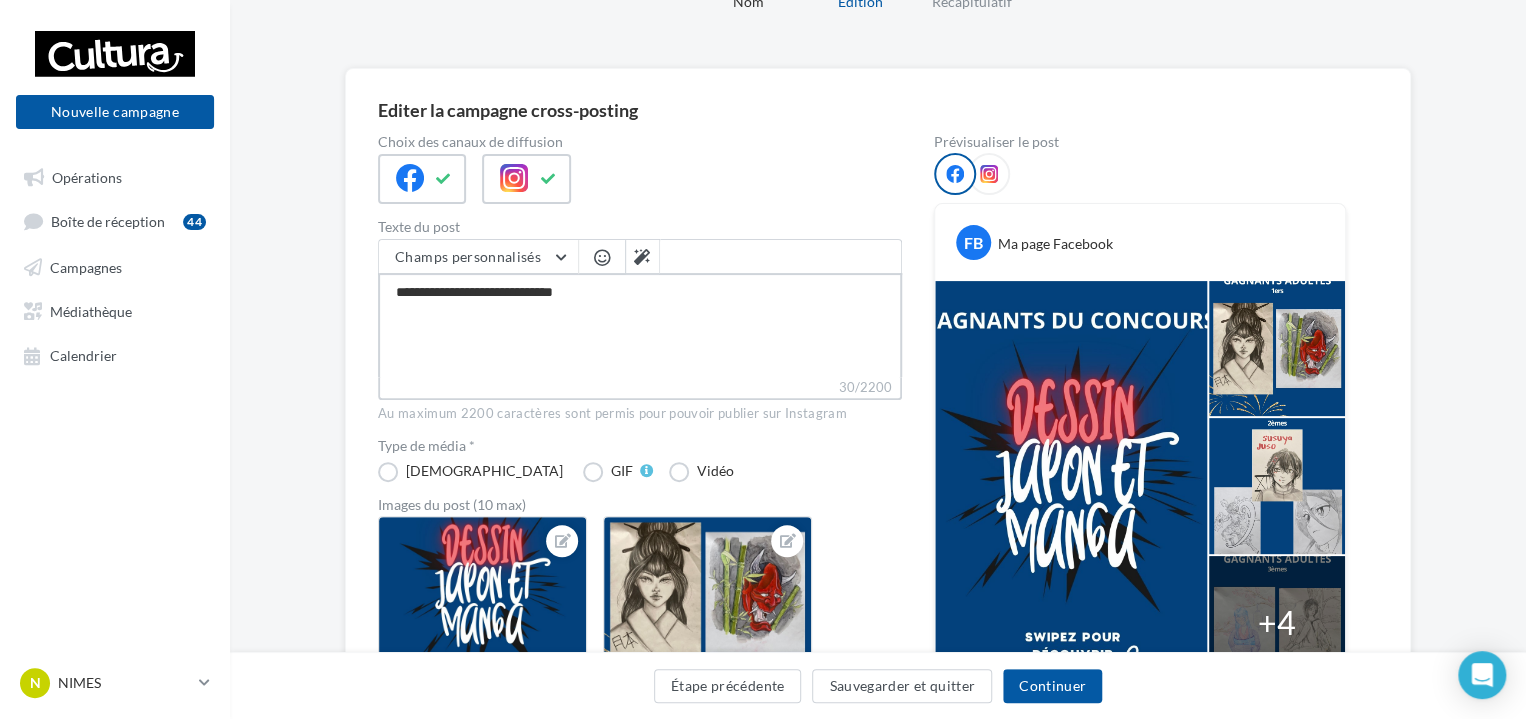 type on "**********" 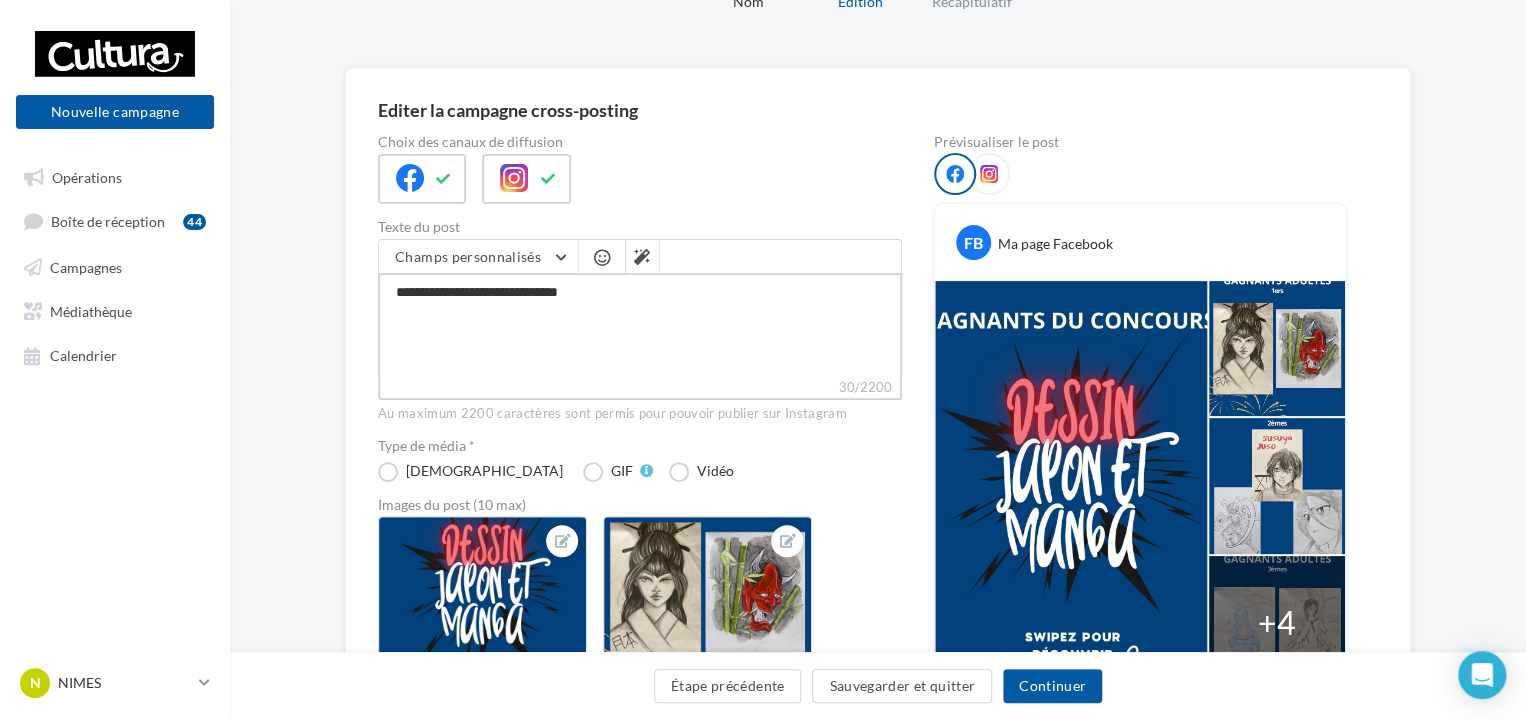 type on "**********" 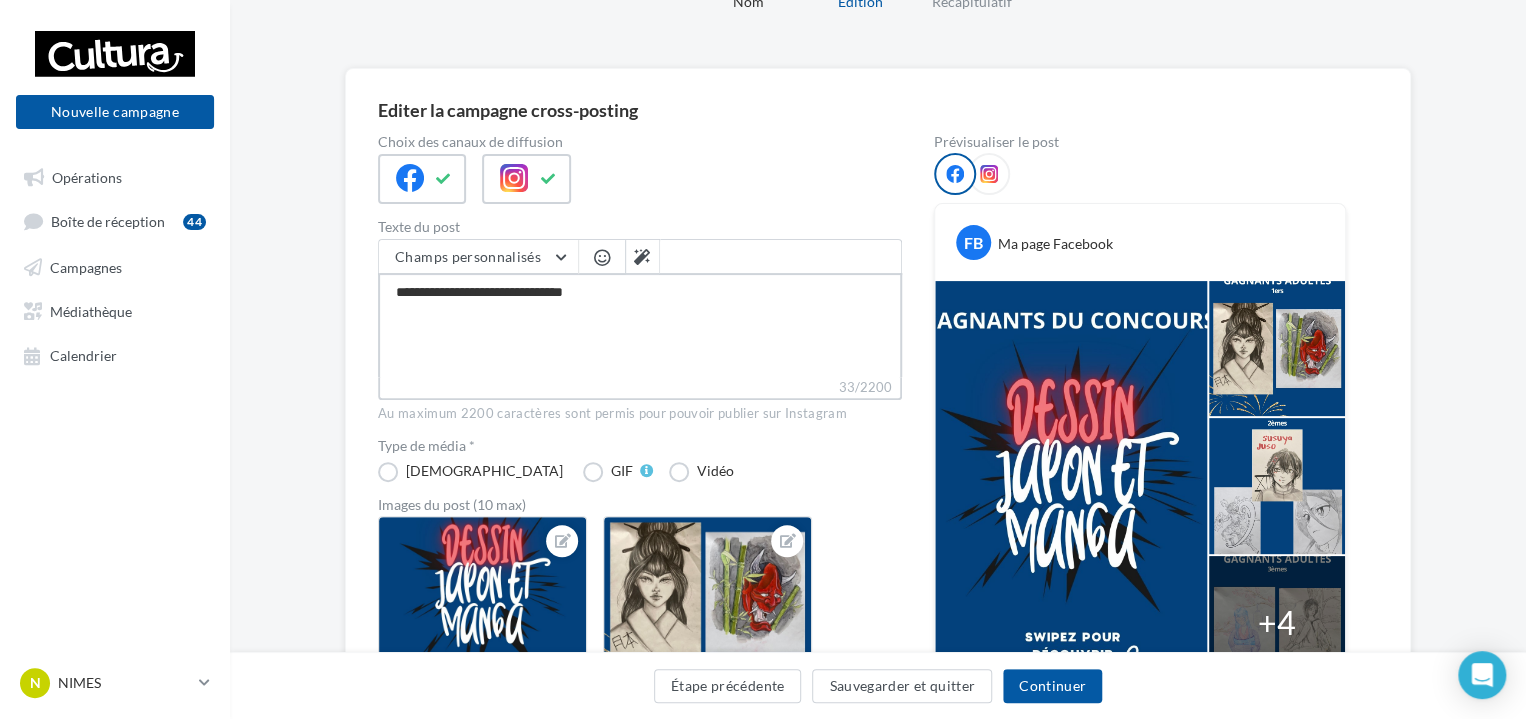 type on "**********" 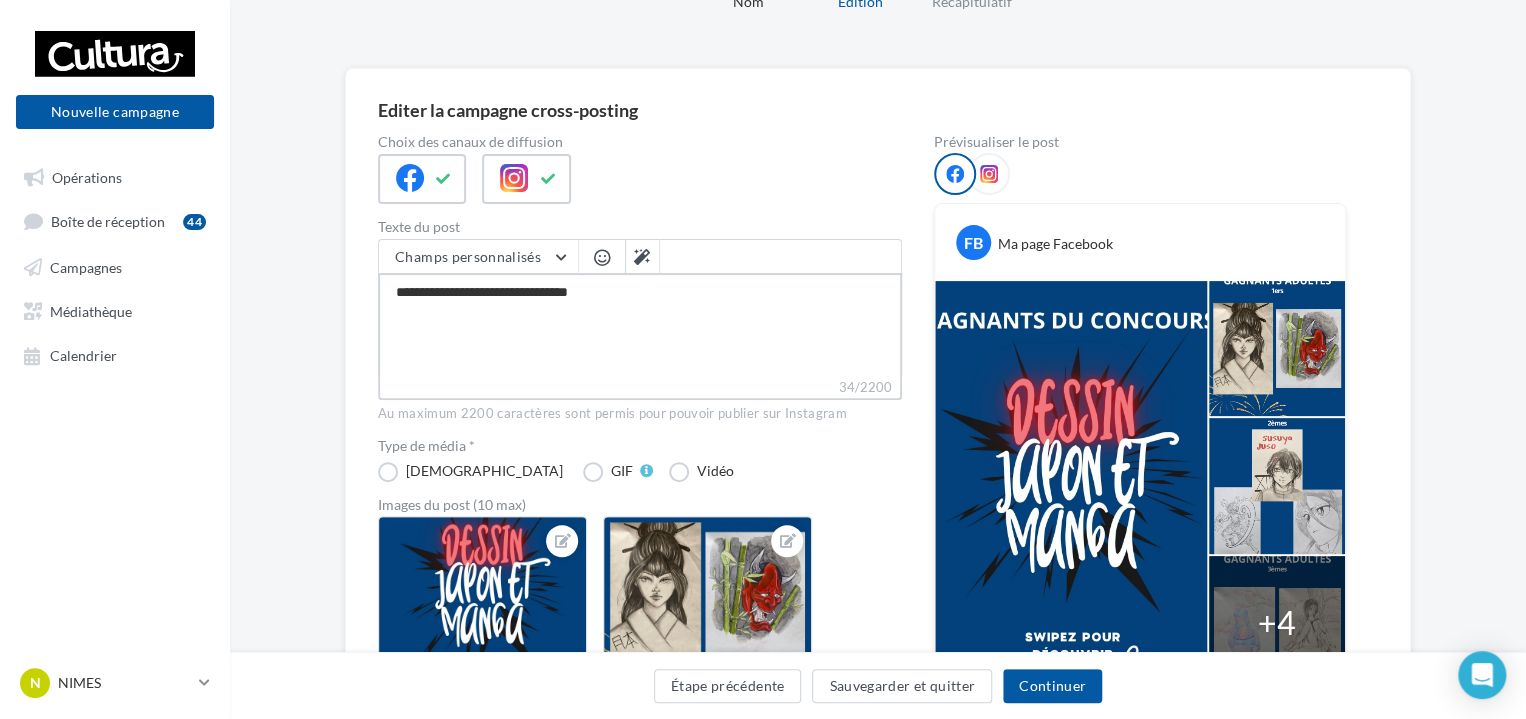type on "**********" 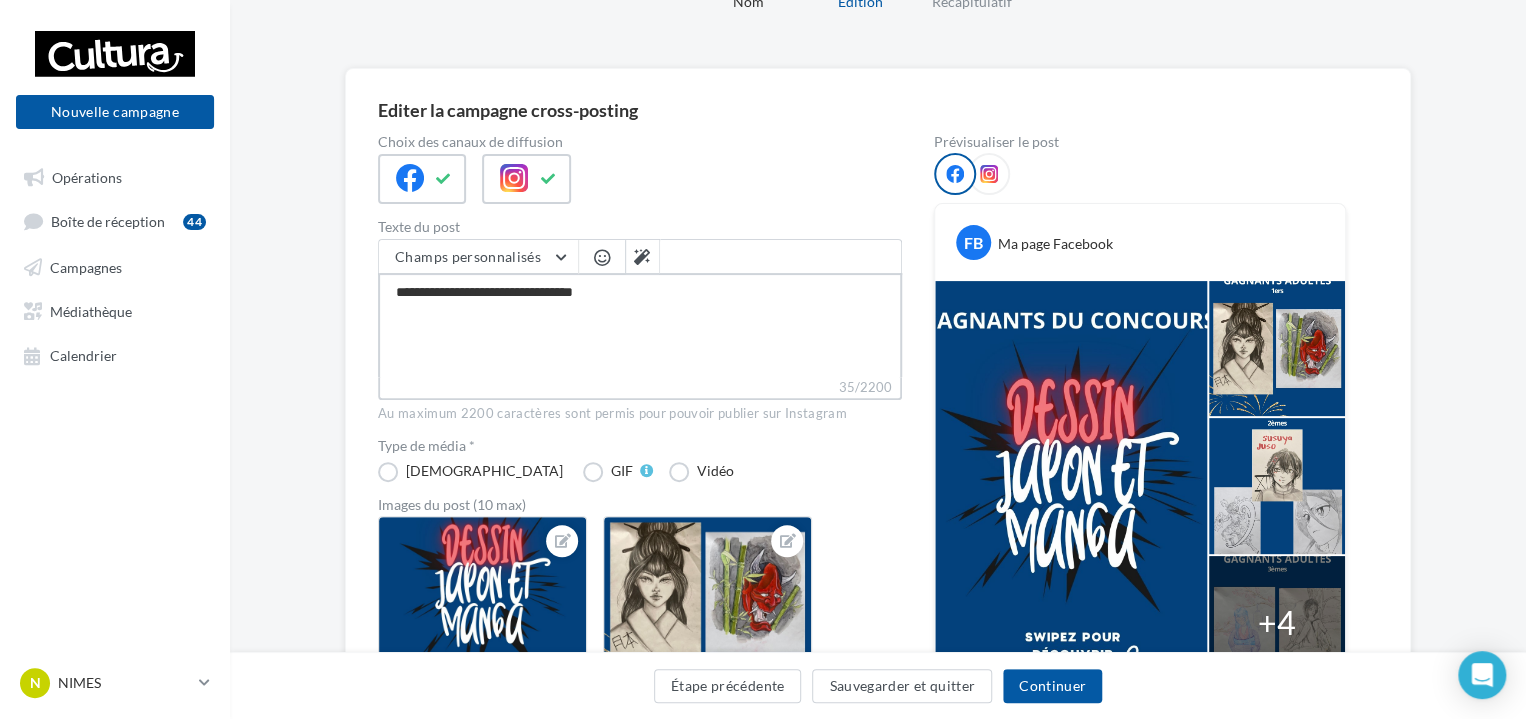 type on "**********" 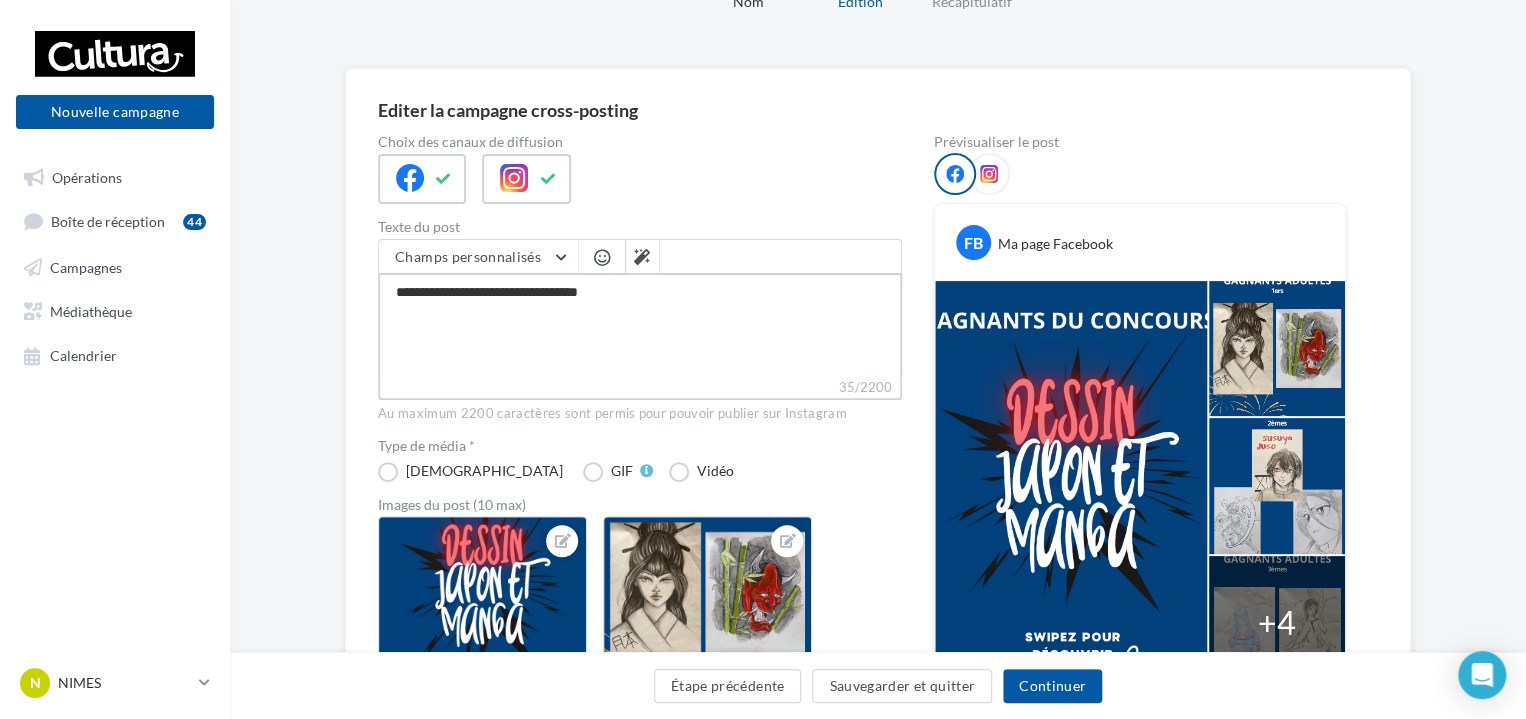 type on "**********" 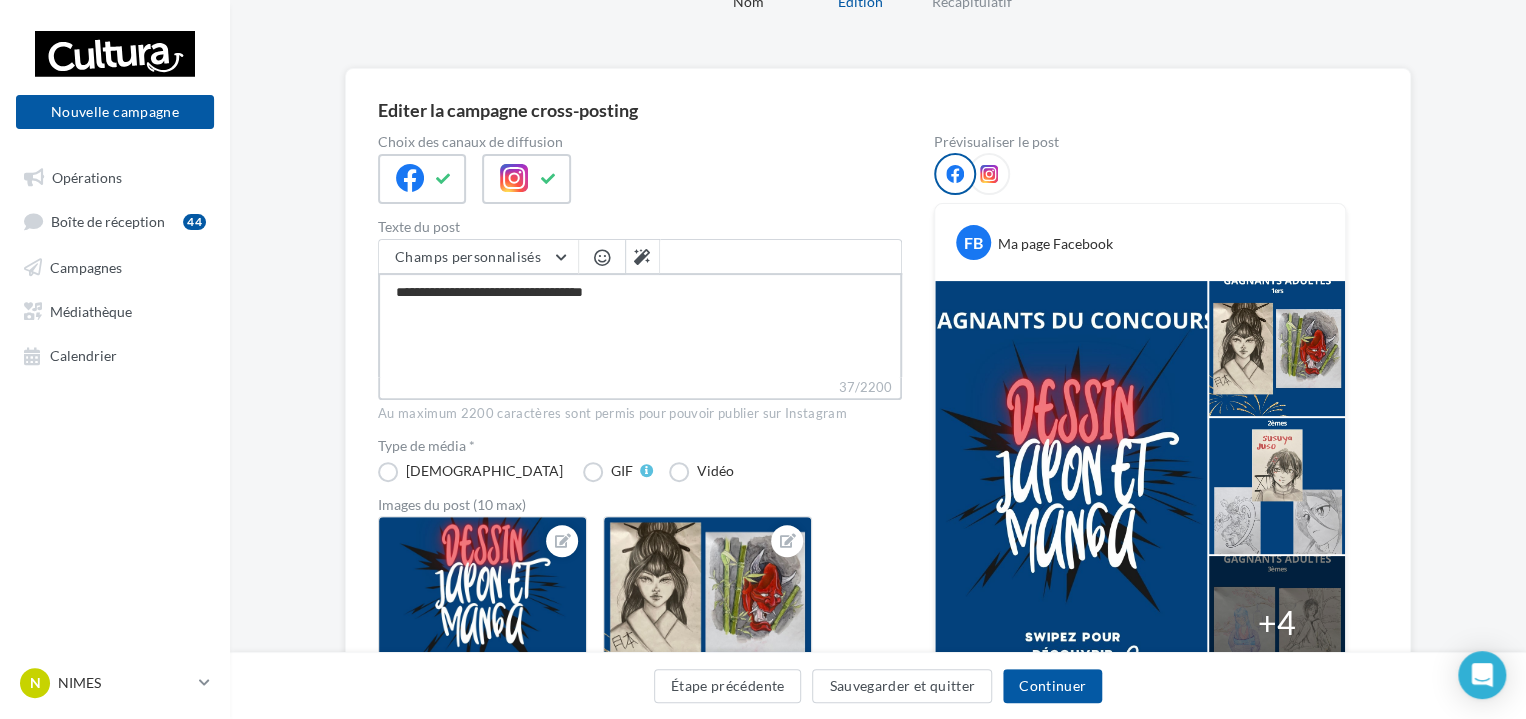 type on "**********" 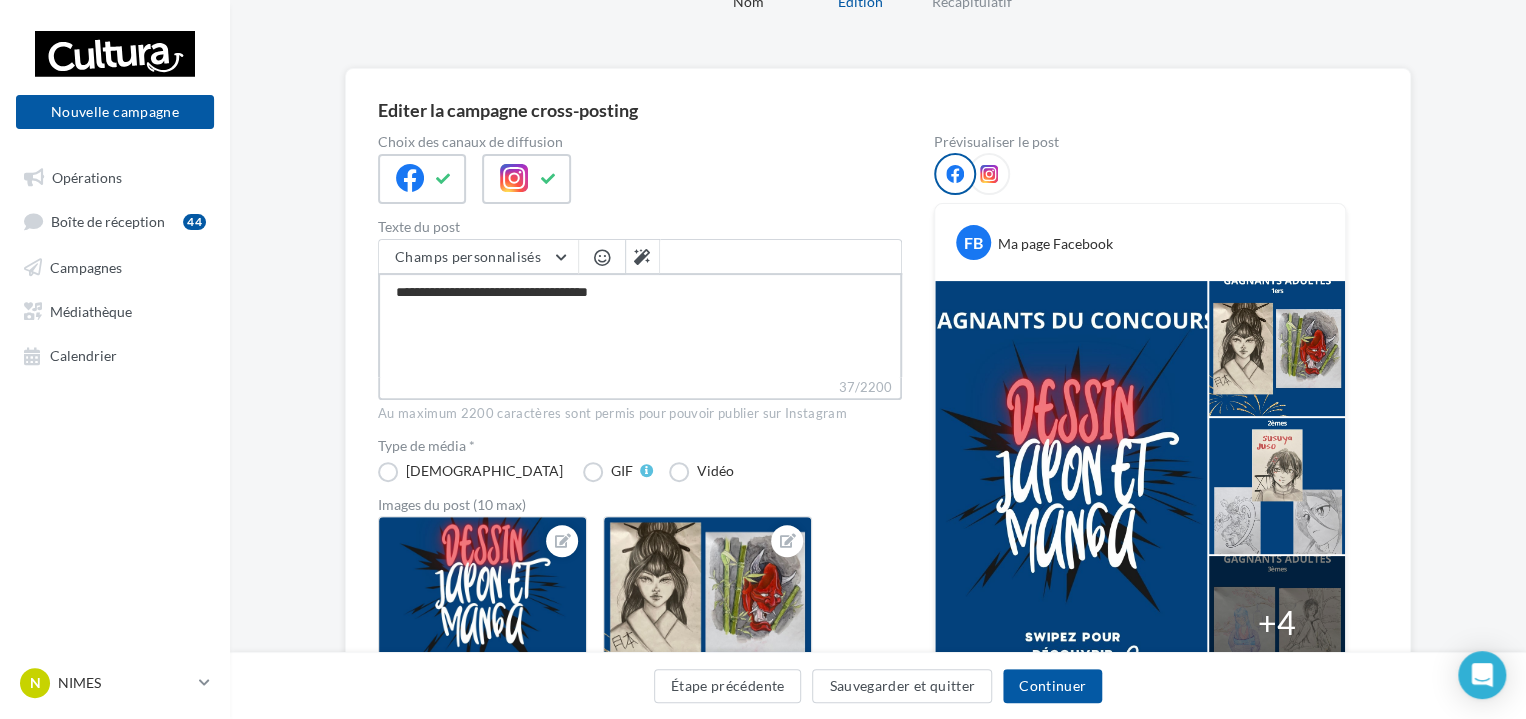 type on "**********" 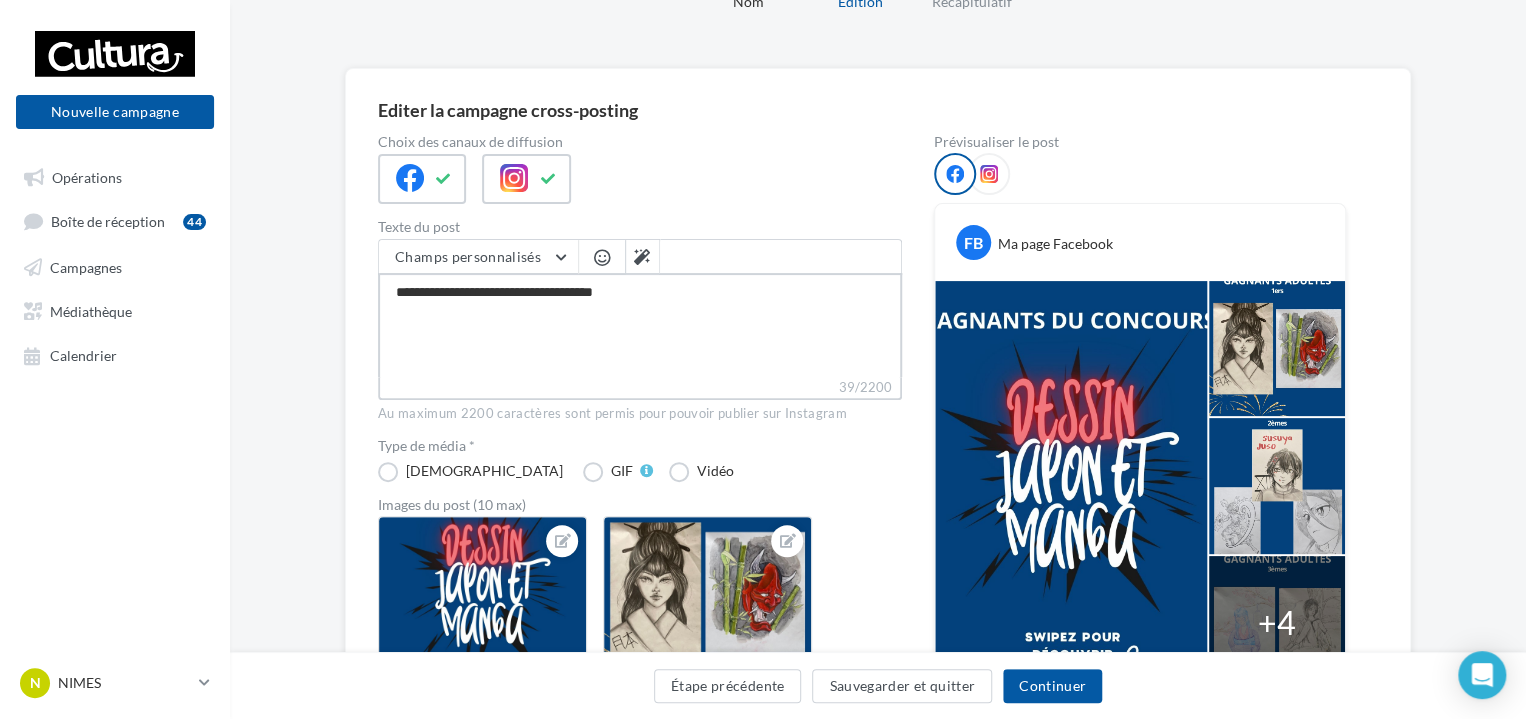 type on "**********" 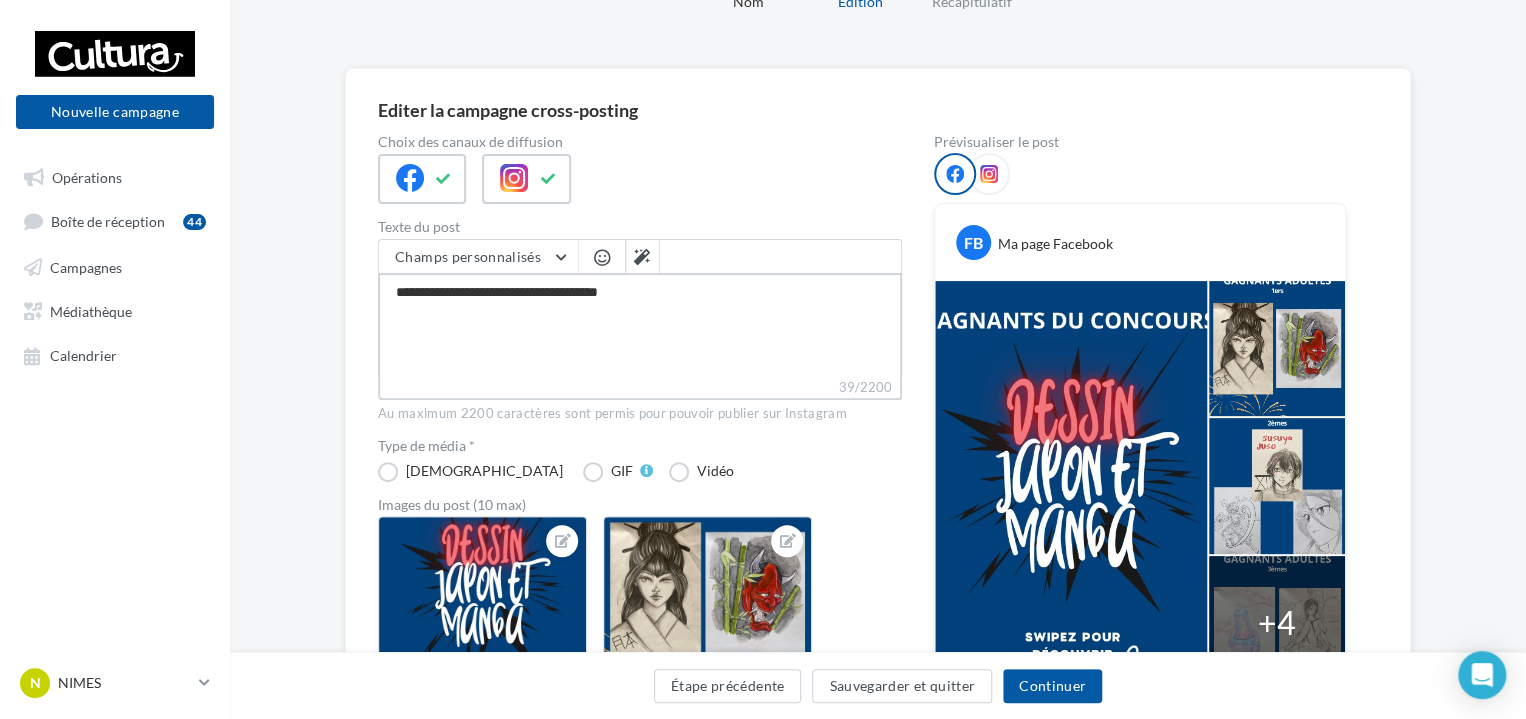 type on "**********" 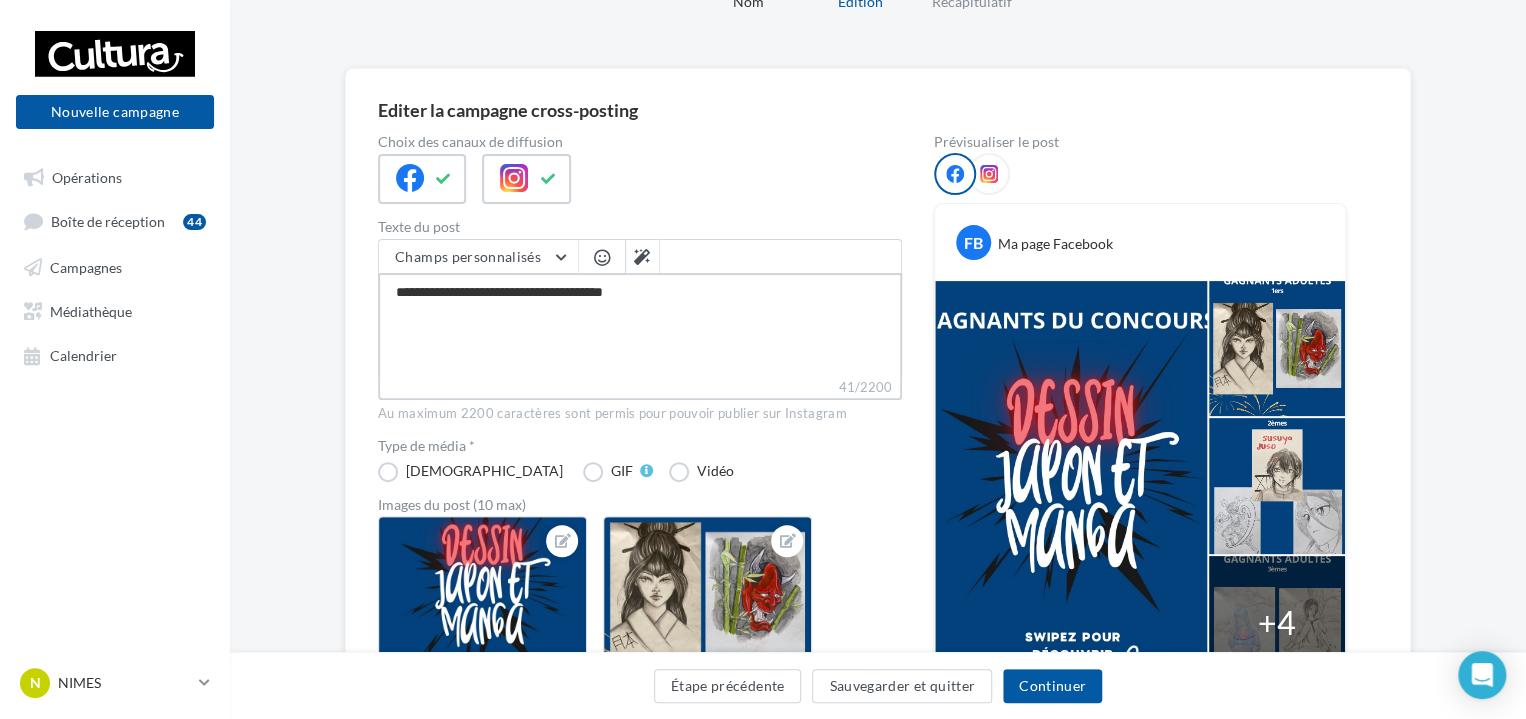 type on "**********" 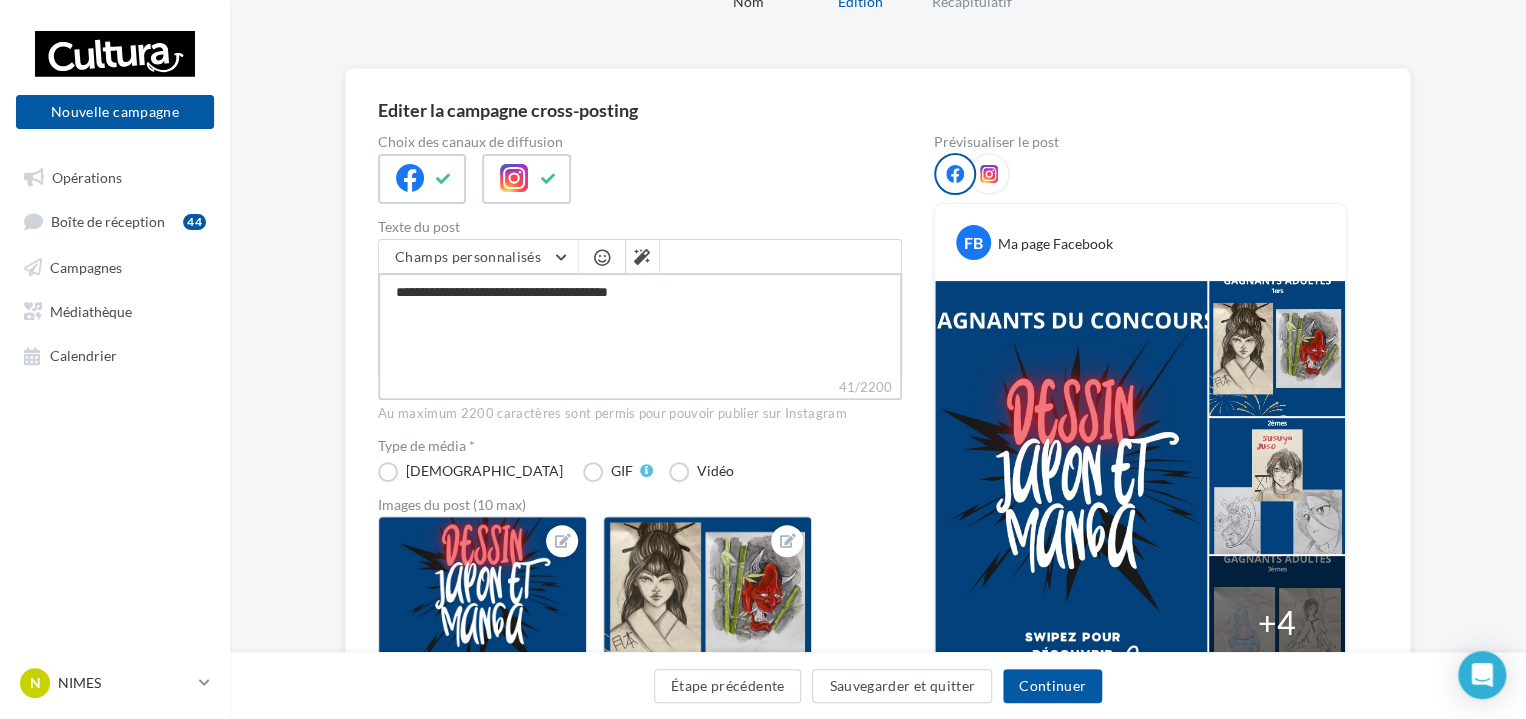 type on "**********" 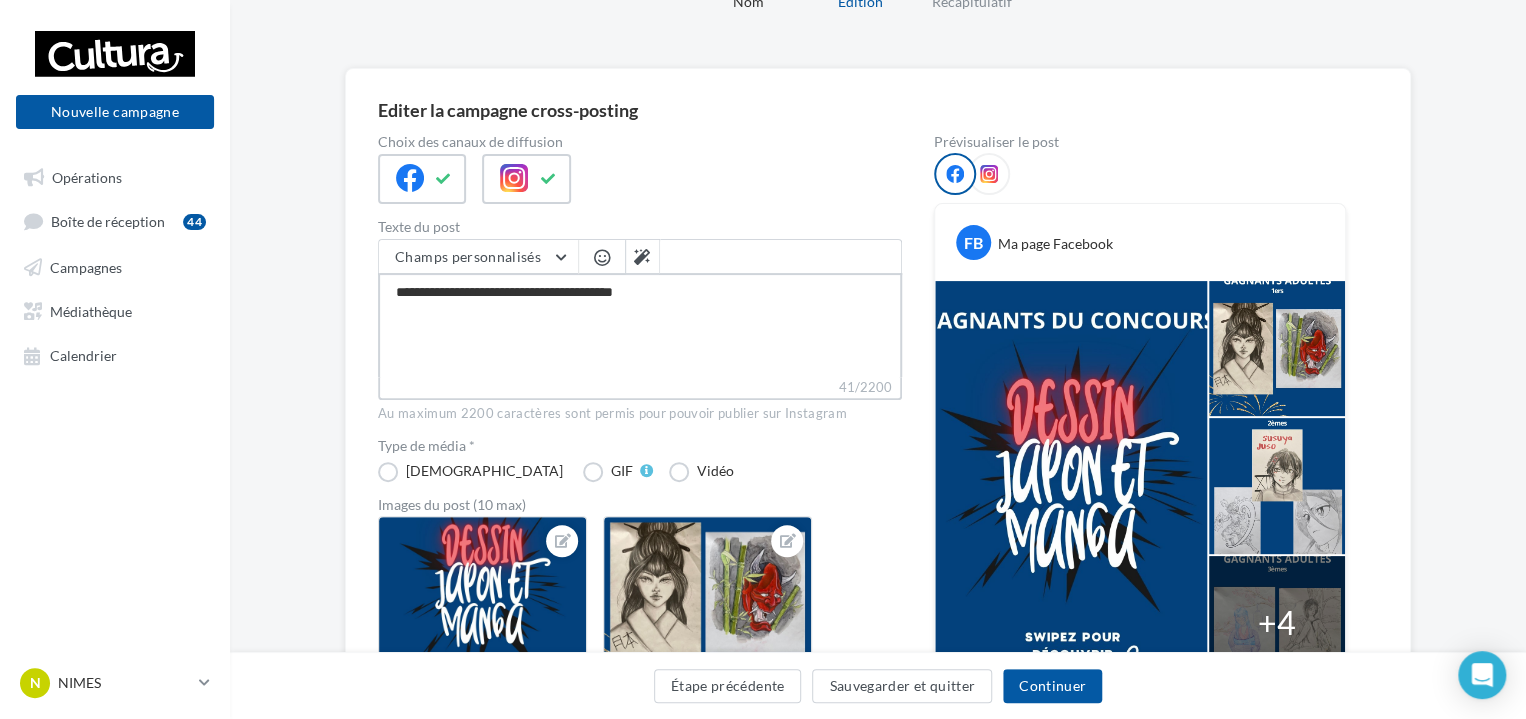 type on "**********" 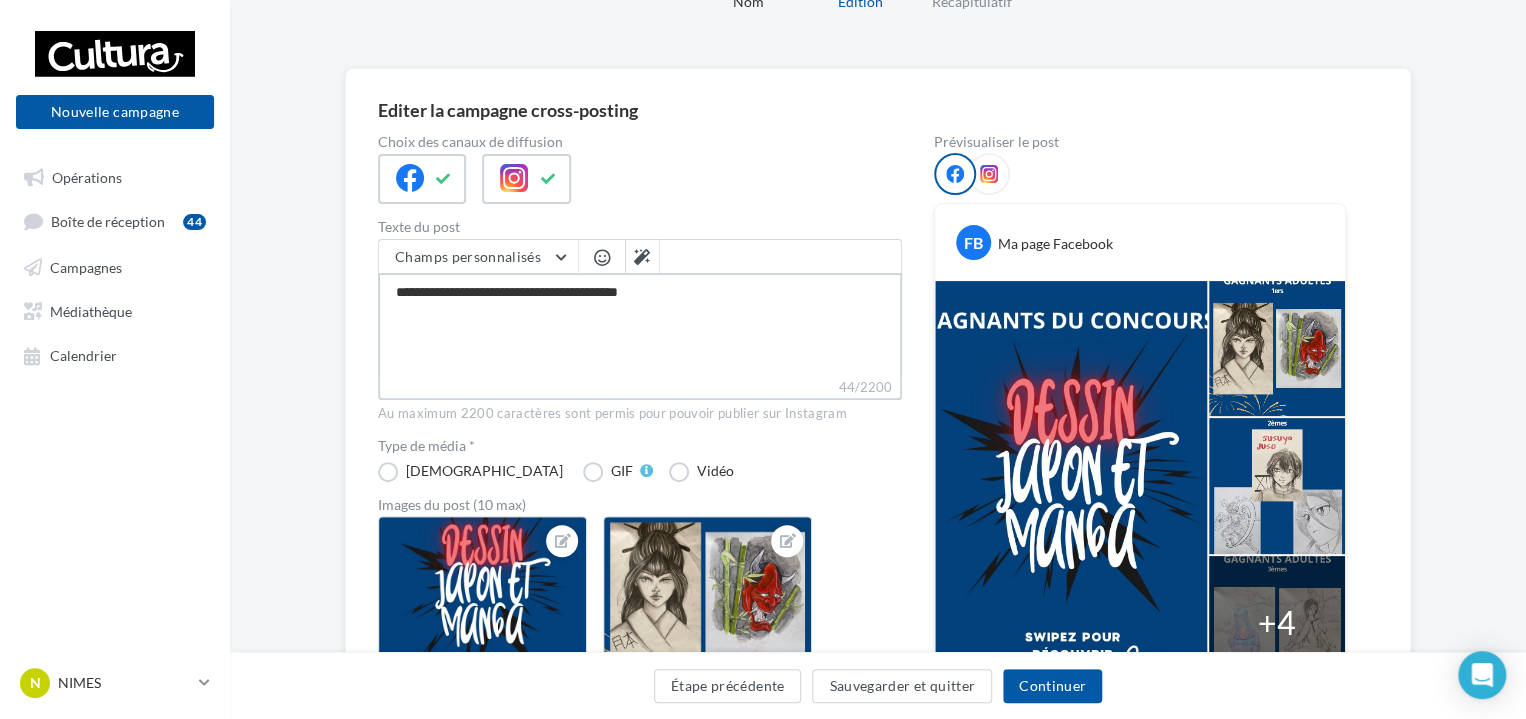 type on "**********" 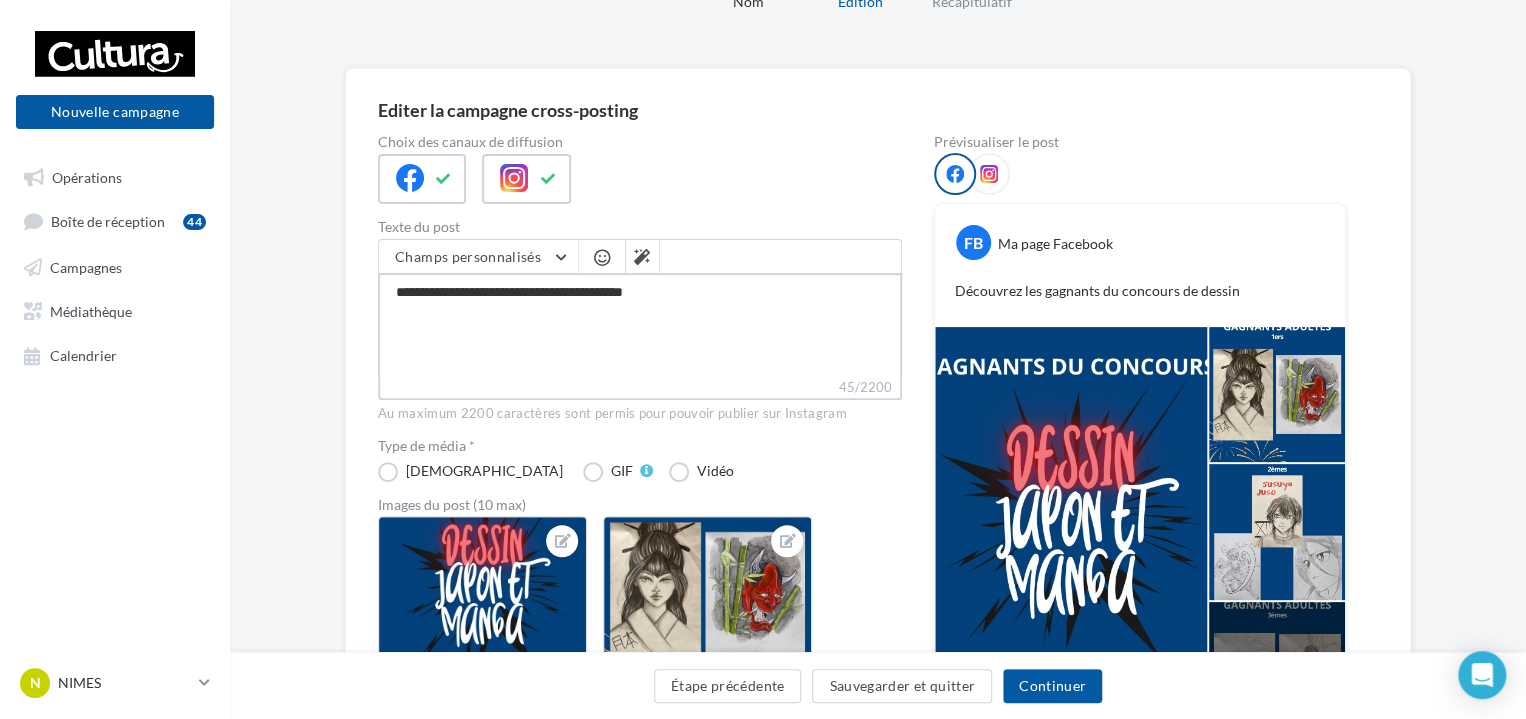 type on "**********" 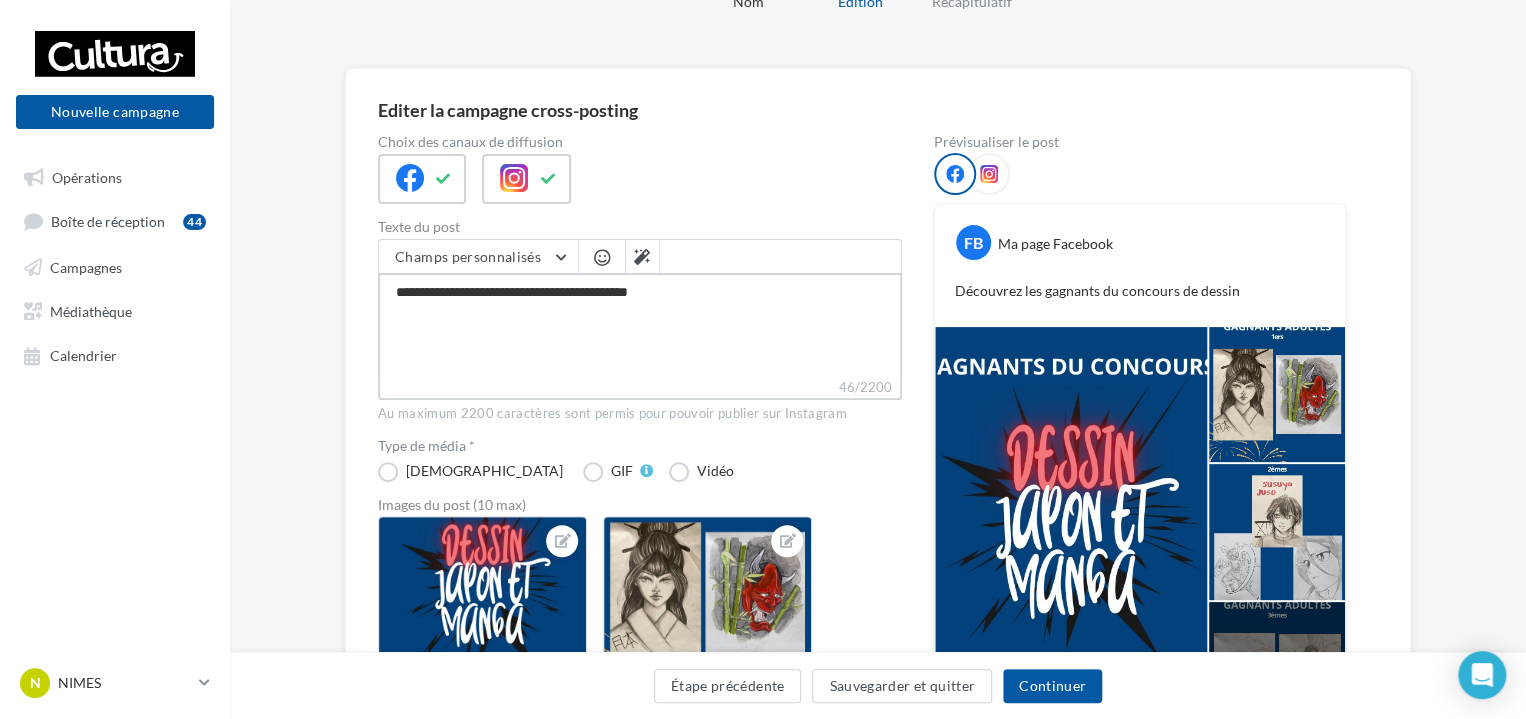 type on "**********" 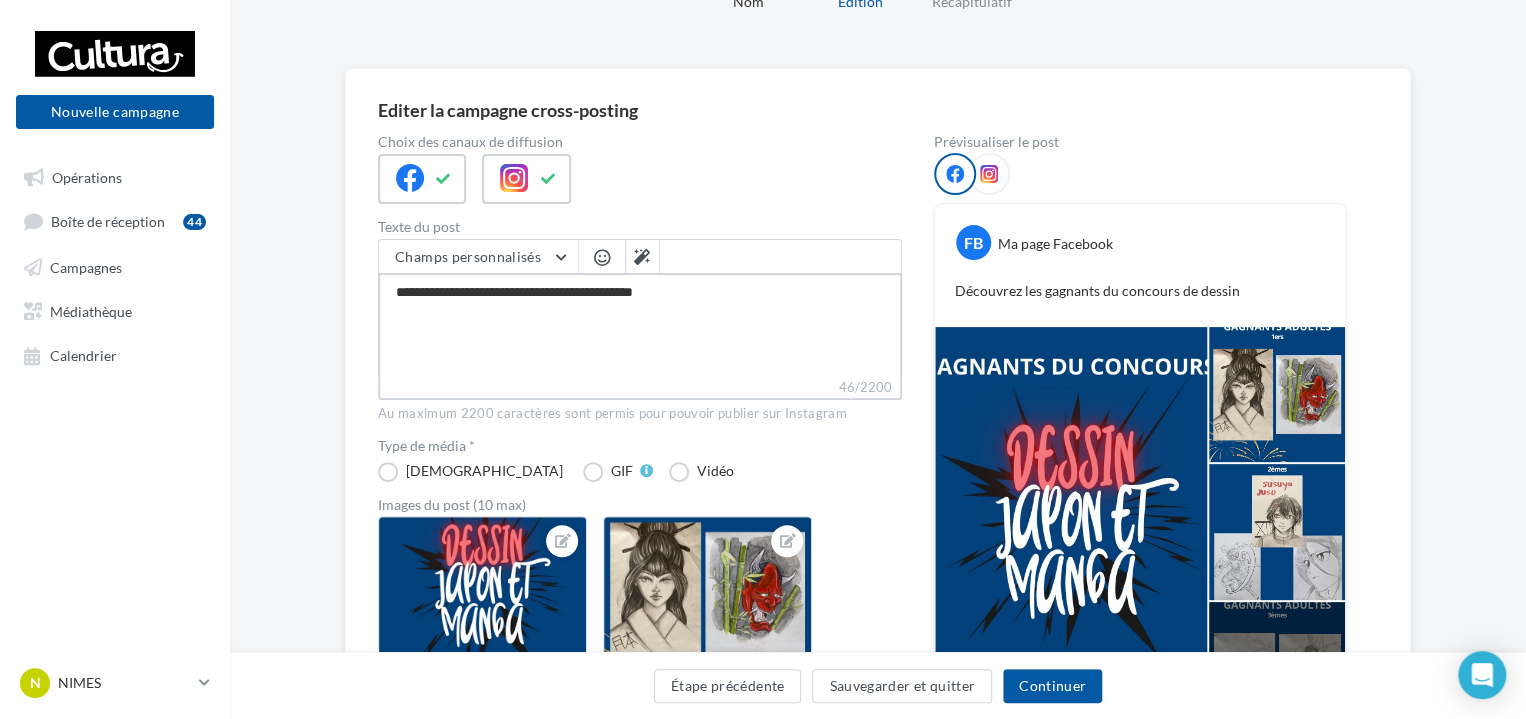 type on "**********" 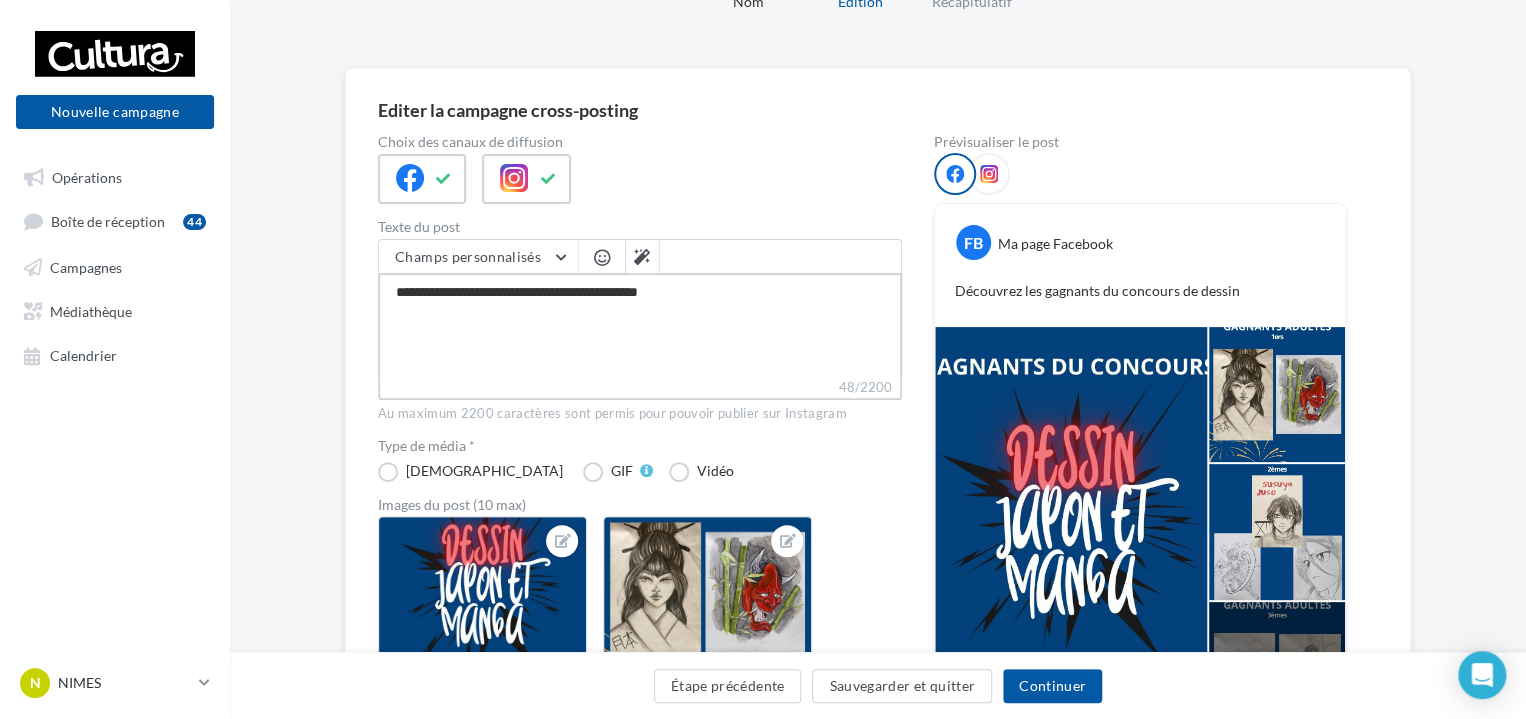 type on "**********" 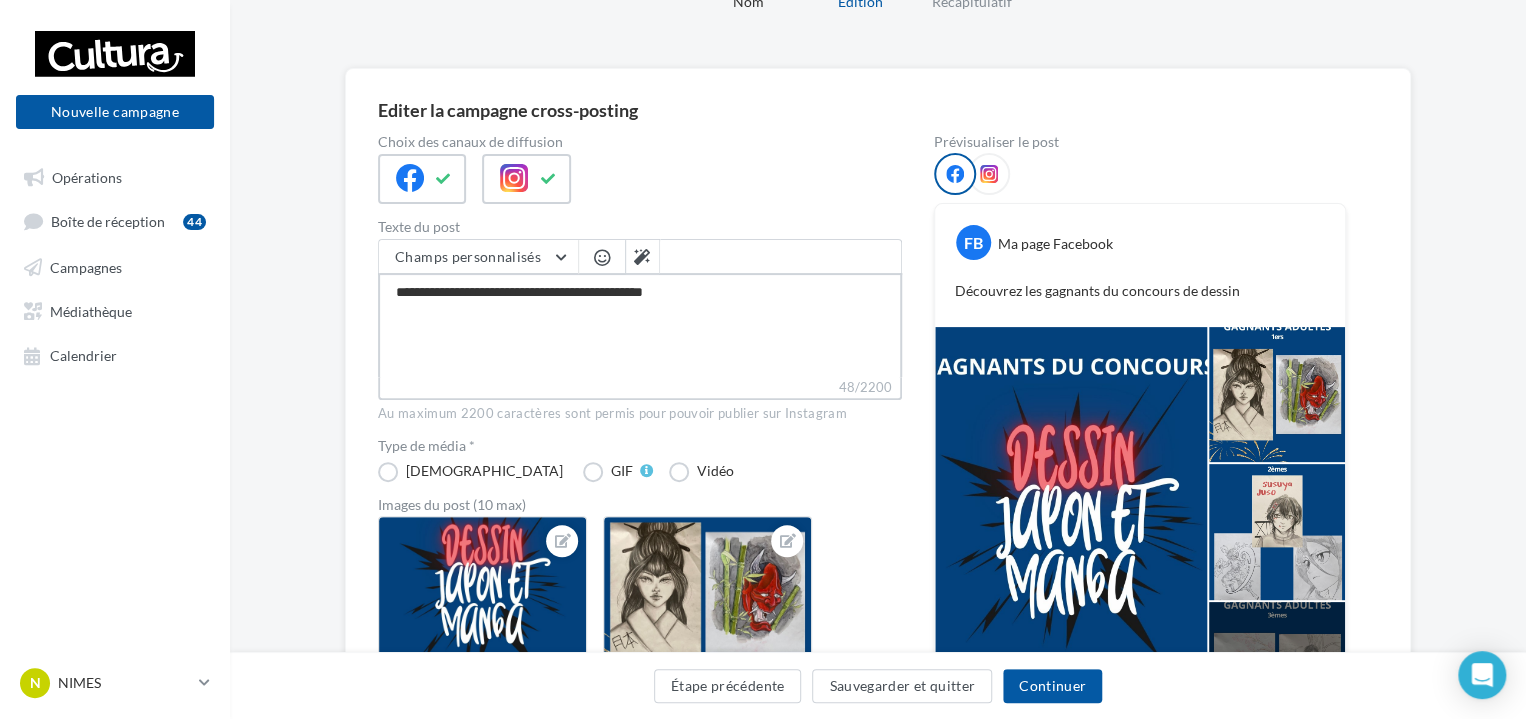 type on "**********" 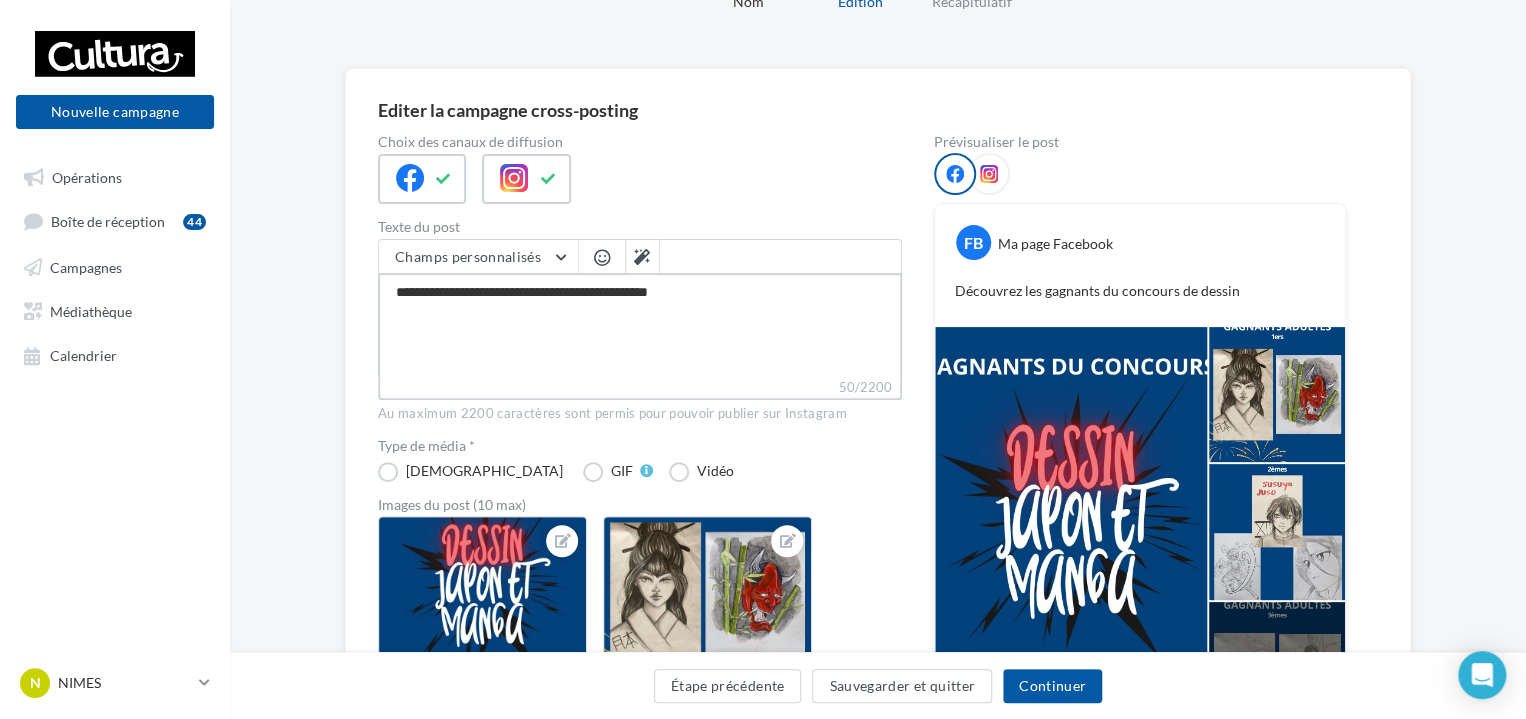 type on "**********" 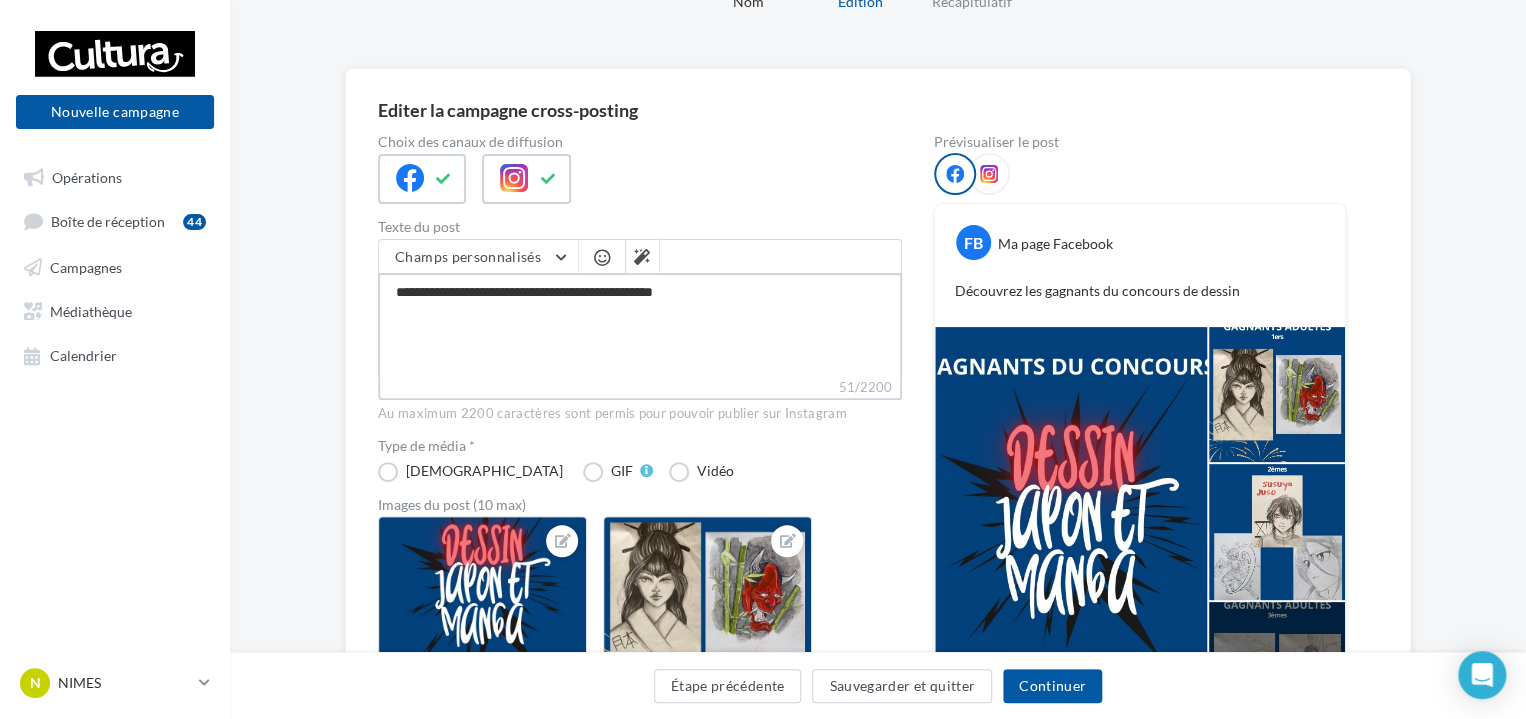 type on "**********" 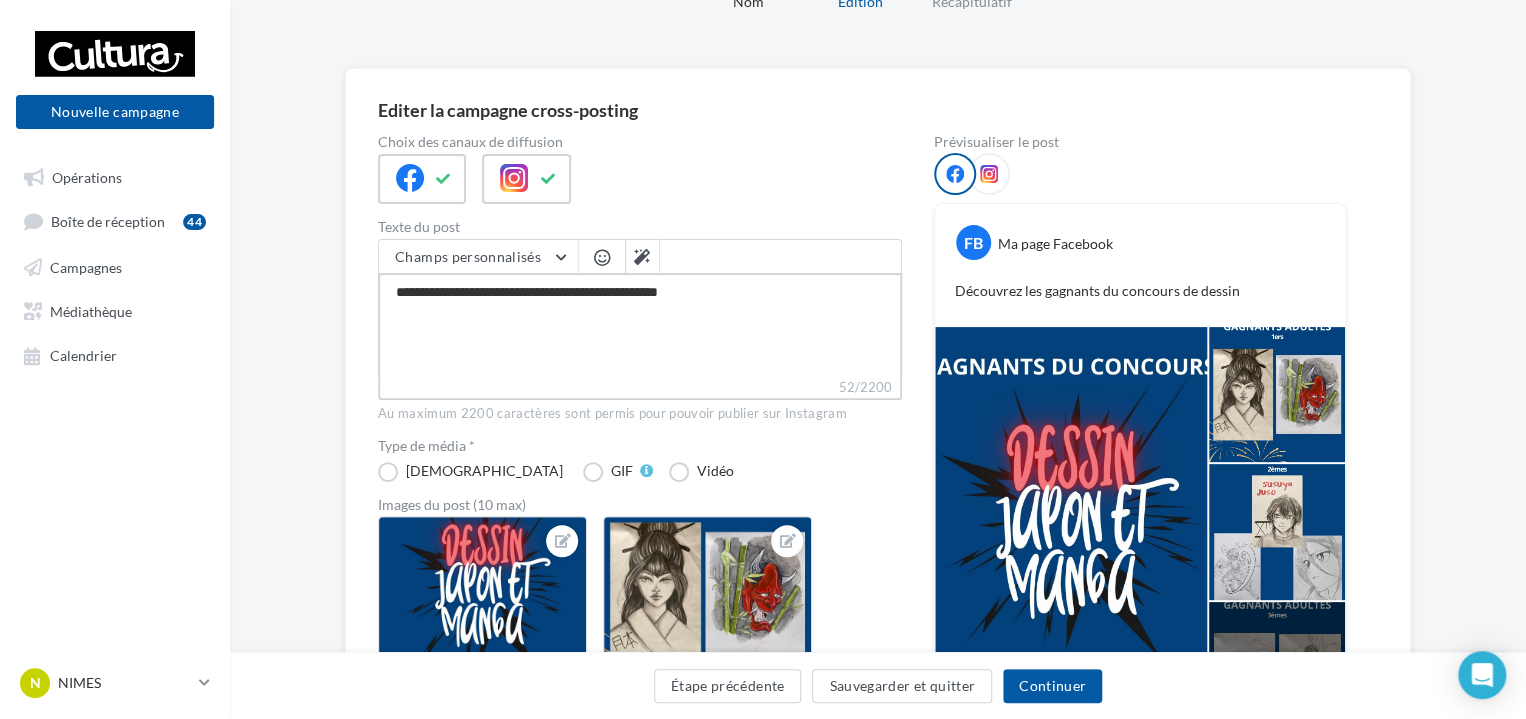 type on "**********" 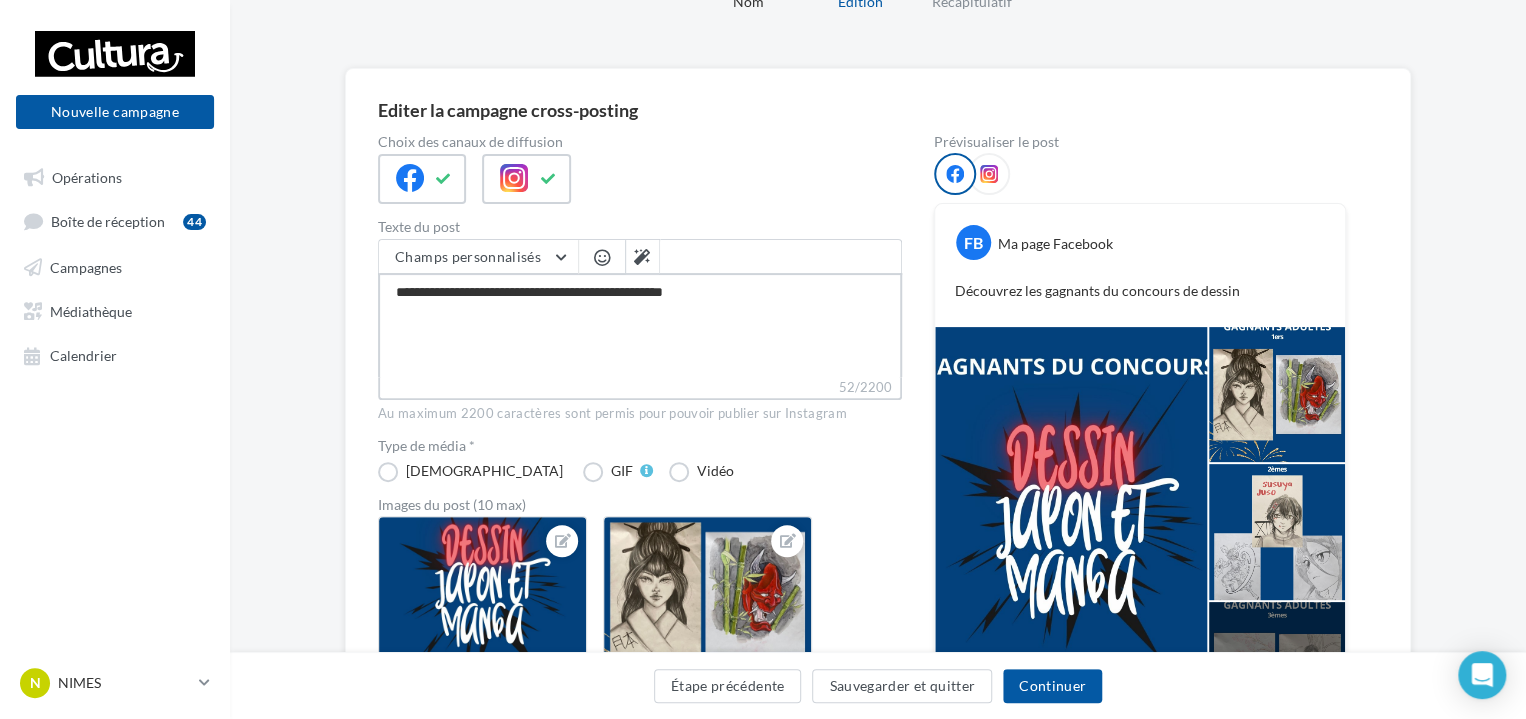 type on "**********" 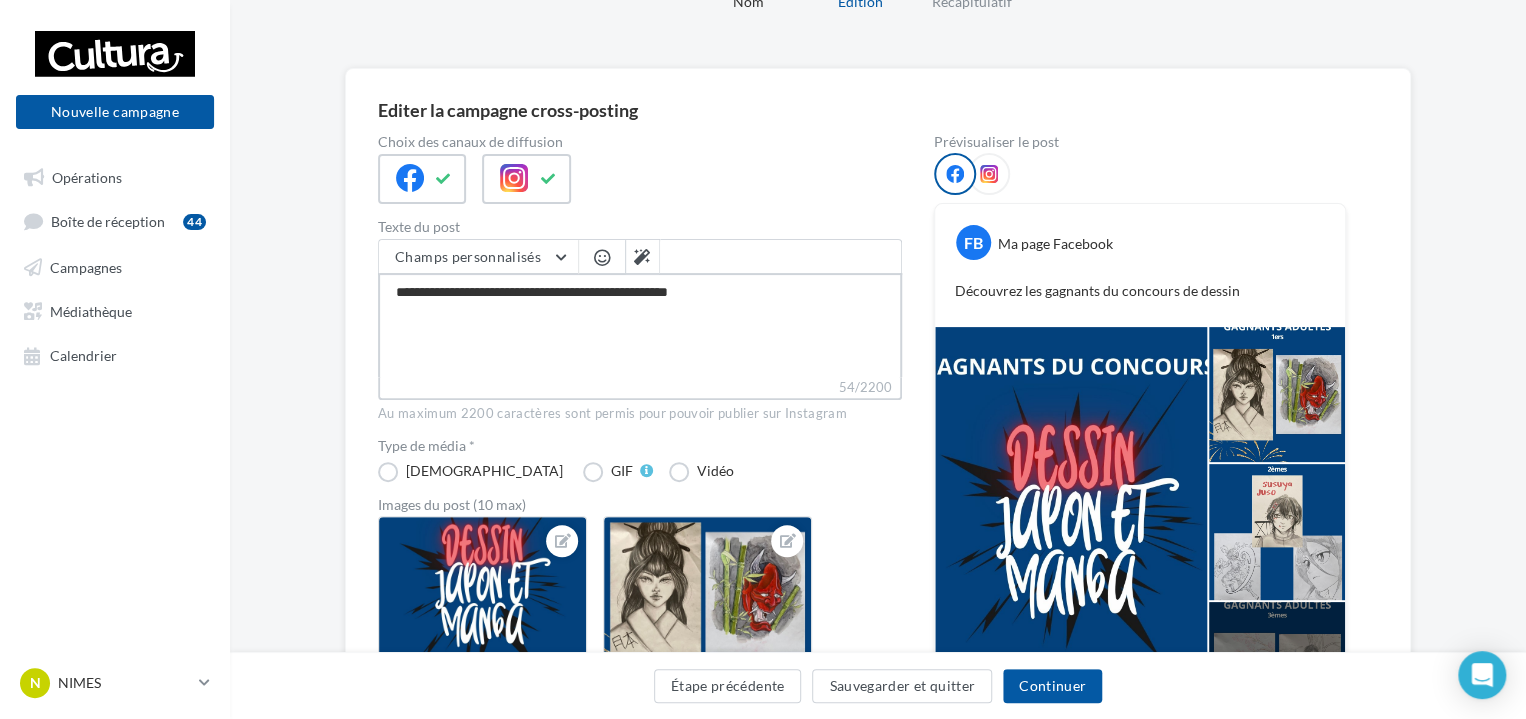 type on "**********" 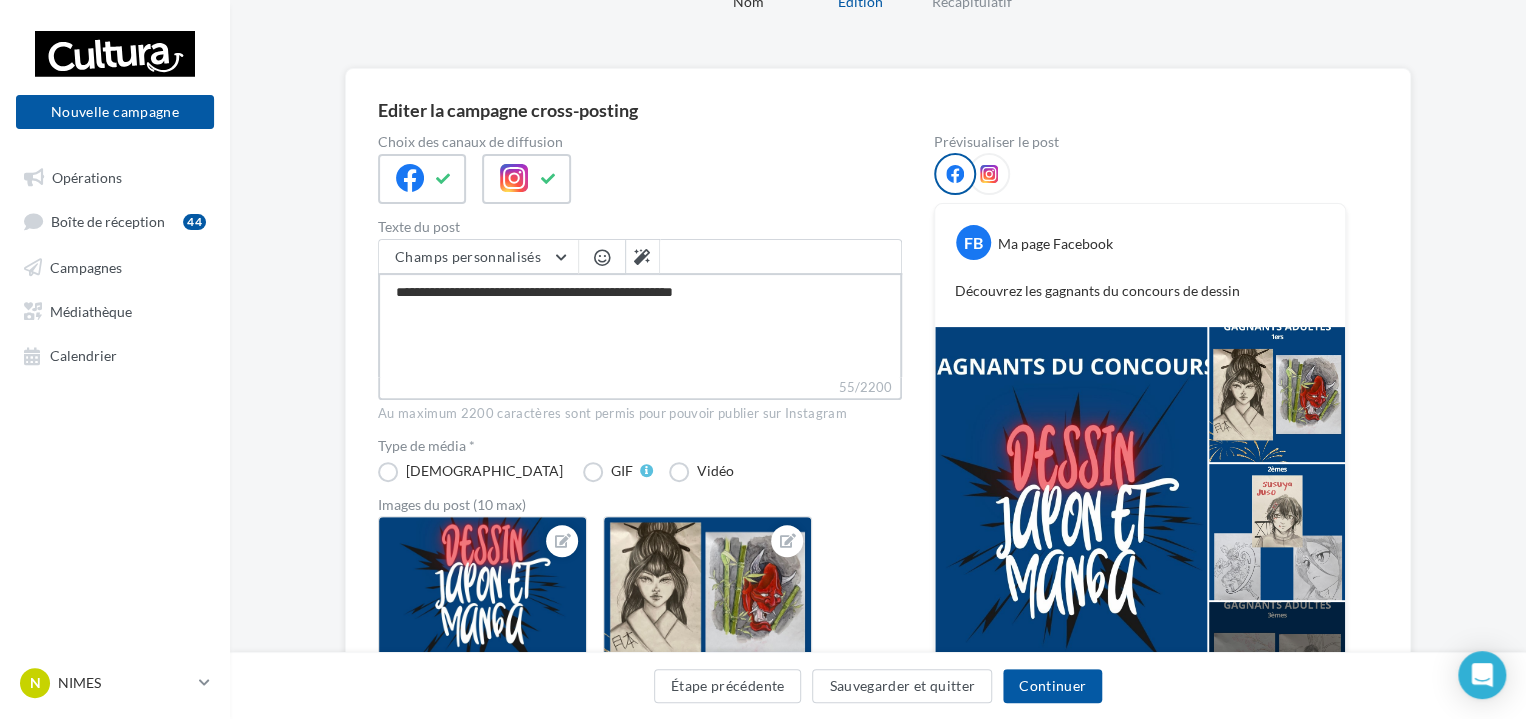 type on "**********" 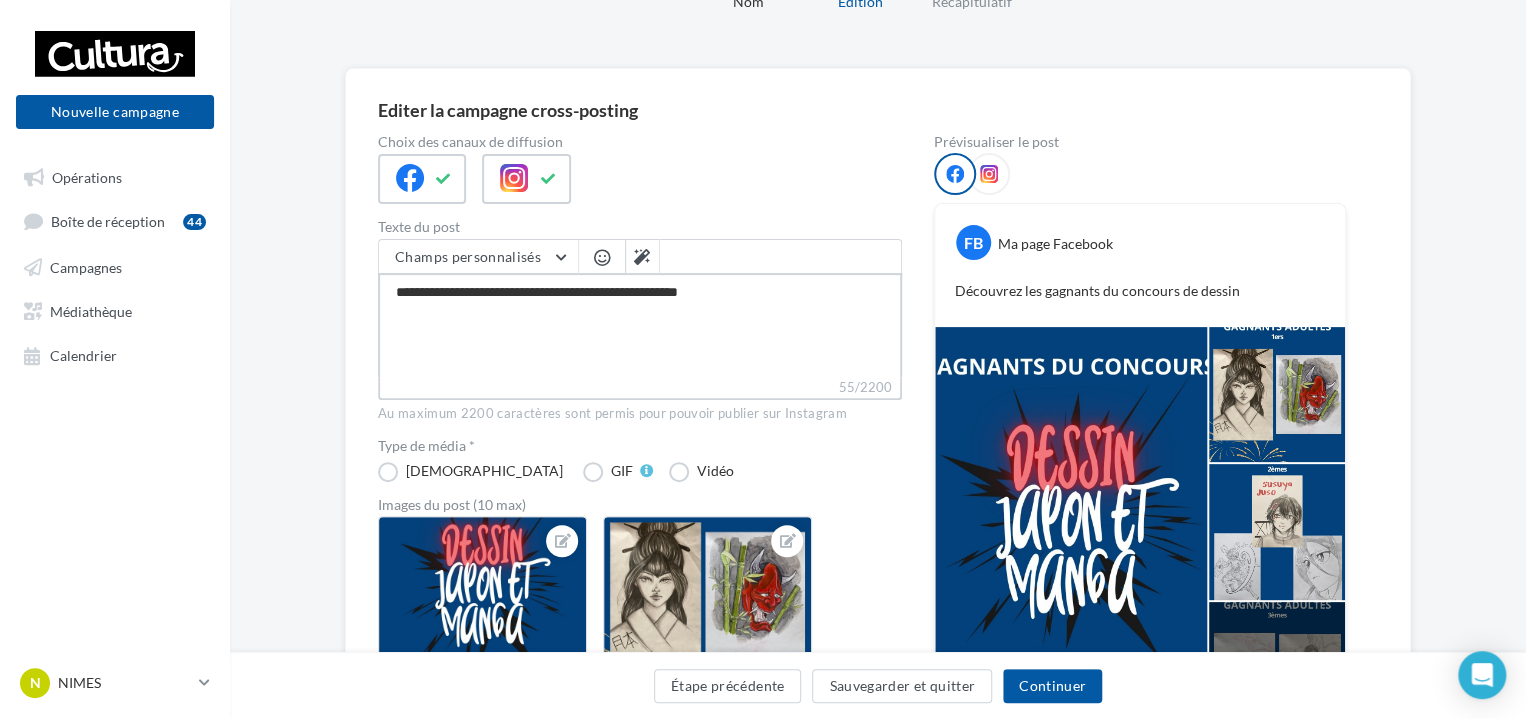 type on "**********" 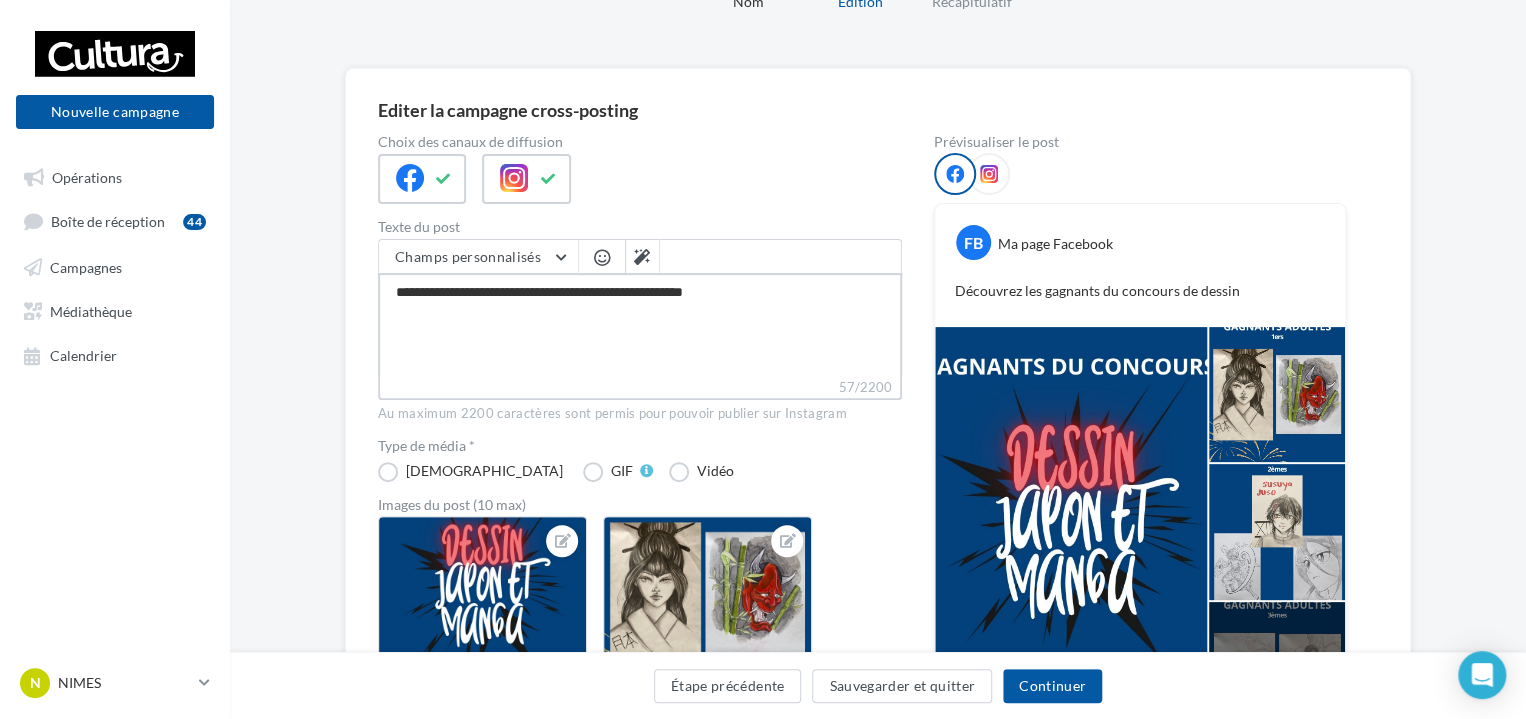 type on "**********" 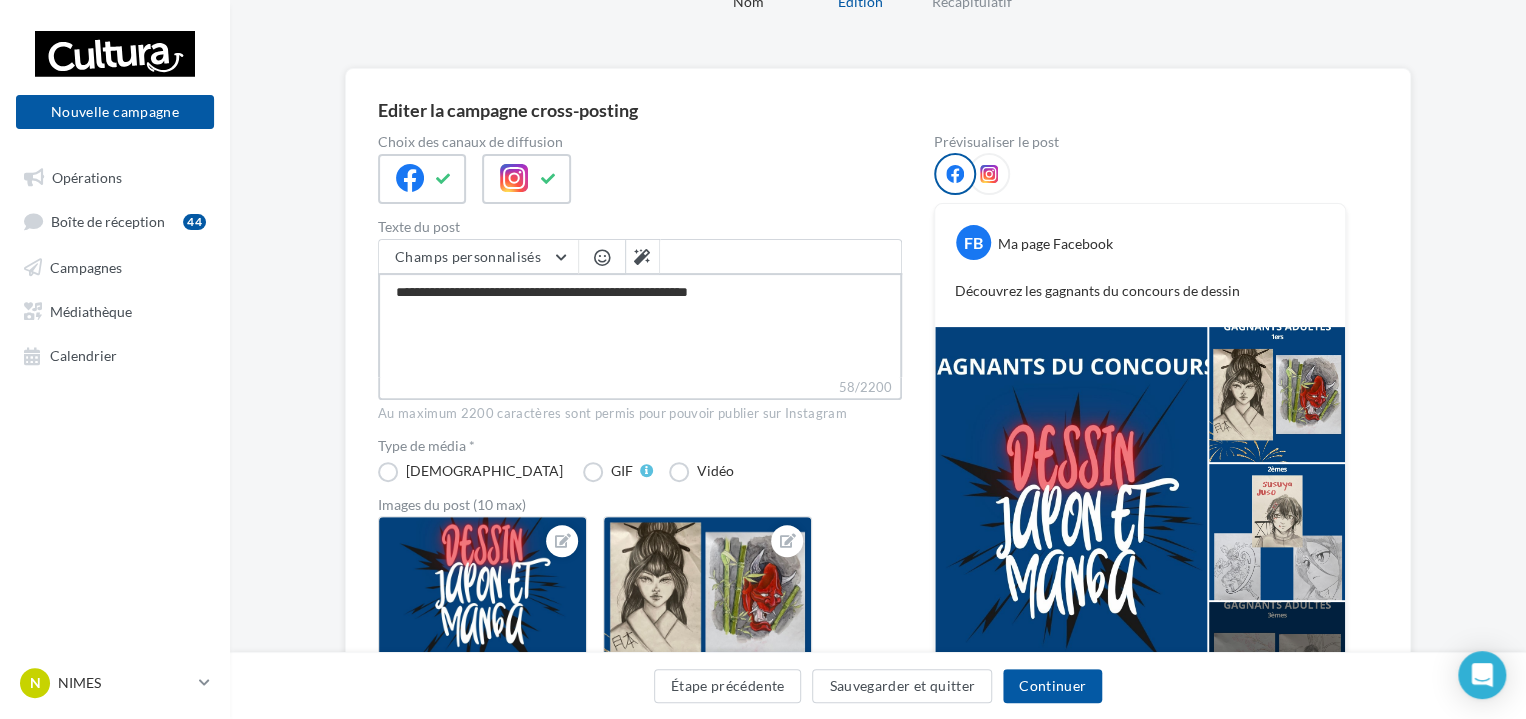 type on "**********" 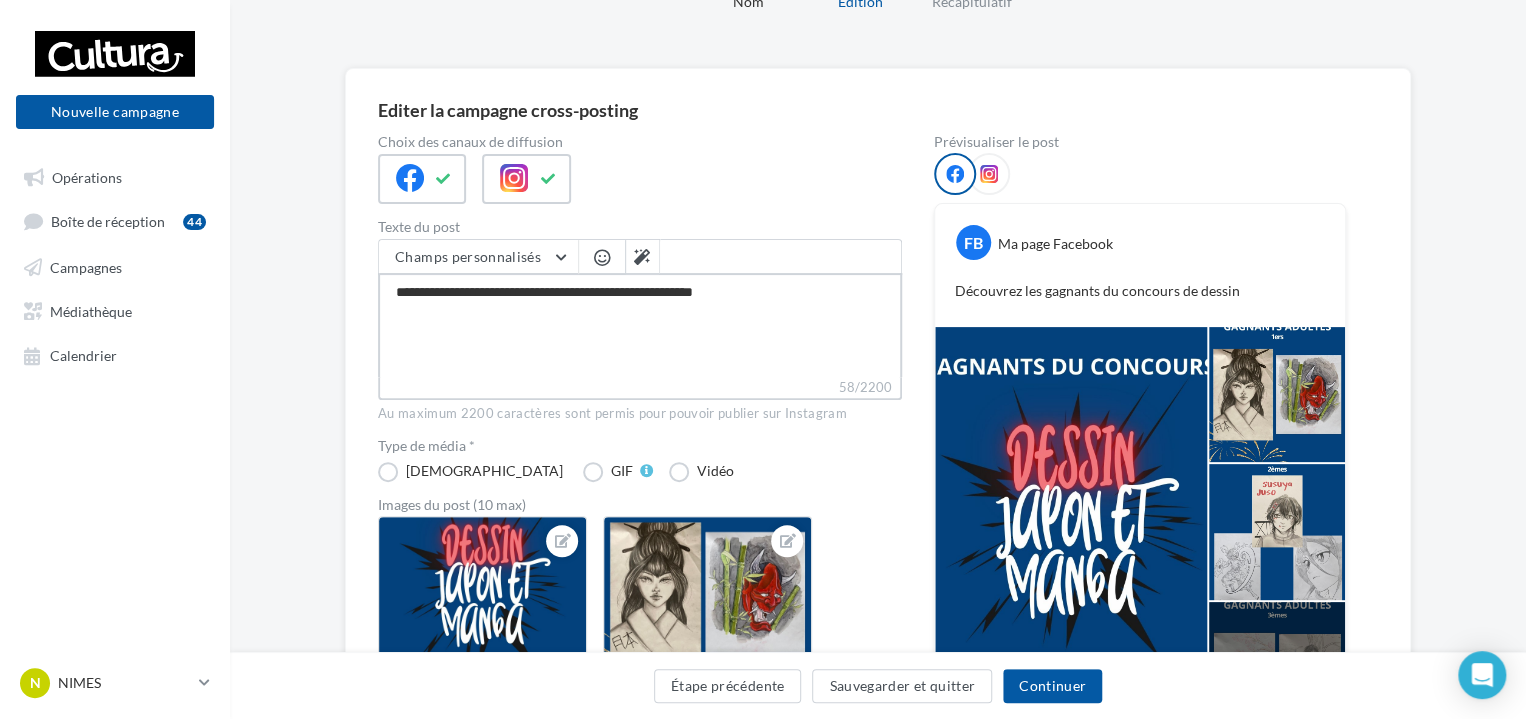 type on "**********" 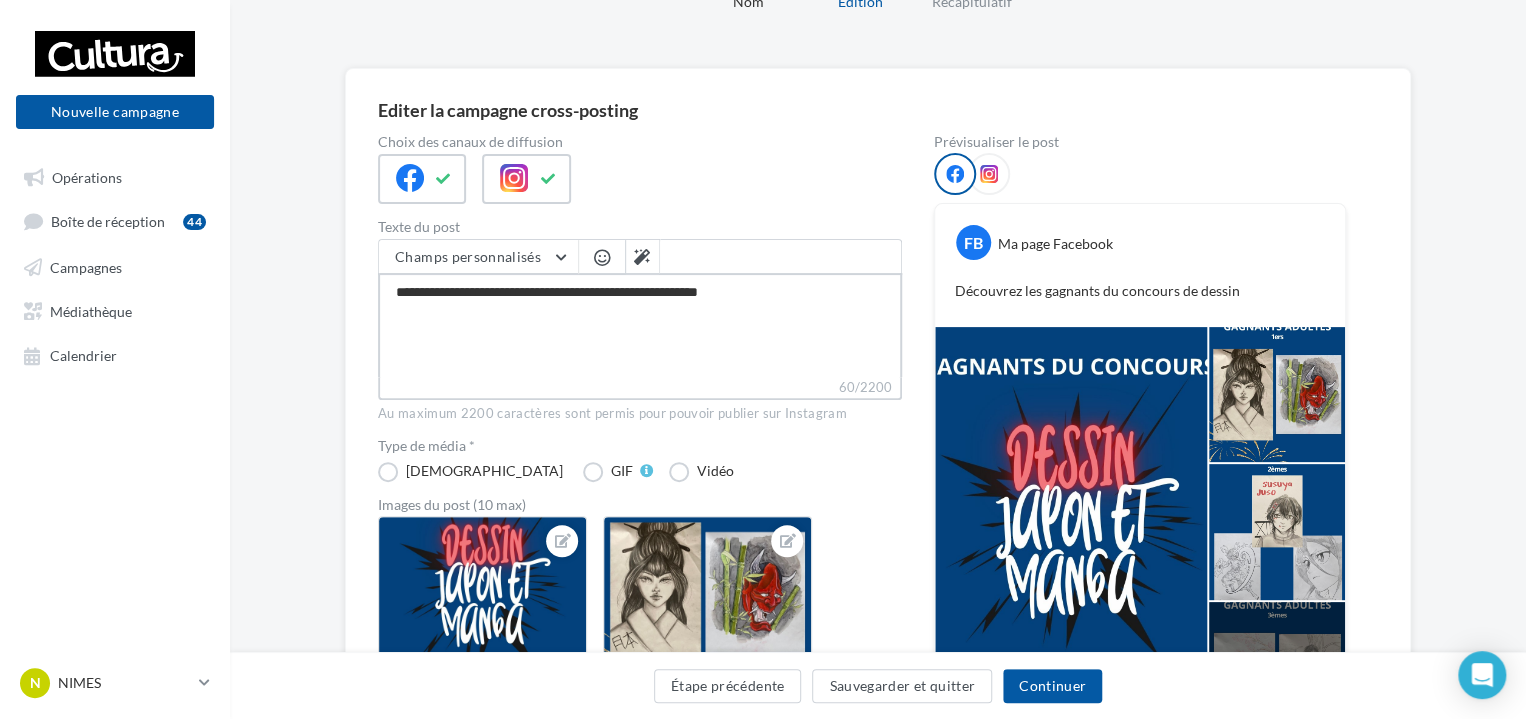 type on "**********" 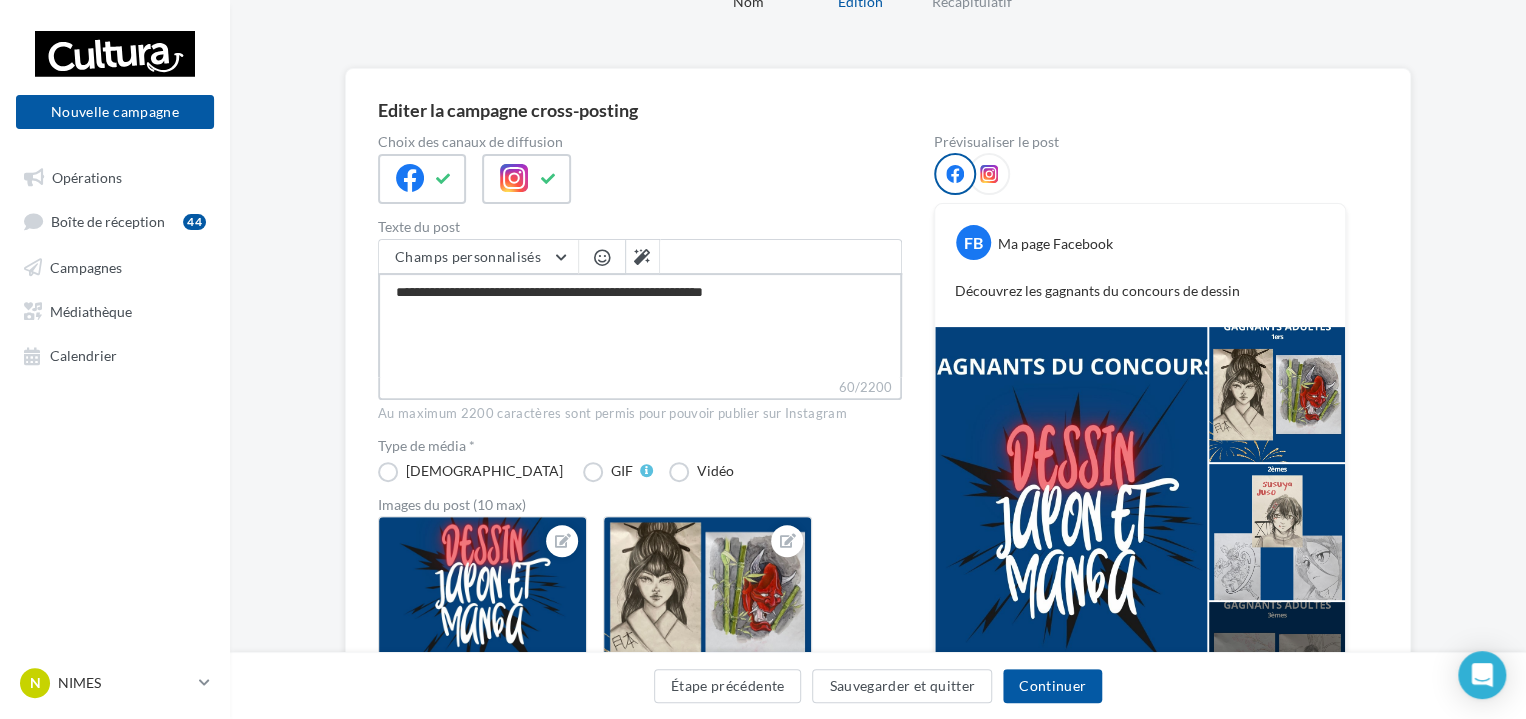 type on "**********" 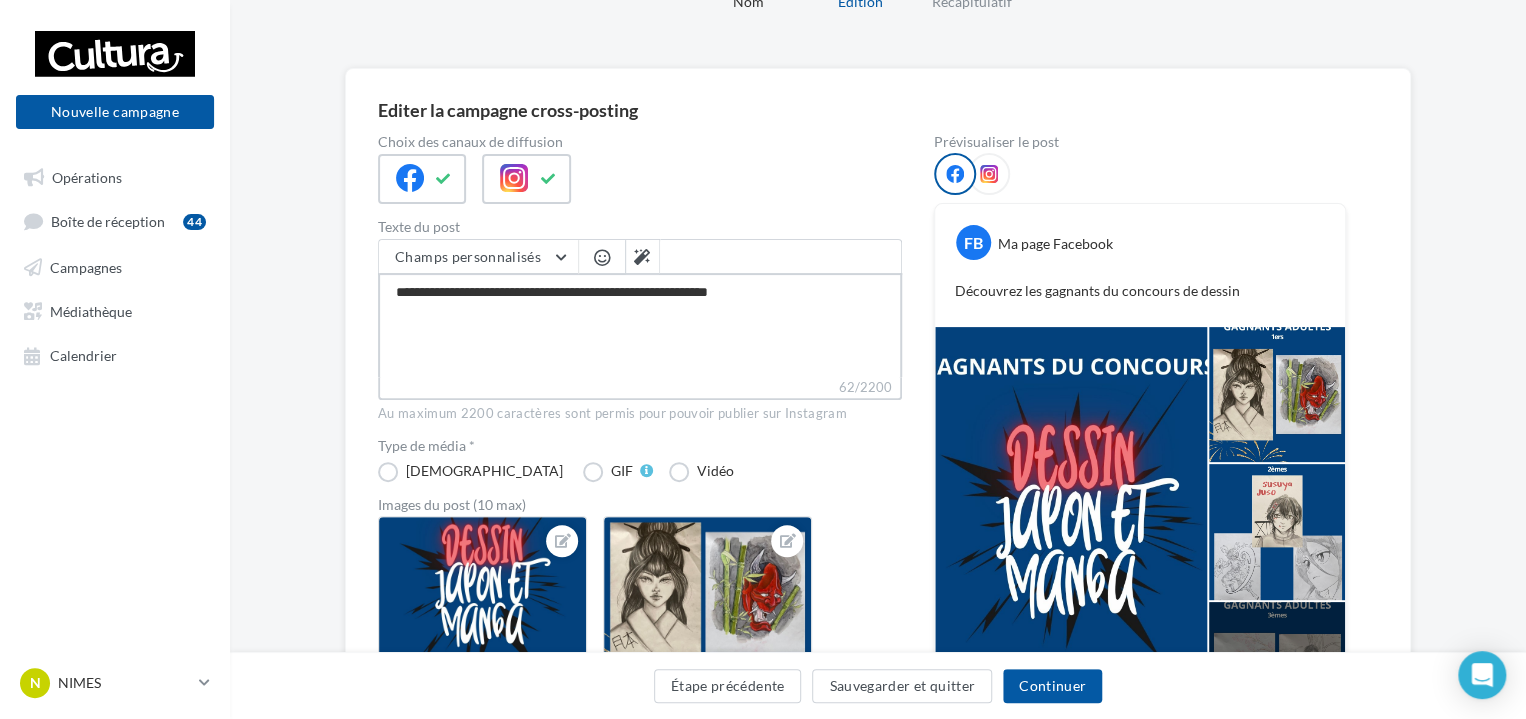 type on "**********" 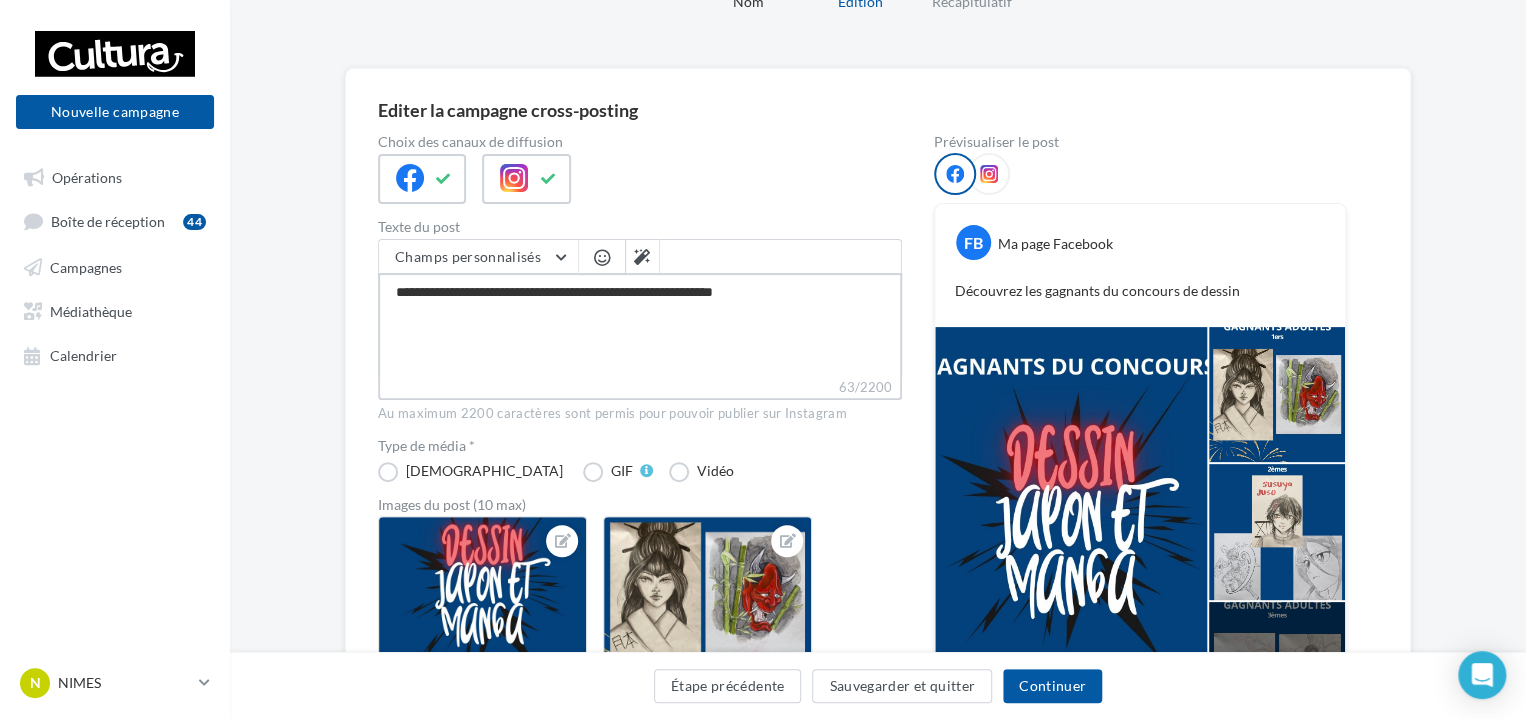 type on "**********" 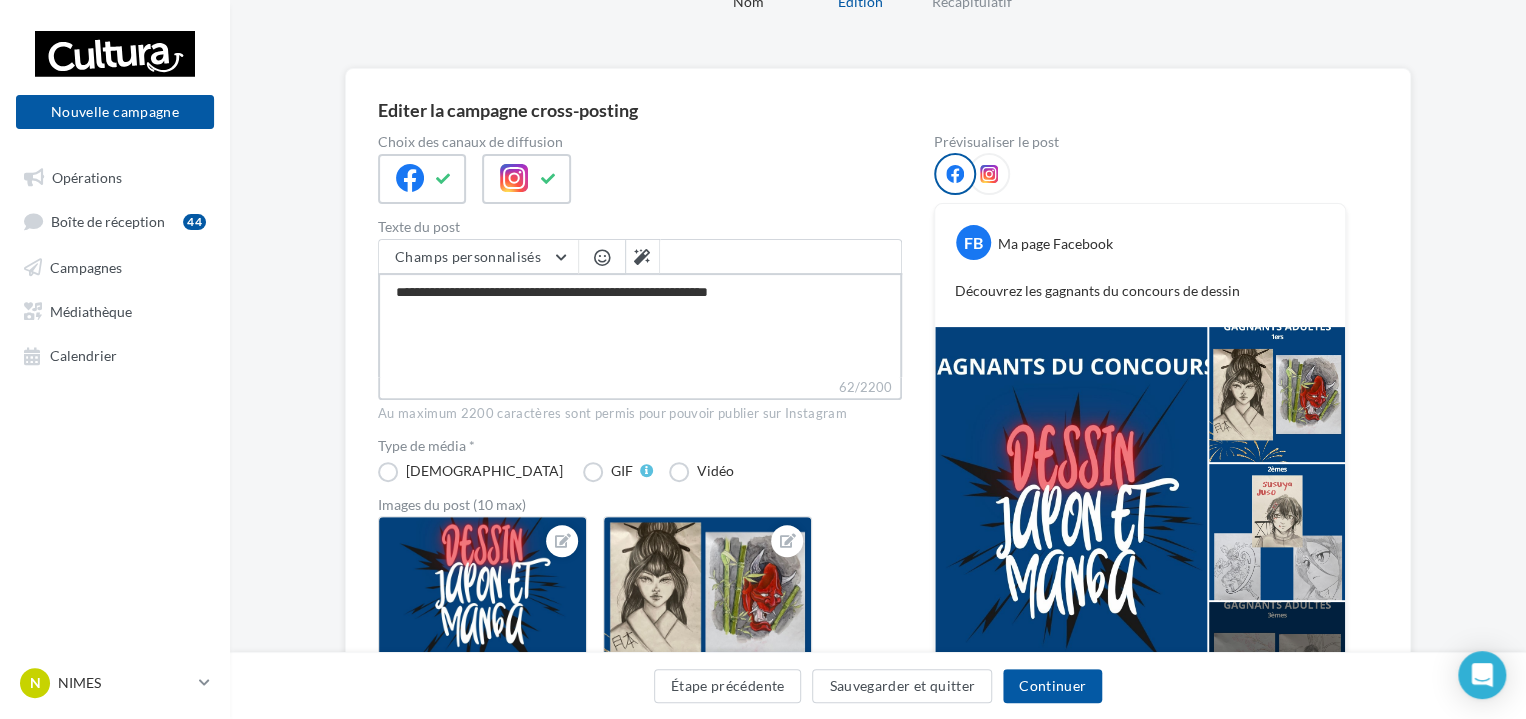 type on "**********" 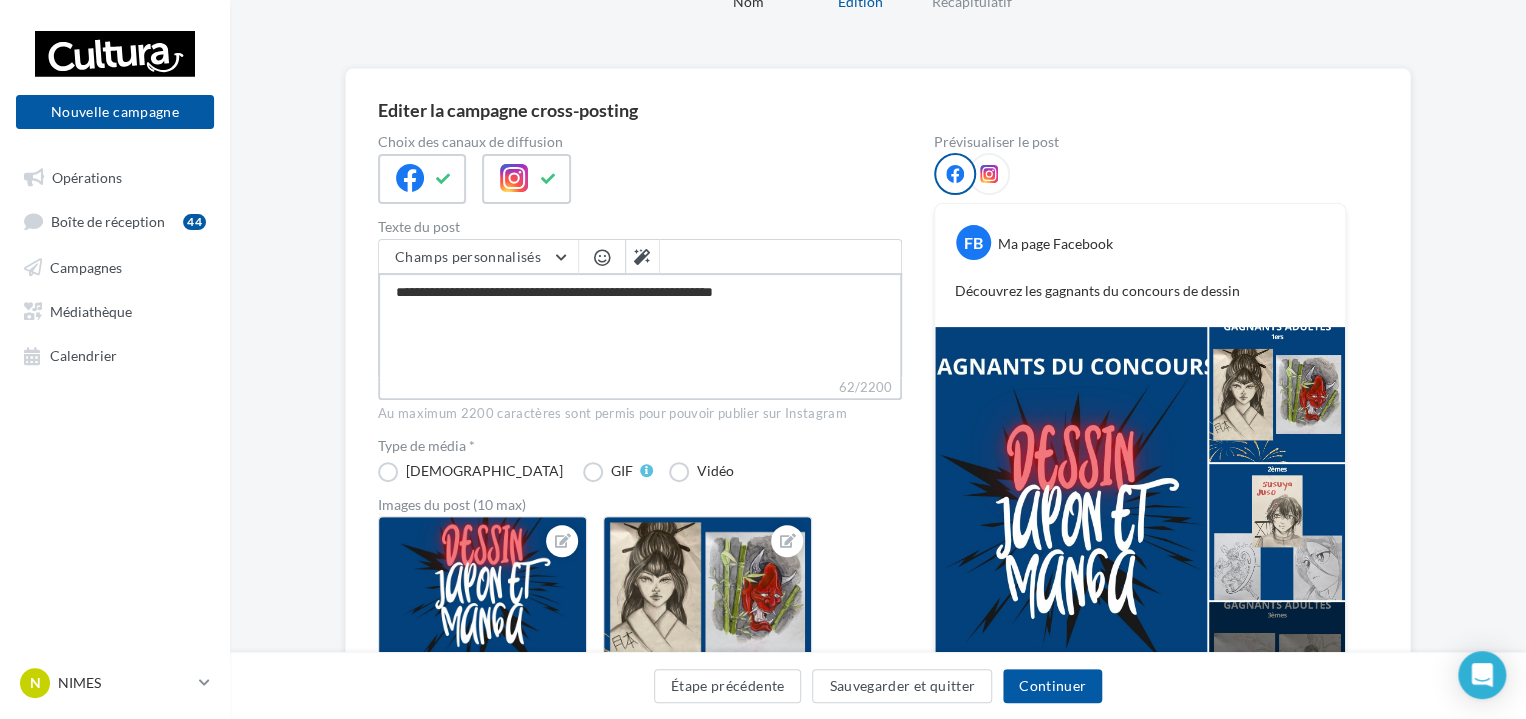 type on "**********" 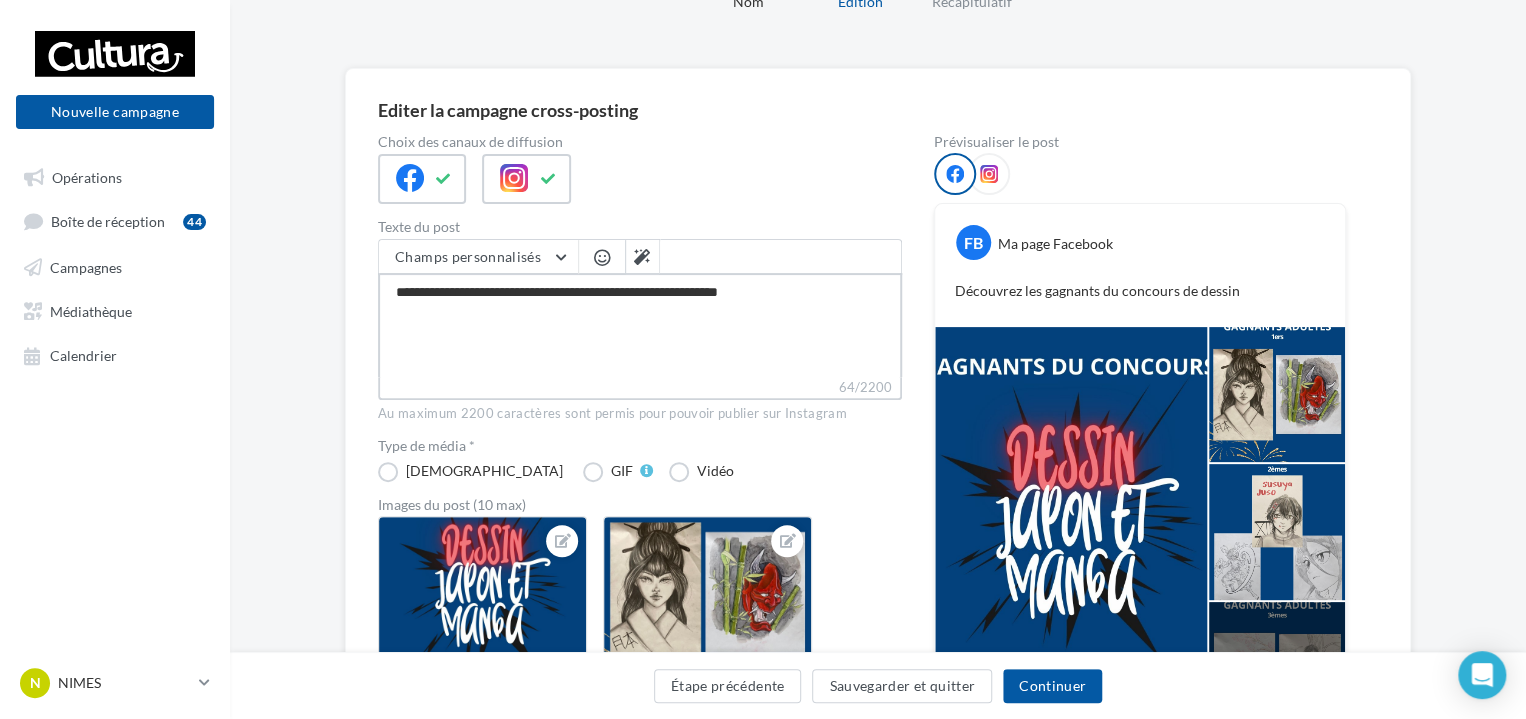 type on "**********" 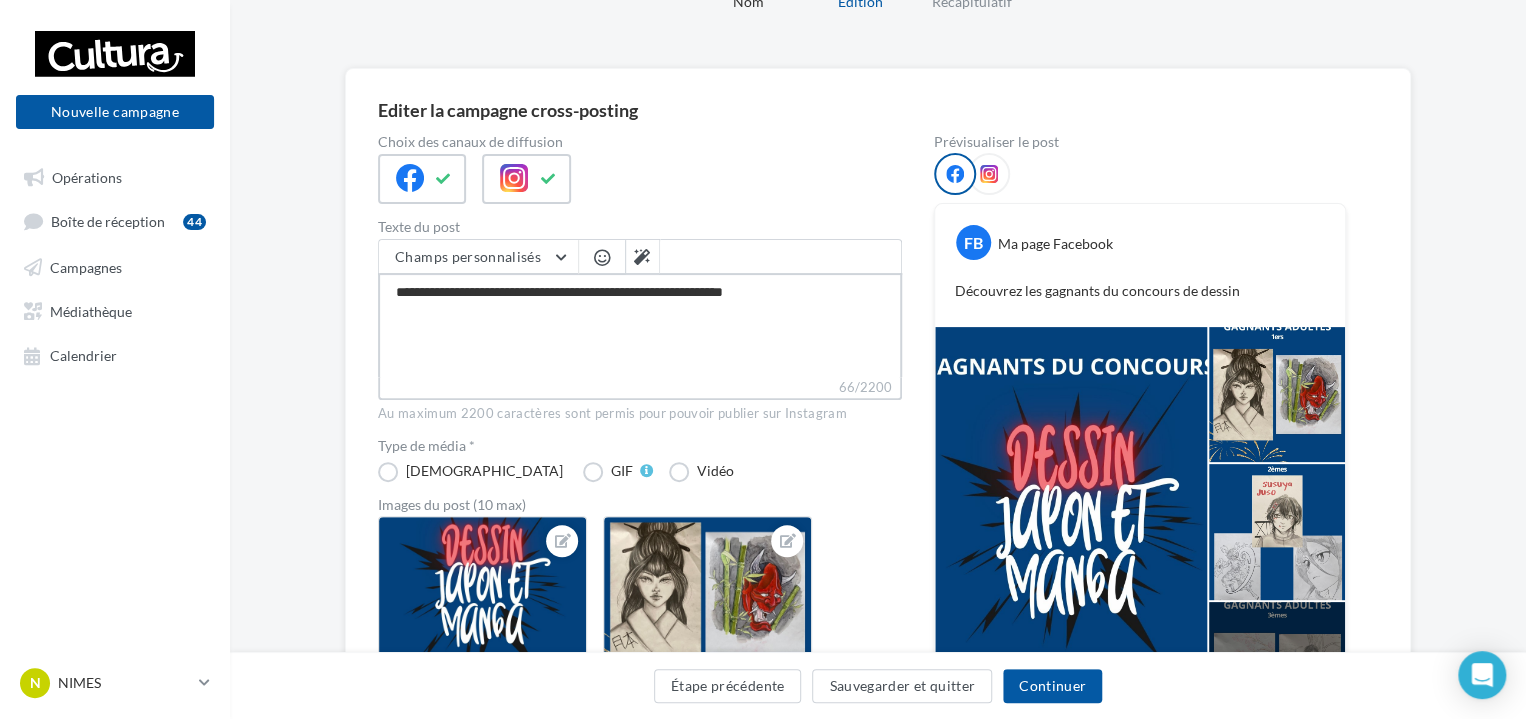 type on "**********" 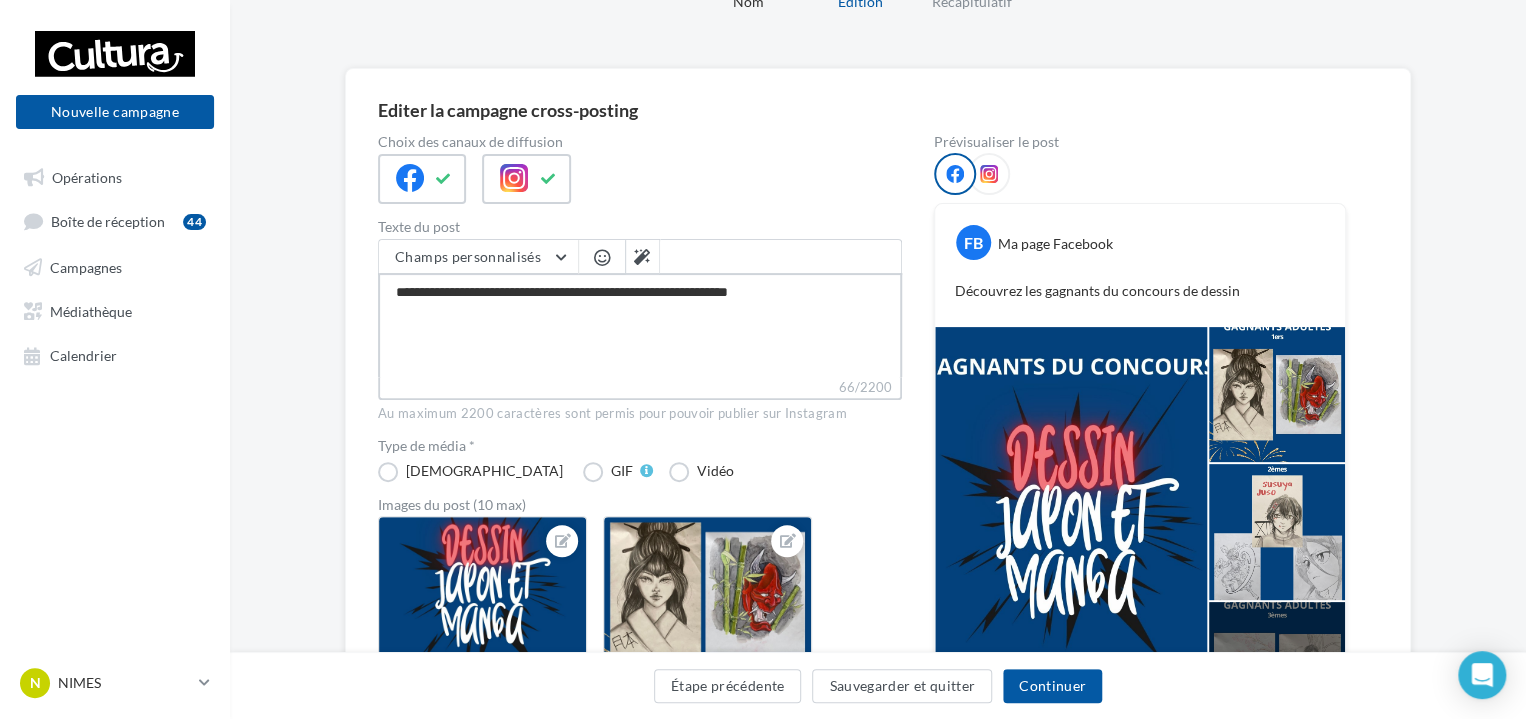 type on "**********" 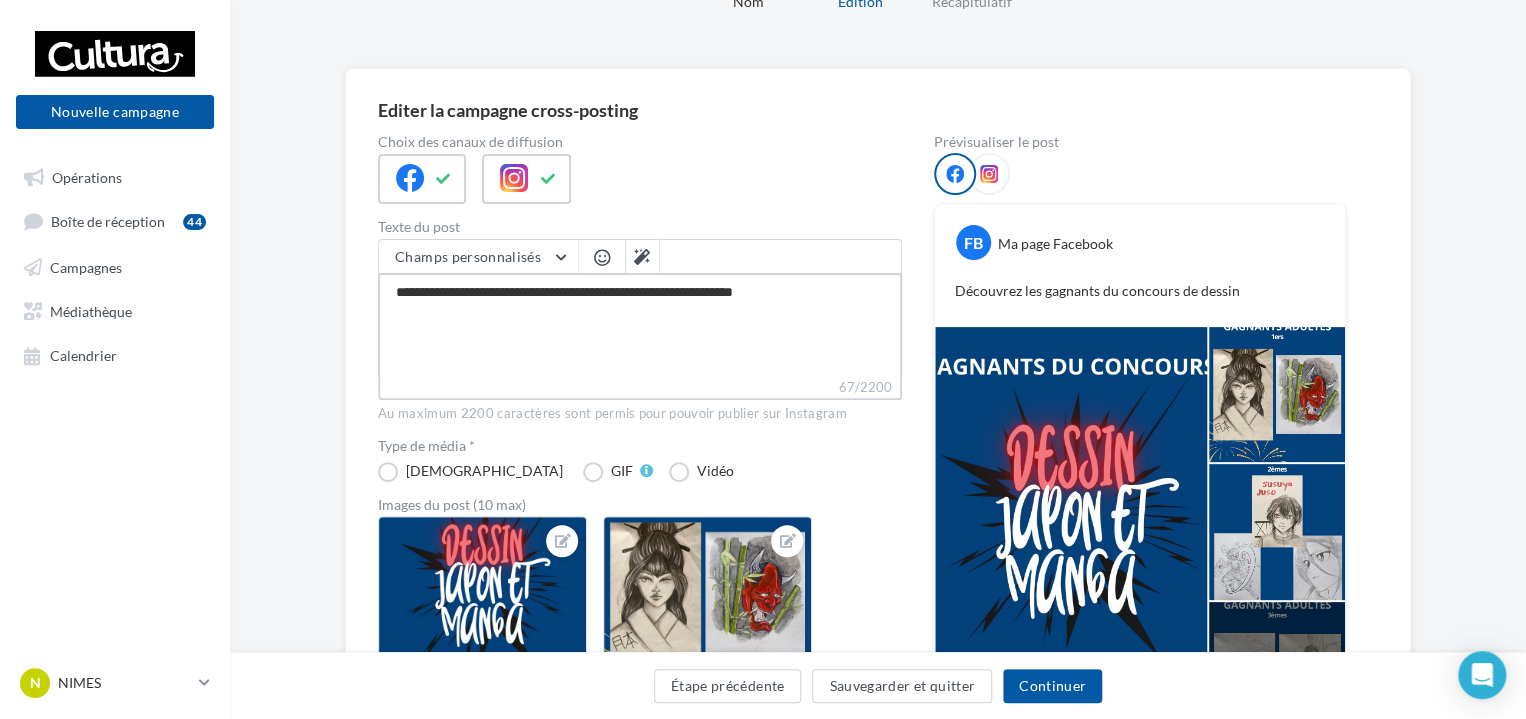 type on "**********" 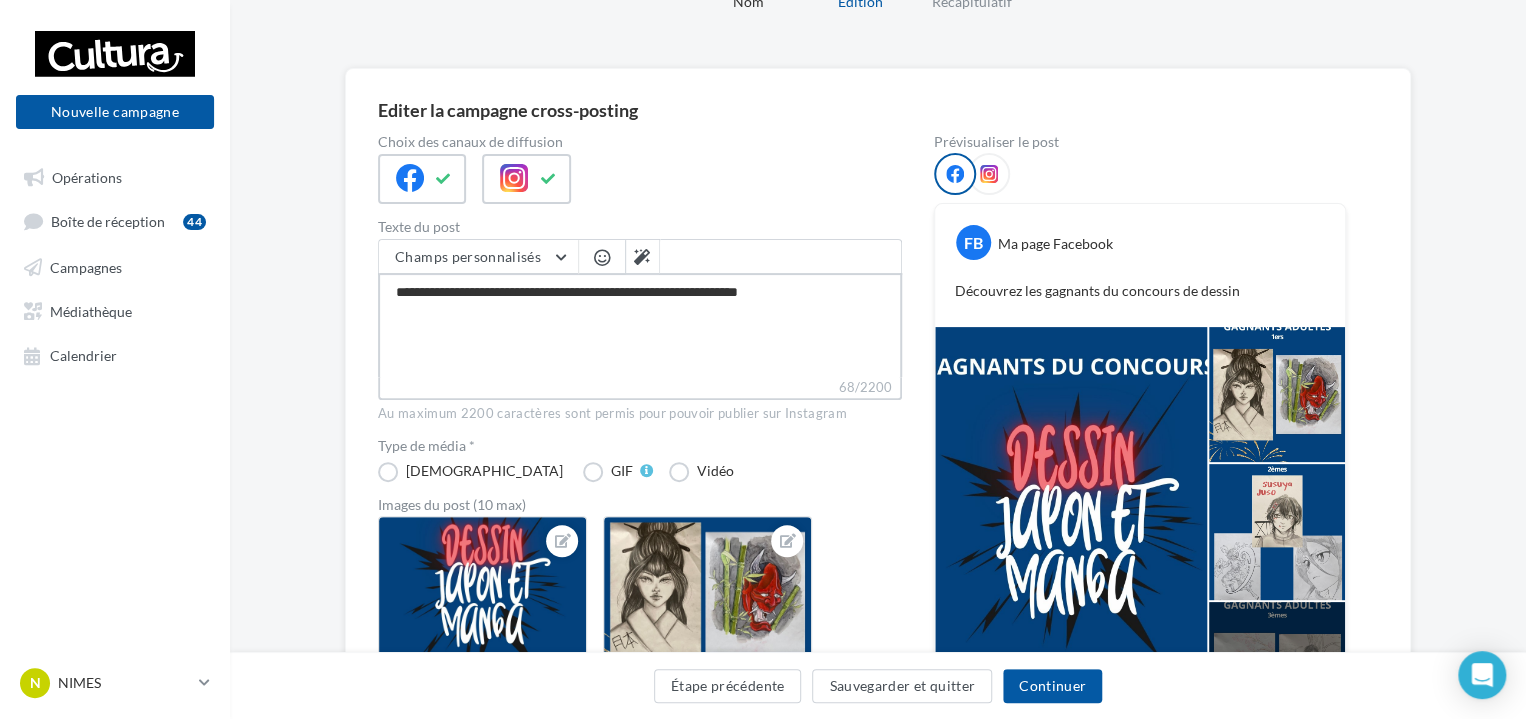 type on "**********" 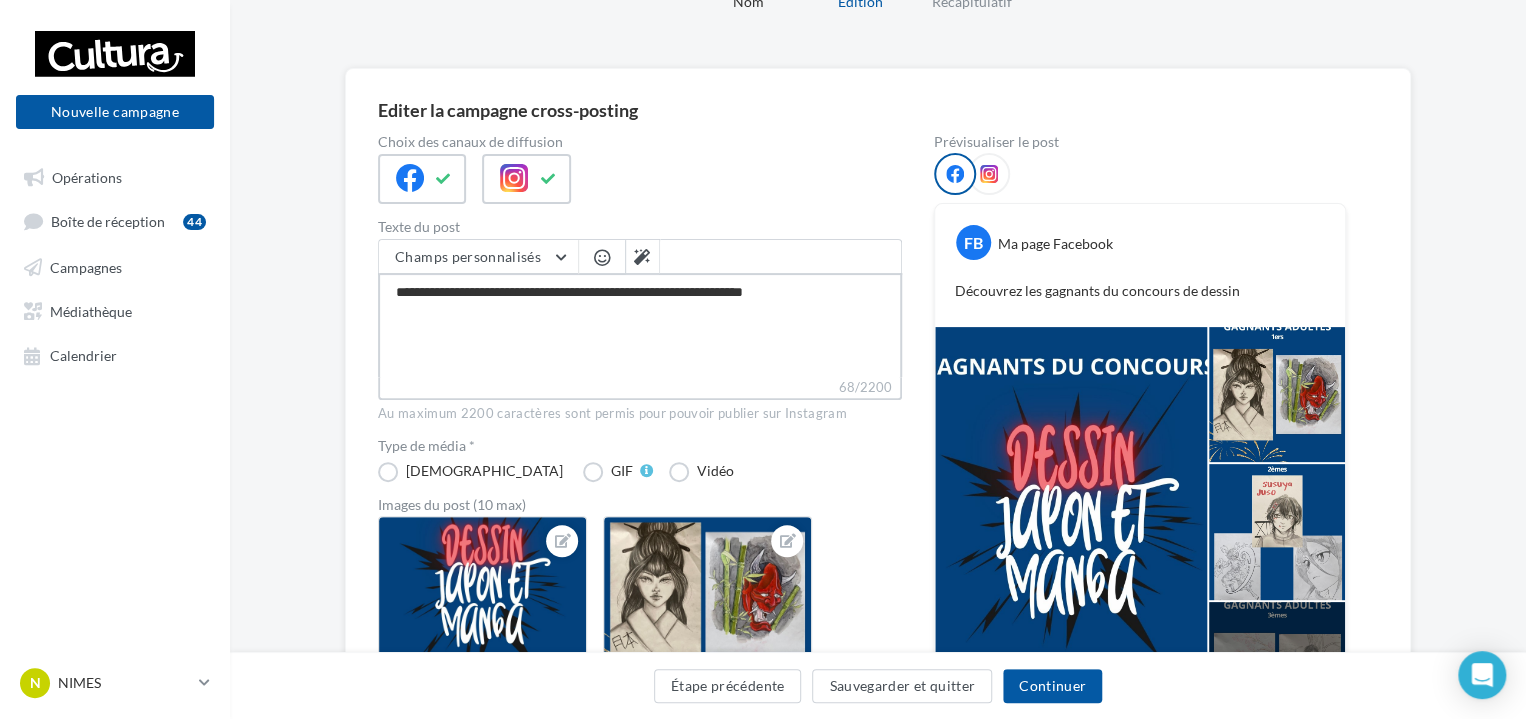 type on "**********" 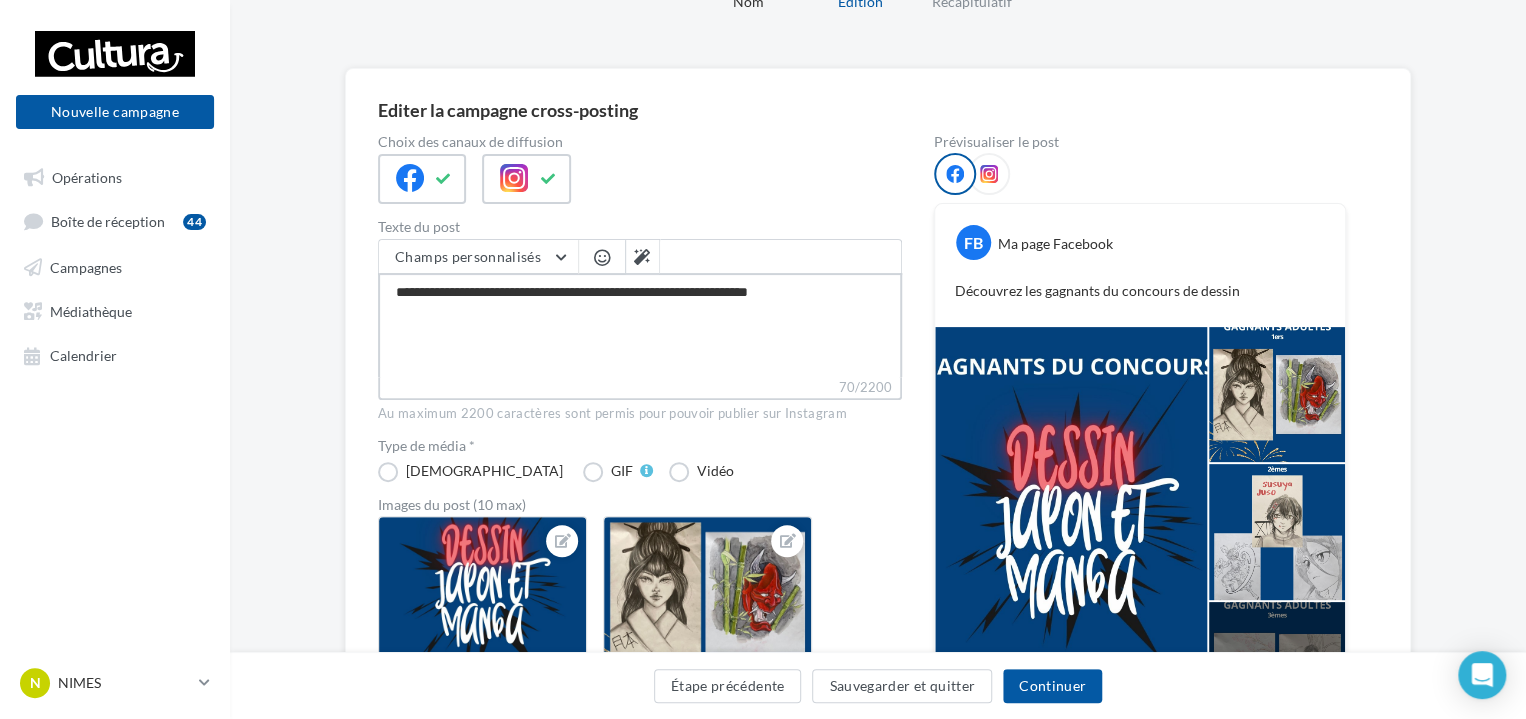 type on "**********" 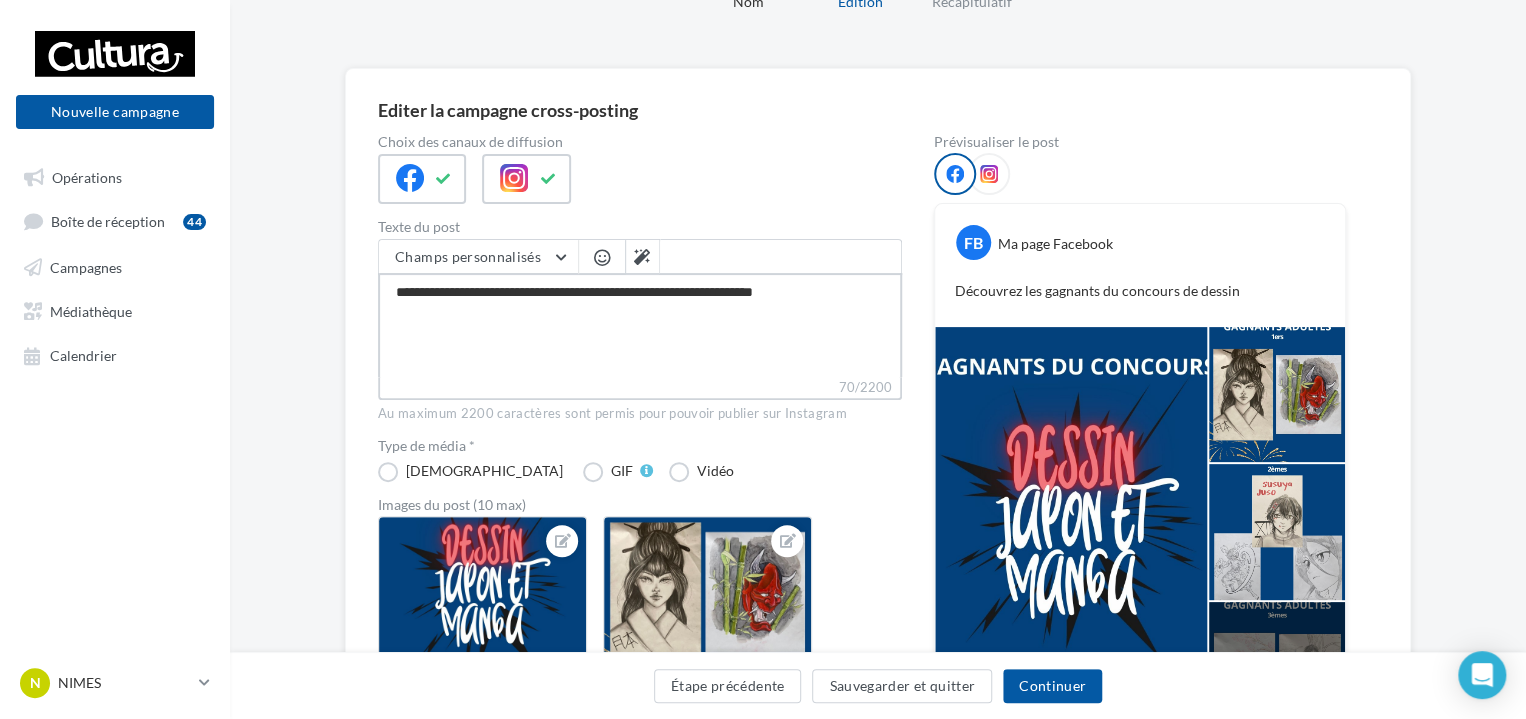 type on "**********" 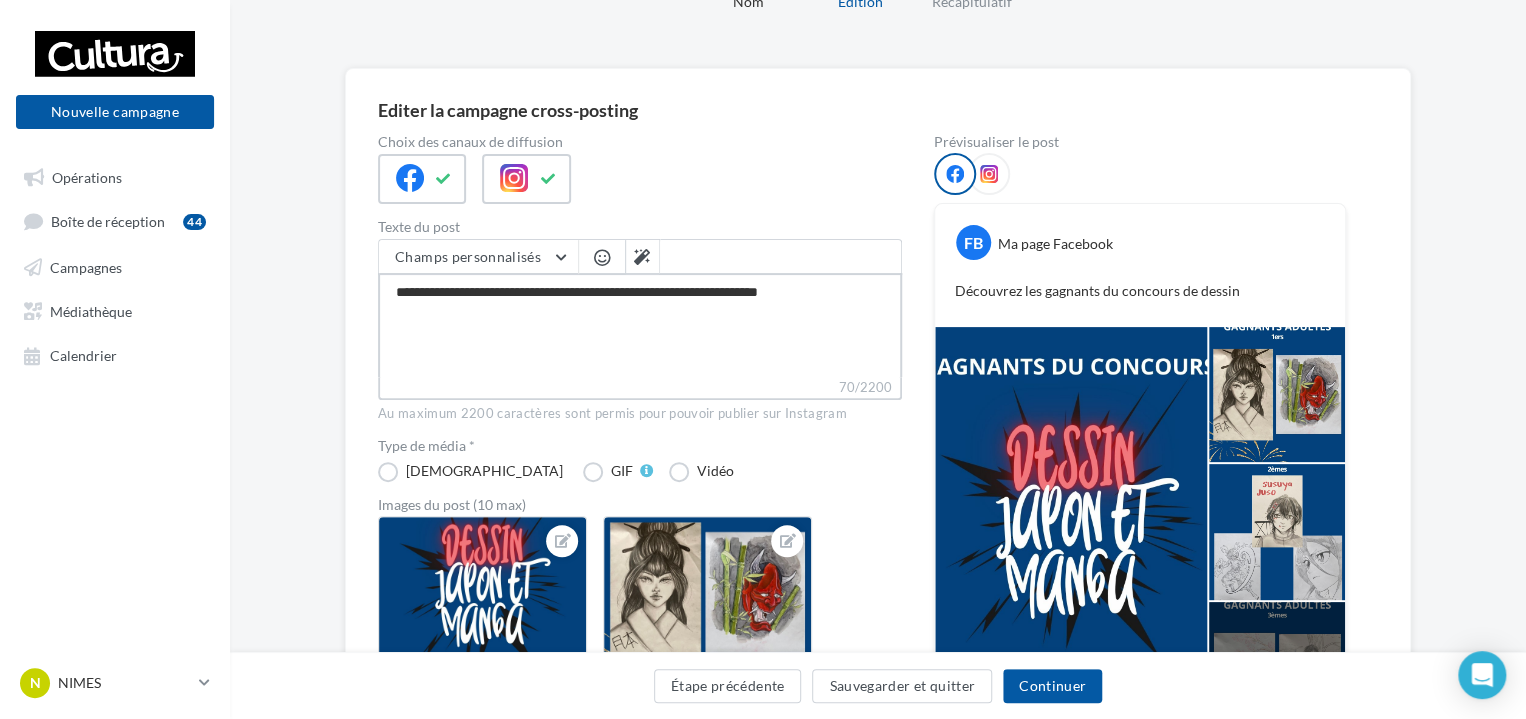 type on "**********" 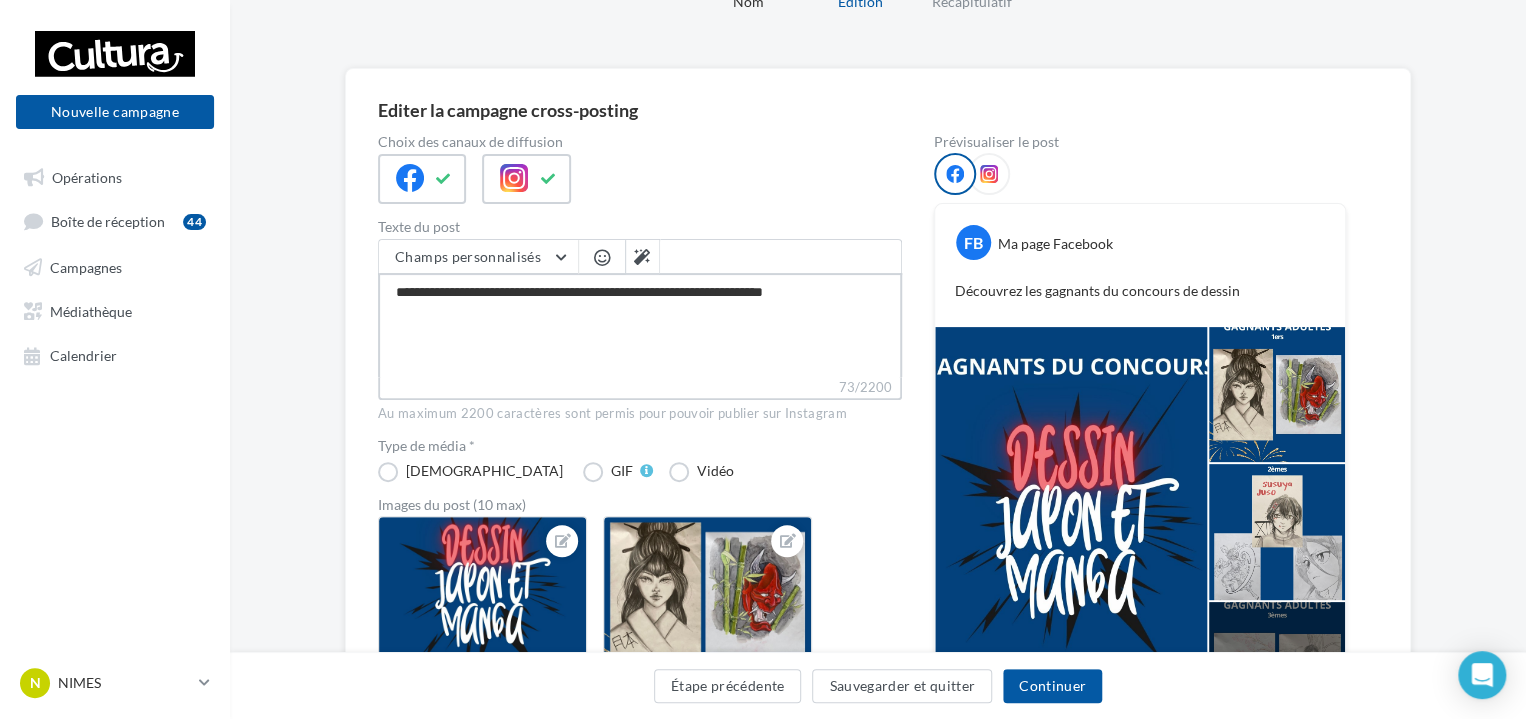 type on "**********" 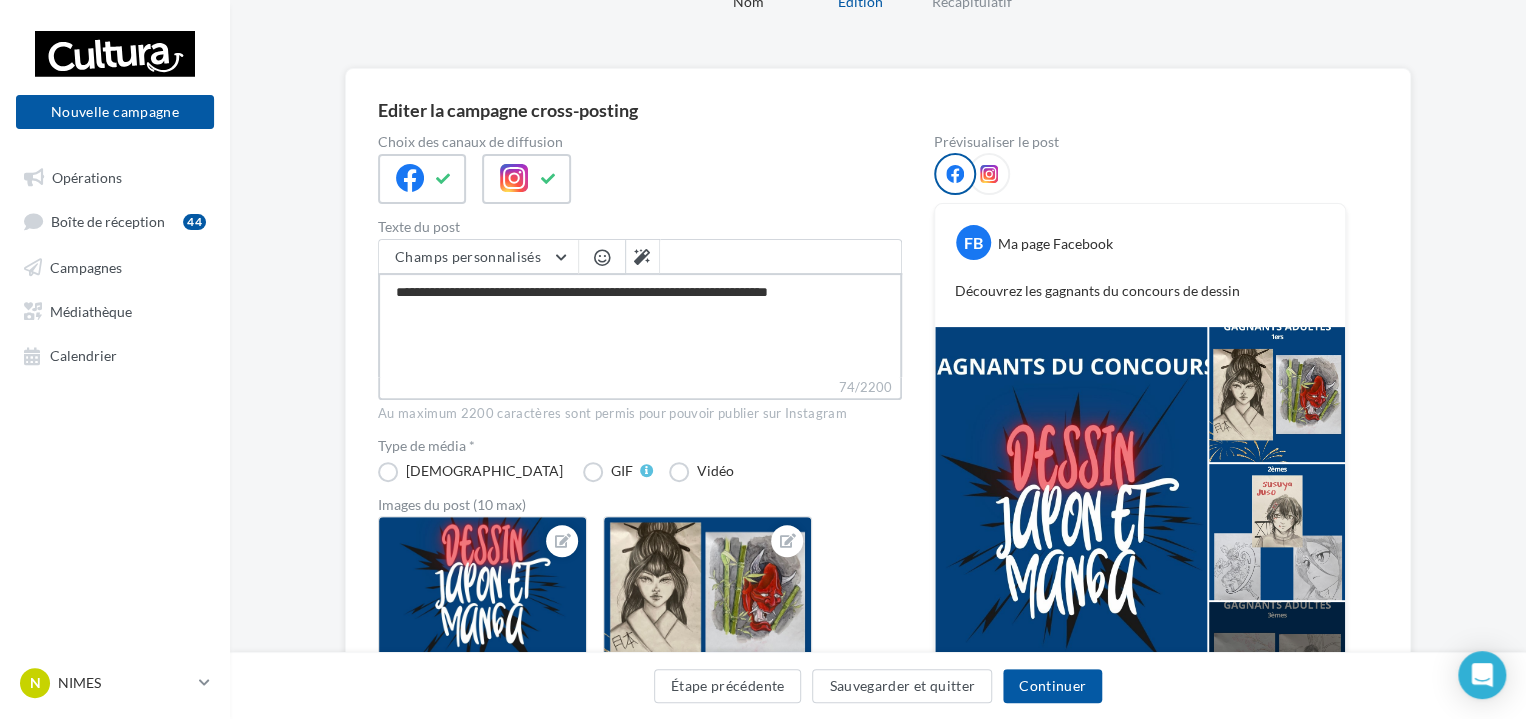 type on "**********" 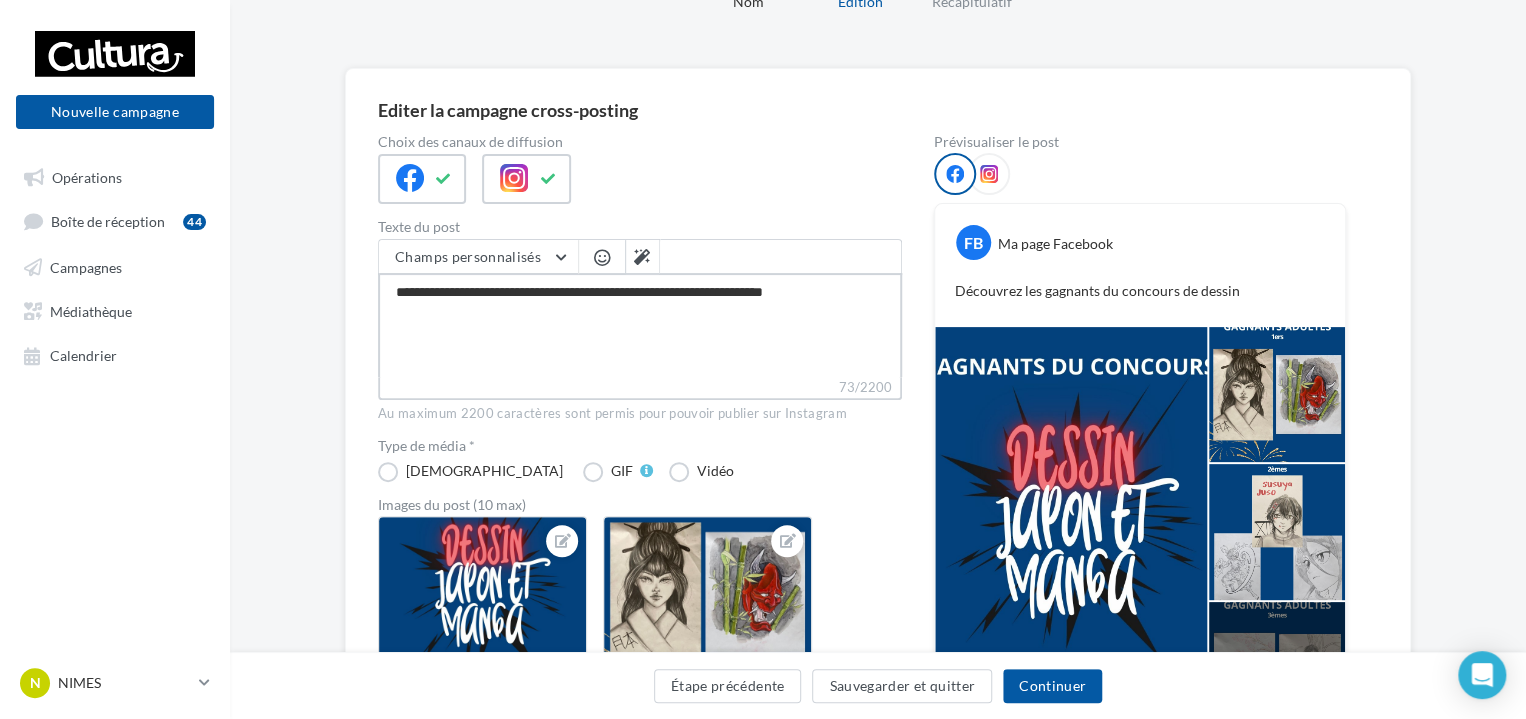 type on "**********" 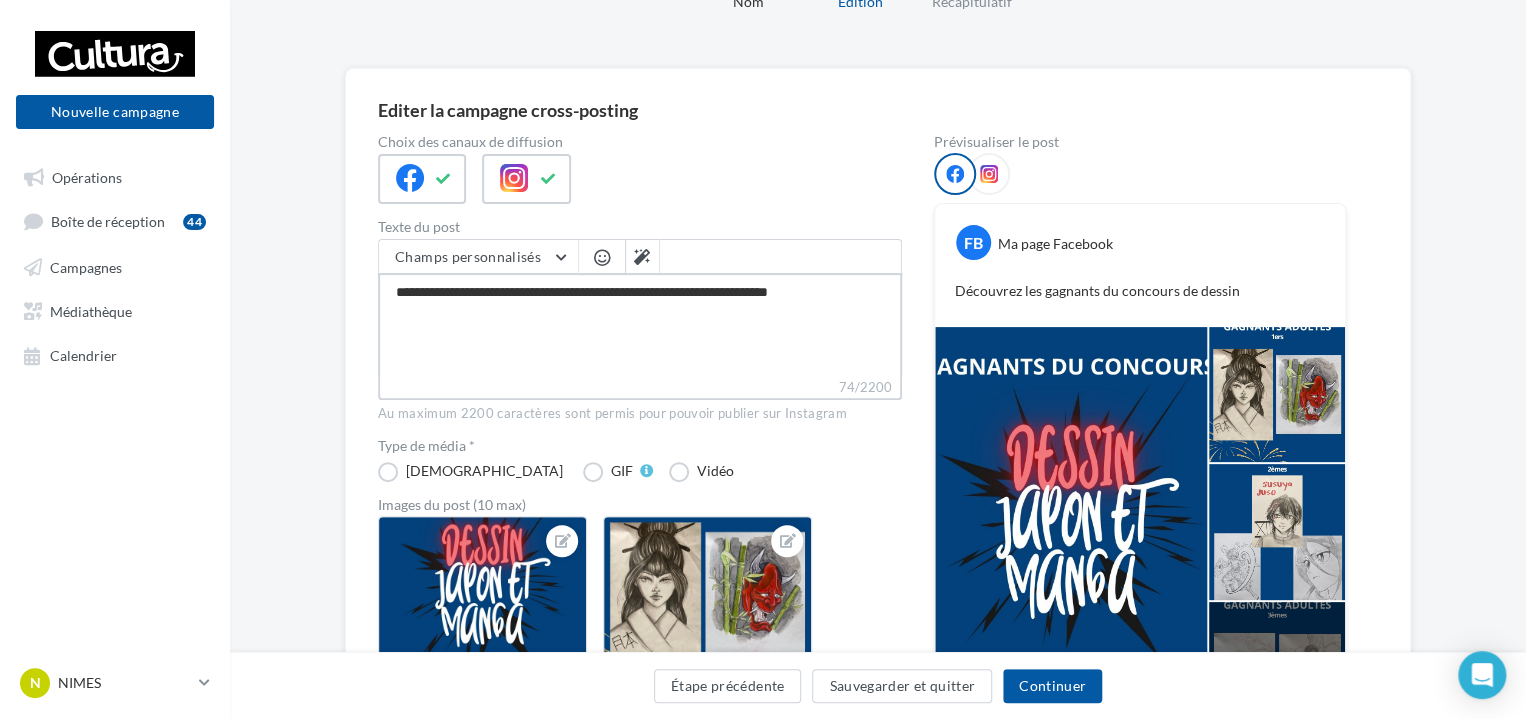 type on "**********" 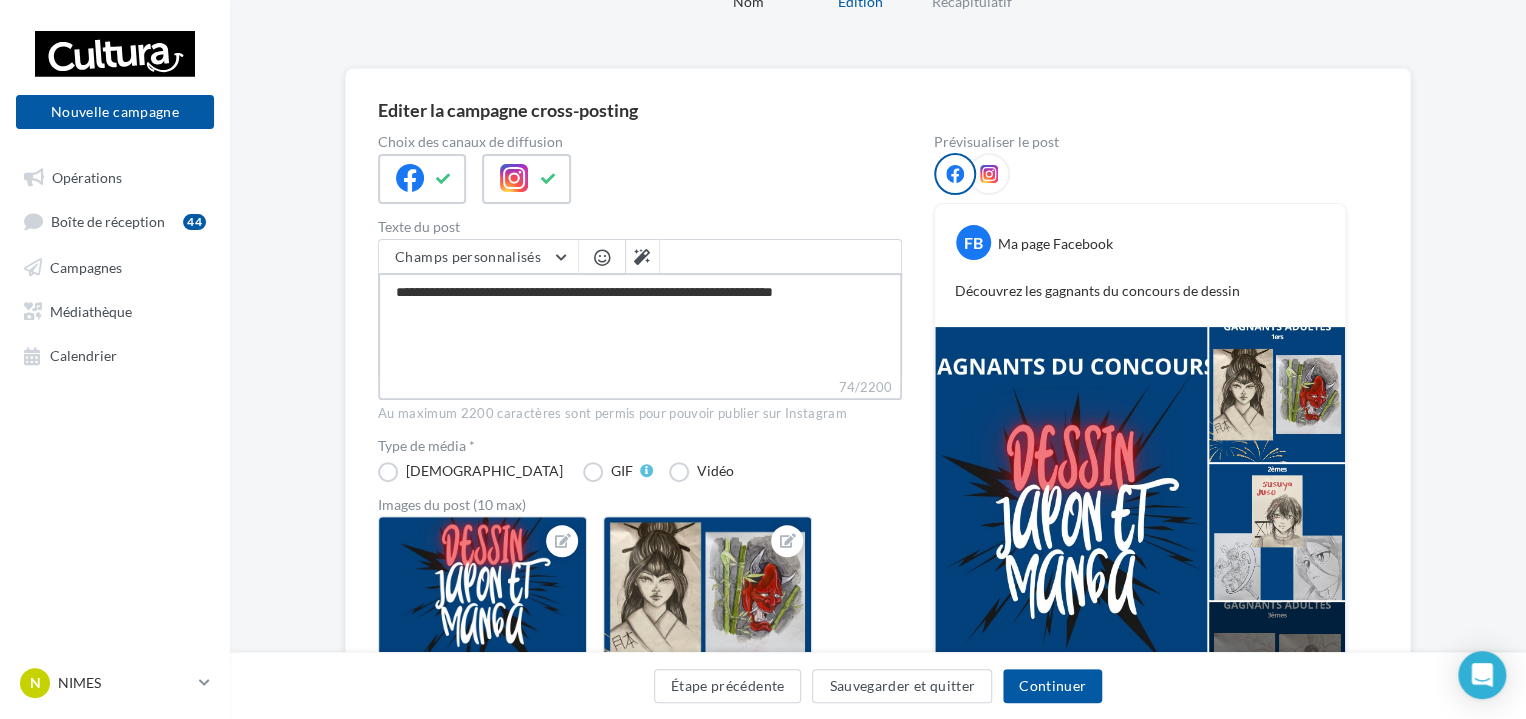 type on "**********" 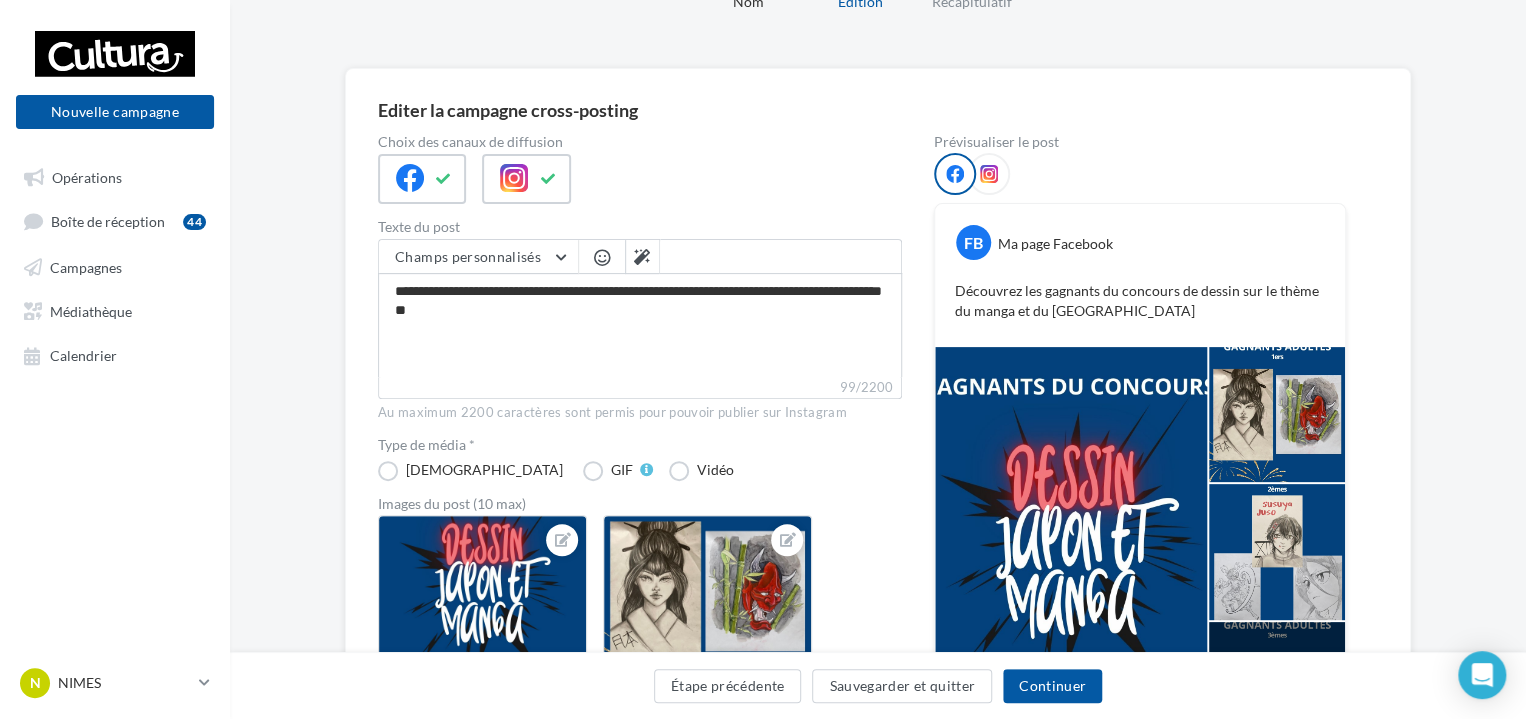 click at bounding box center (602, 257) 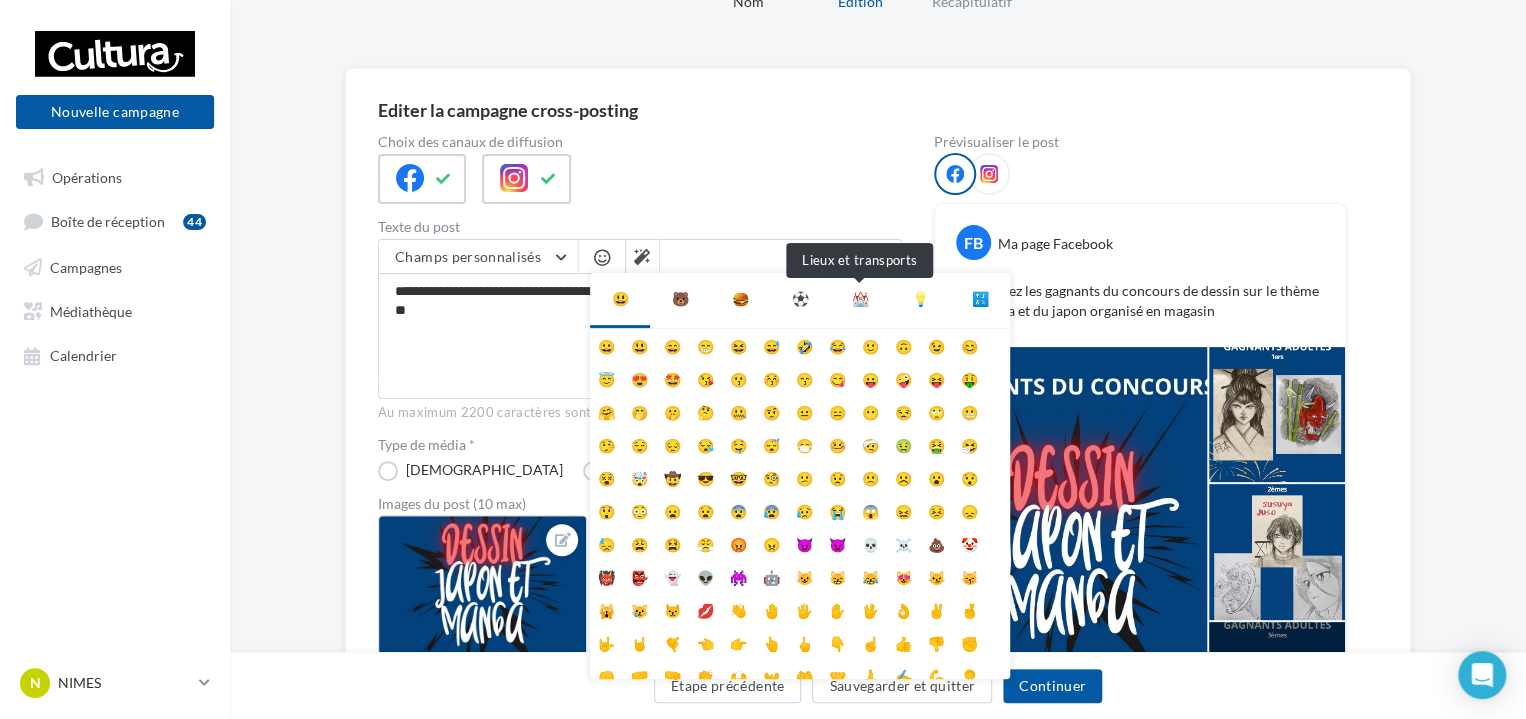 click on "⛪" at bounding box center [860, 299] 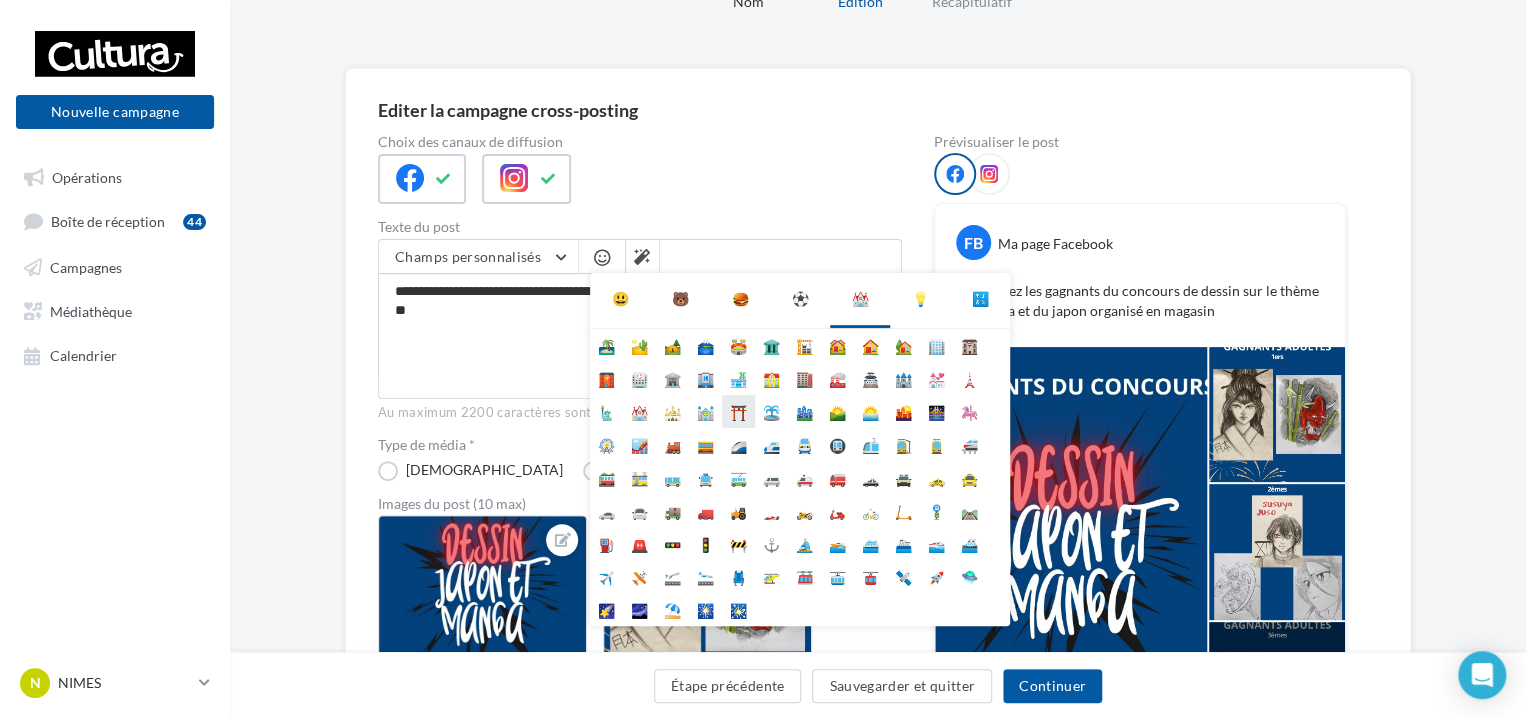 click on "⛩️" at bounding box center [738, 411] 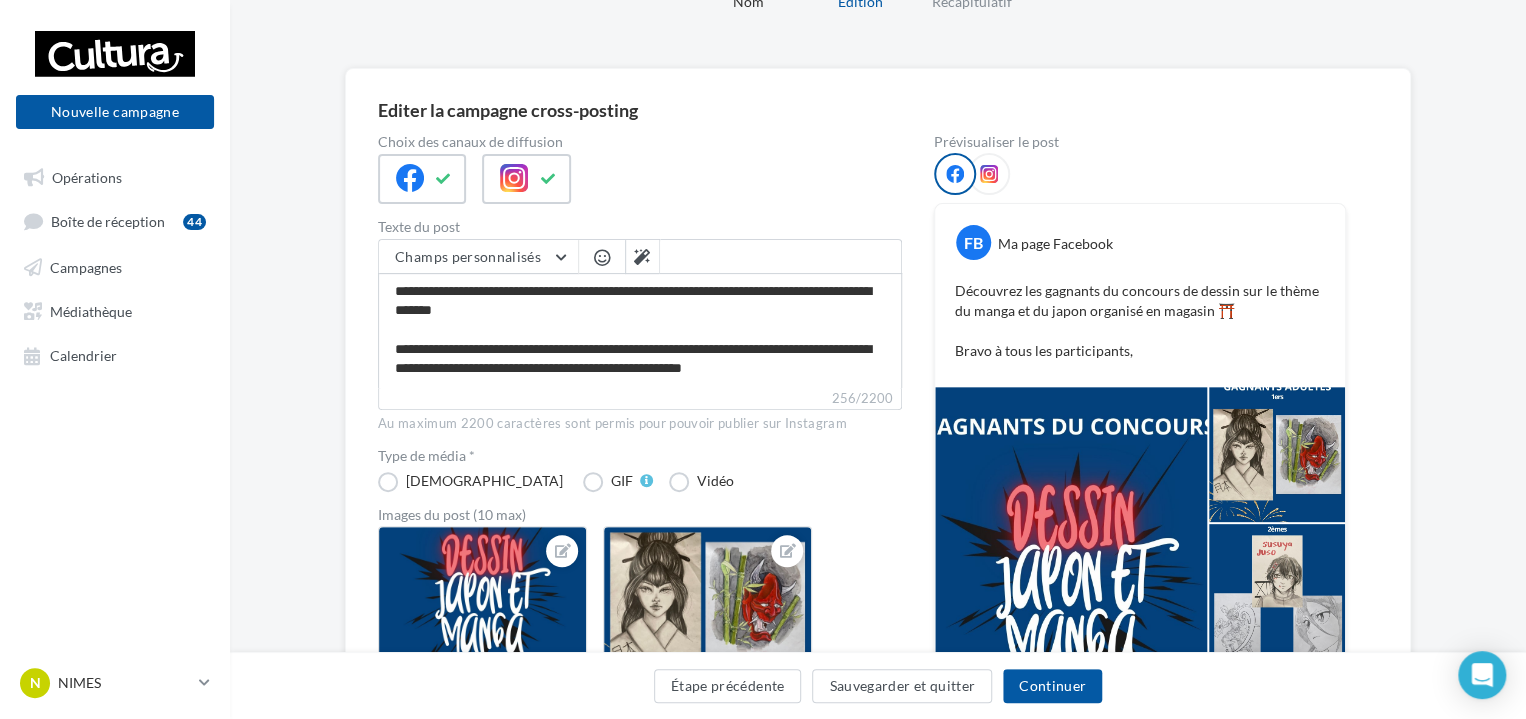 click at bounding box center (602, 257) 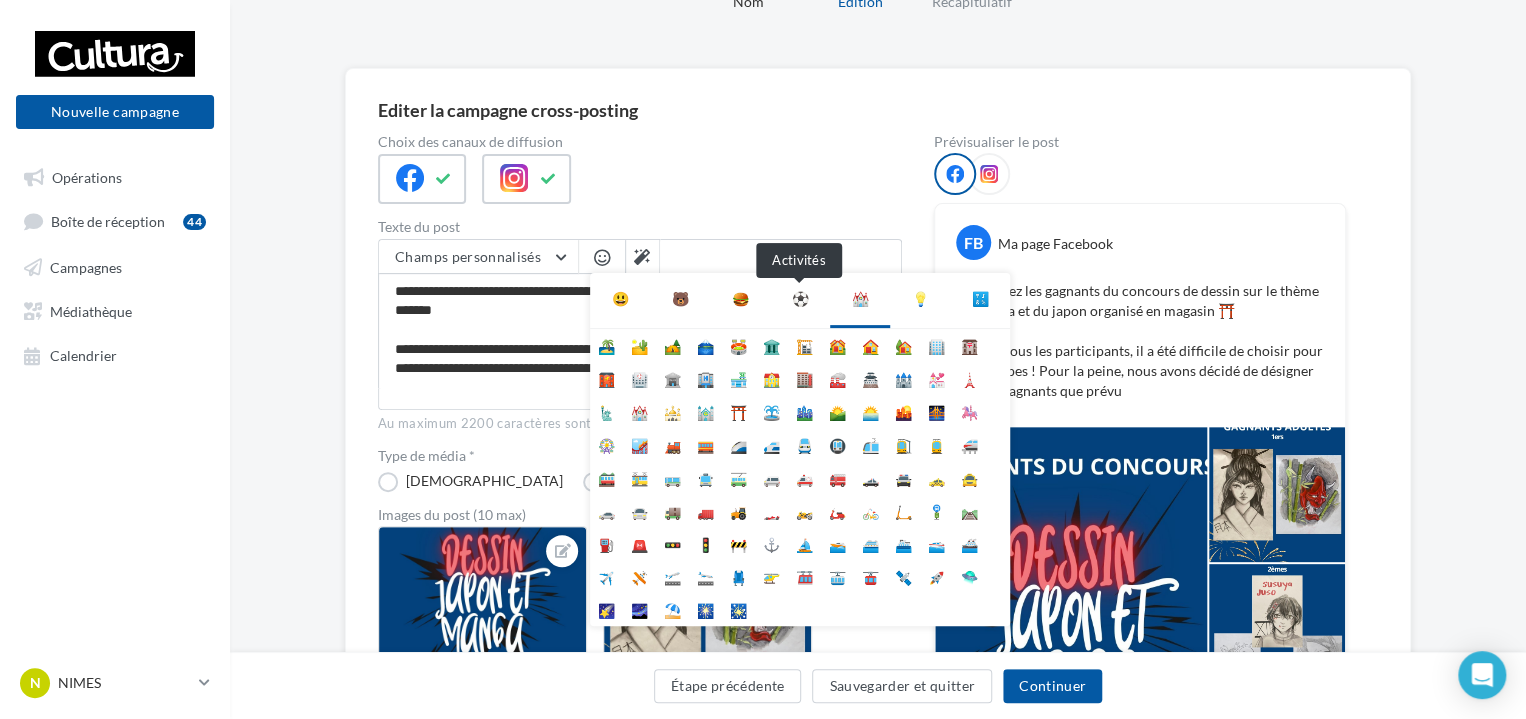 click on "⚽" at bounding box center (800, 299) 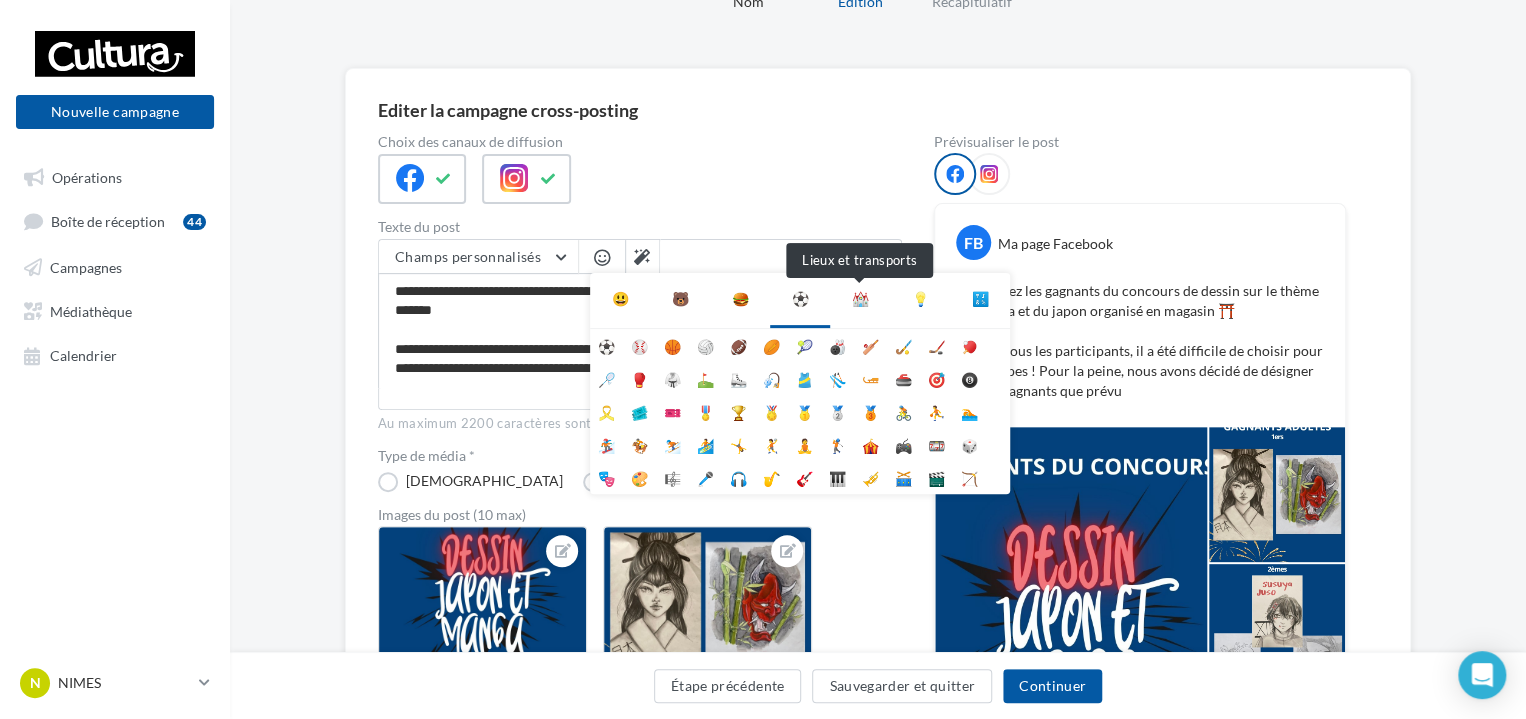 click on "⛪" at bounding box center (860, 299) 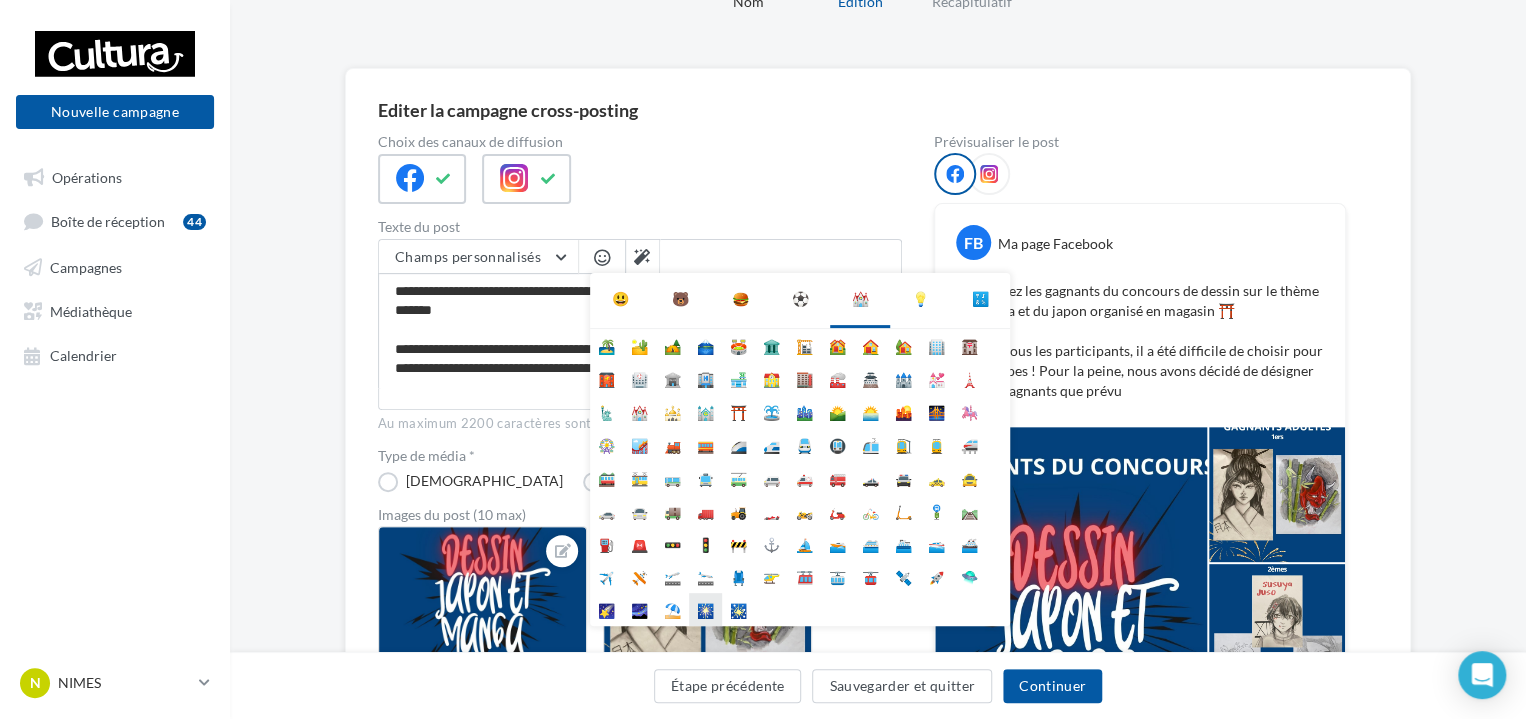 click on "🎆" at bounding box center (705, 609) 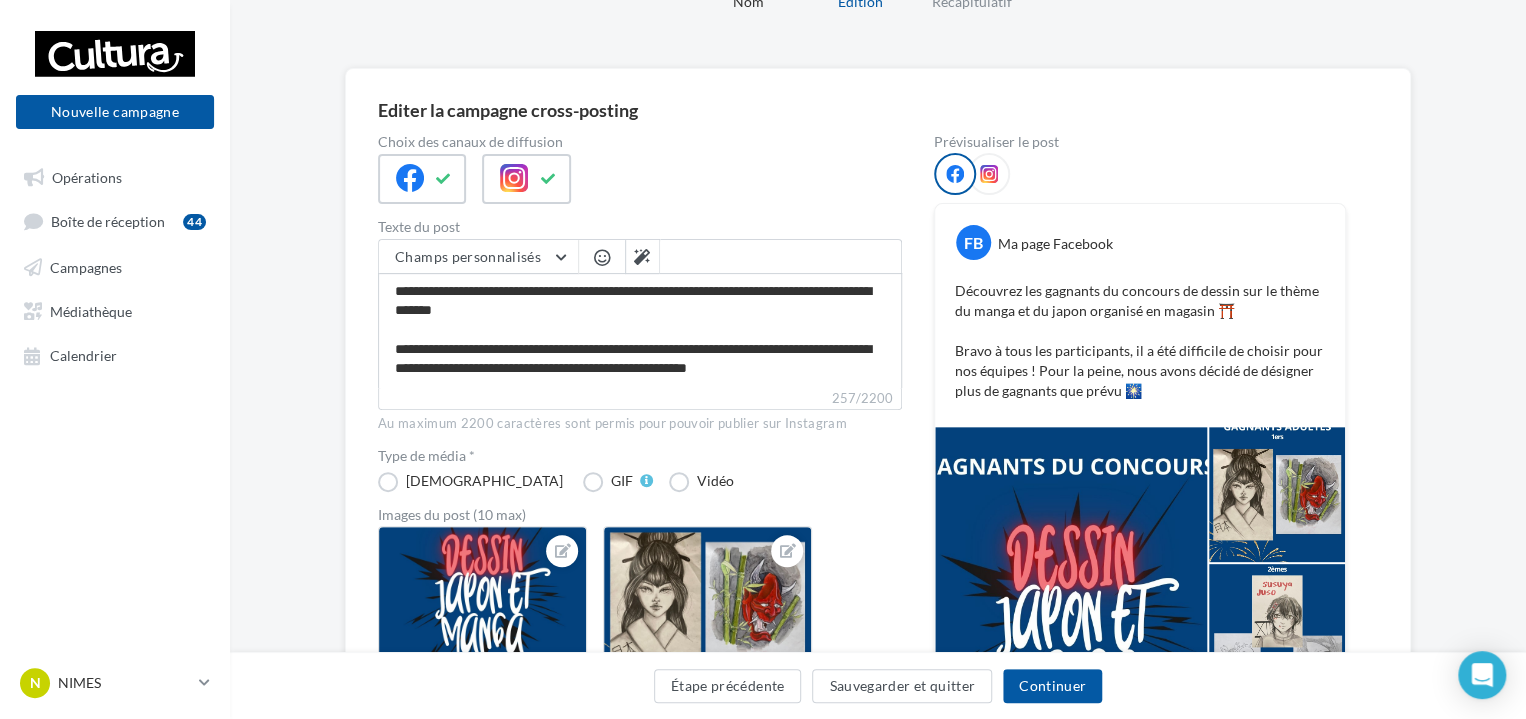 click at bounding box center (602, 257) 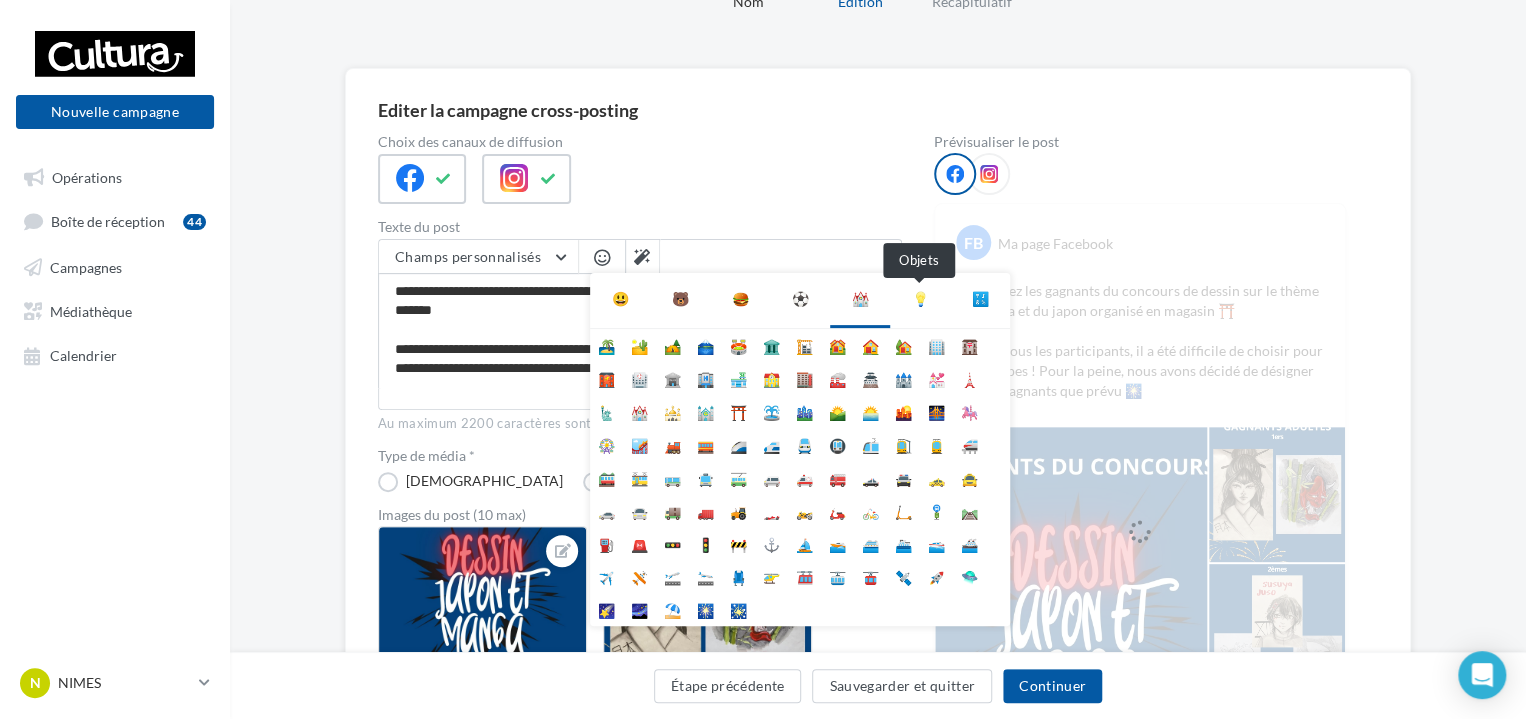 click on "💡" at bounding box center (920, 299) 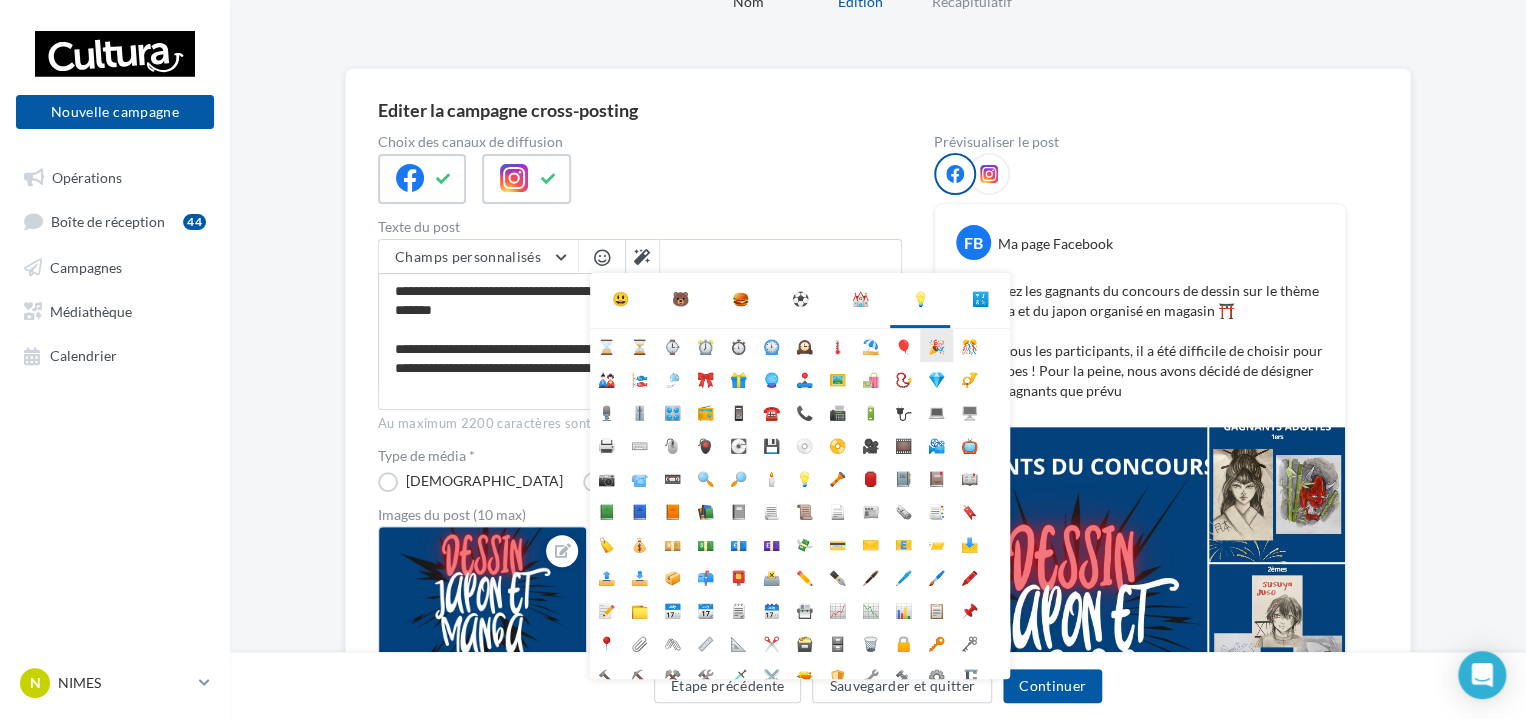click on "🎉" at bounding box center (936, 345) 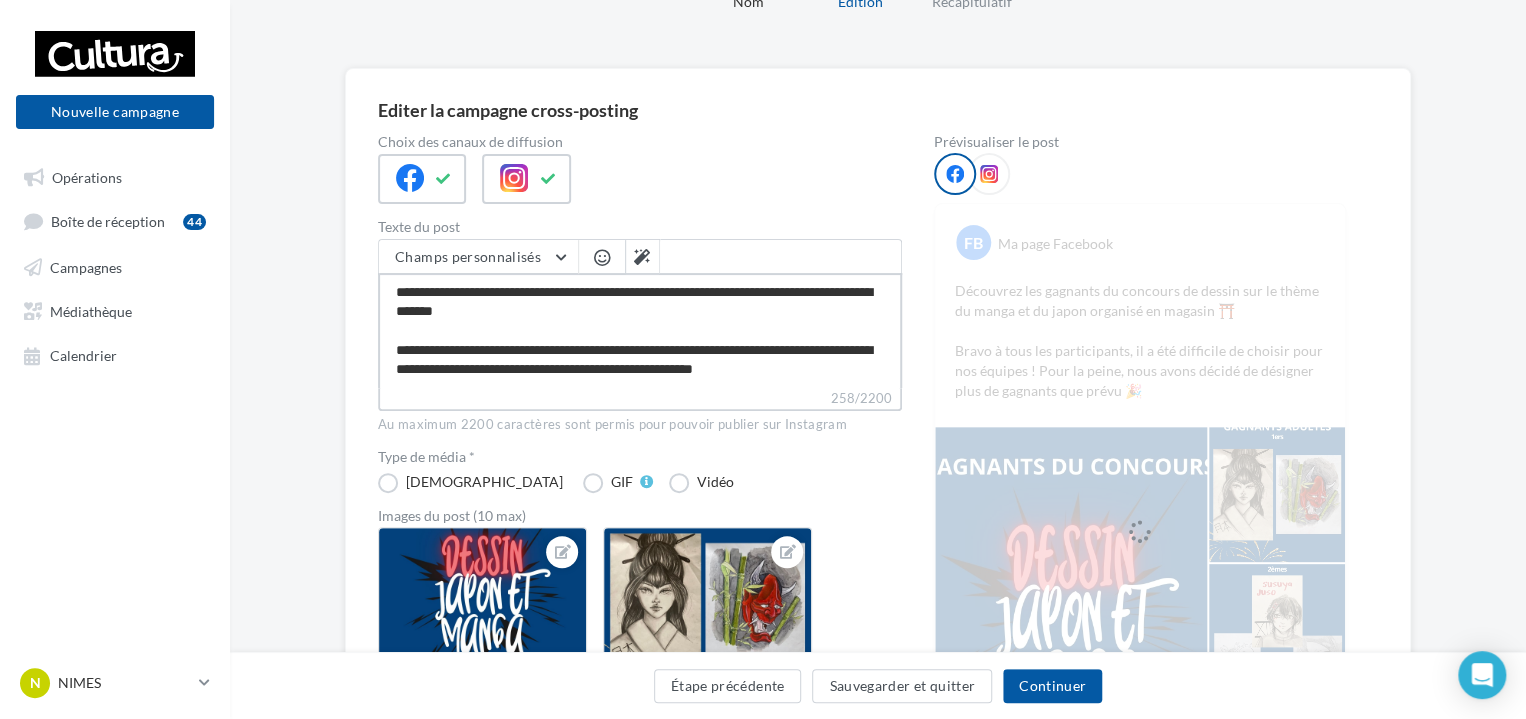 click on "**********" at bounding box center (640, 330) 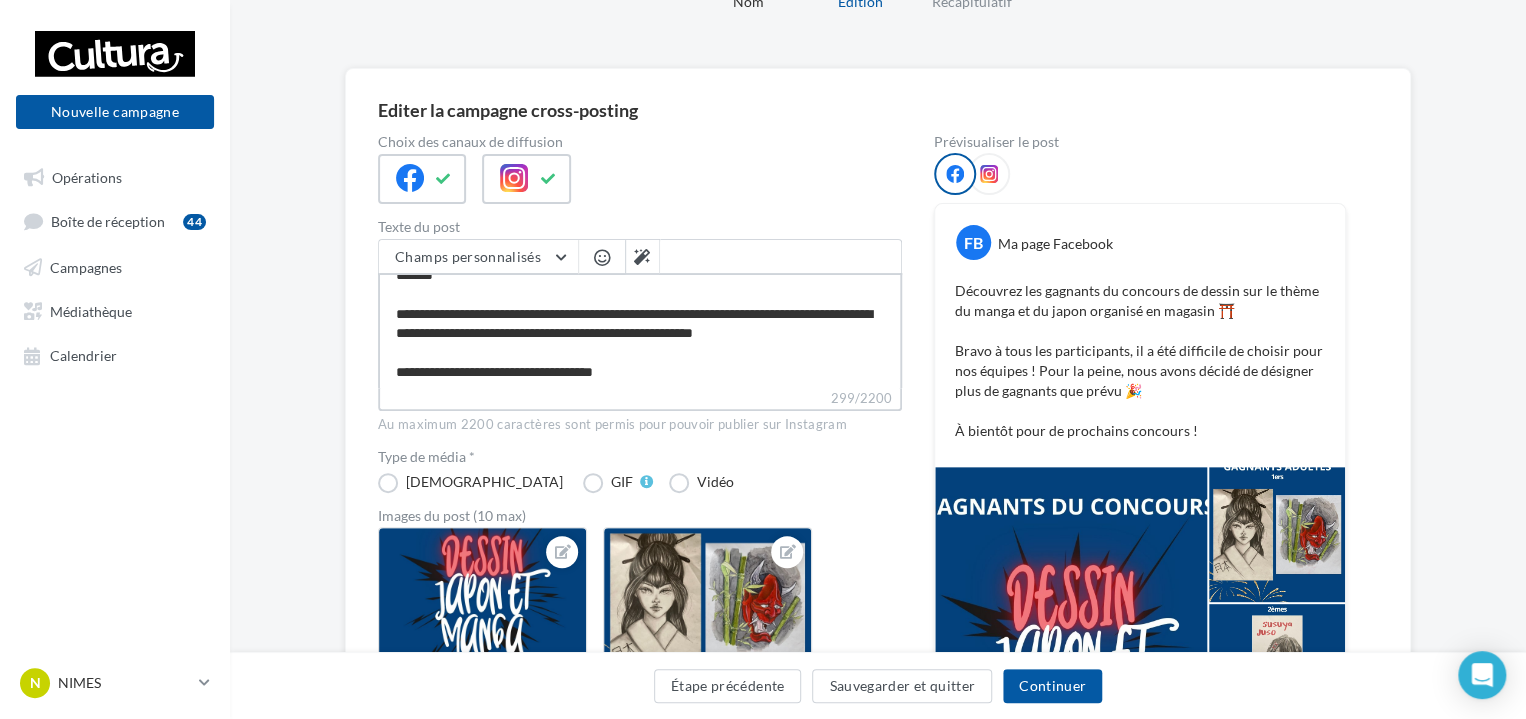scroll, scrollTop: 66, scrollLeft: 0, axis: vertical 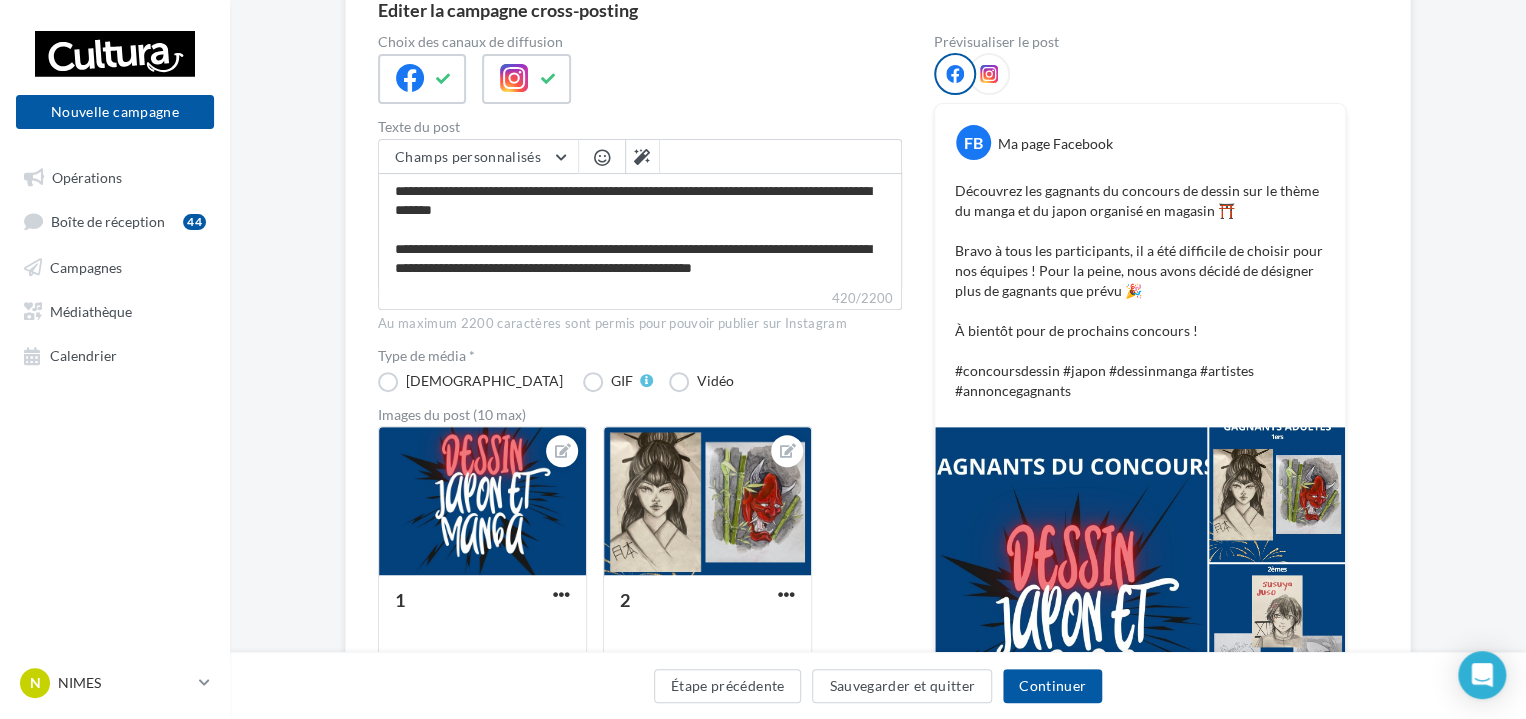 click at bounding box center [989, 74] 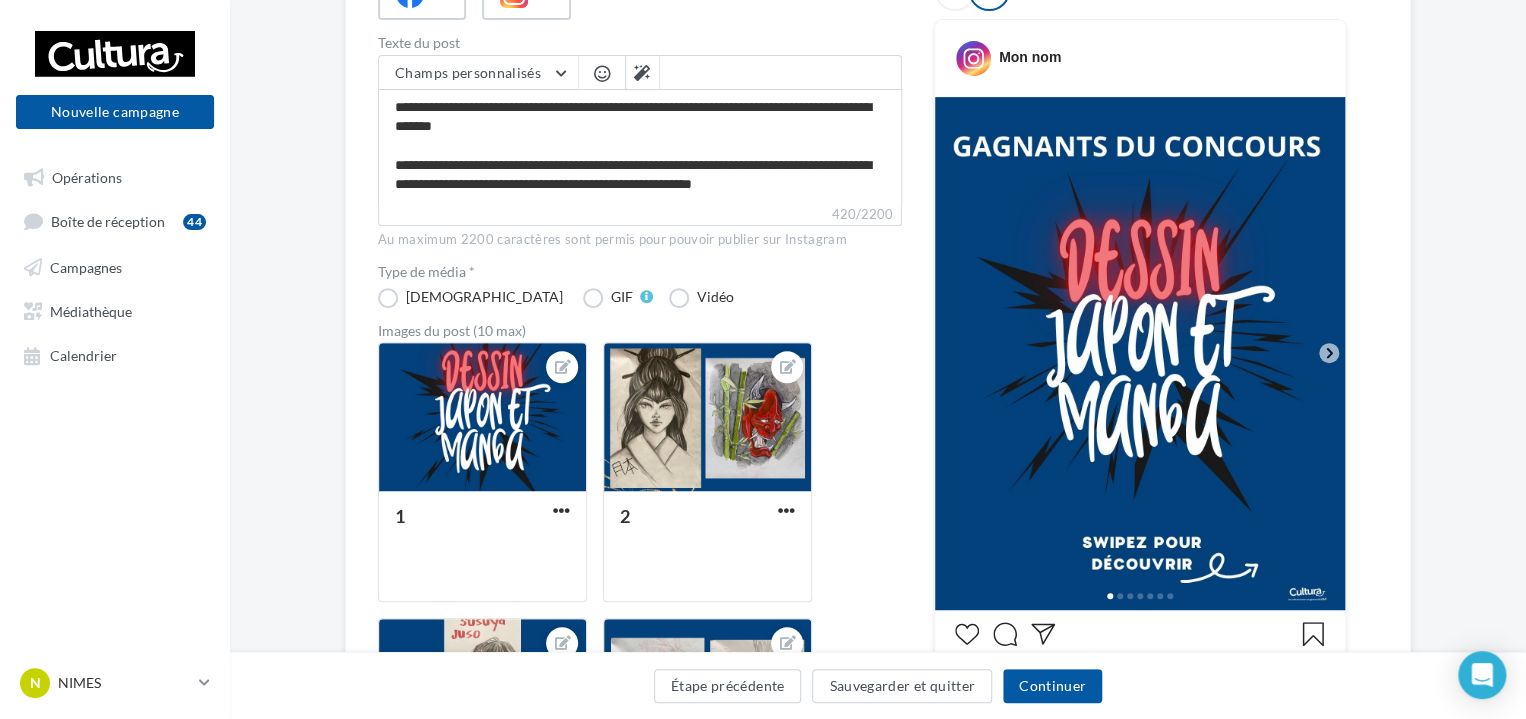 scroll, scrollTop: 400, scrollLeft: 0, axis: vertical 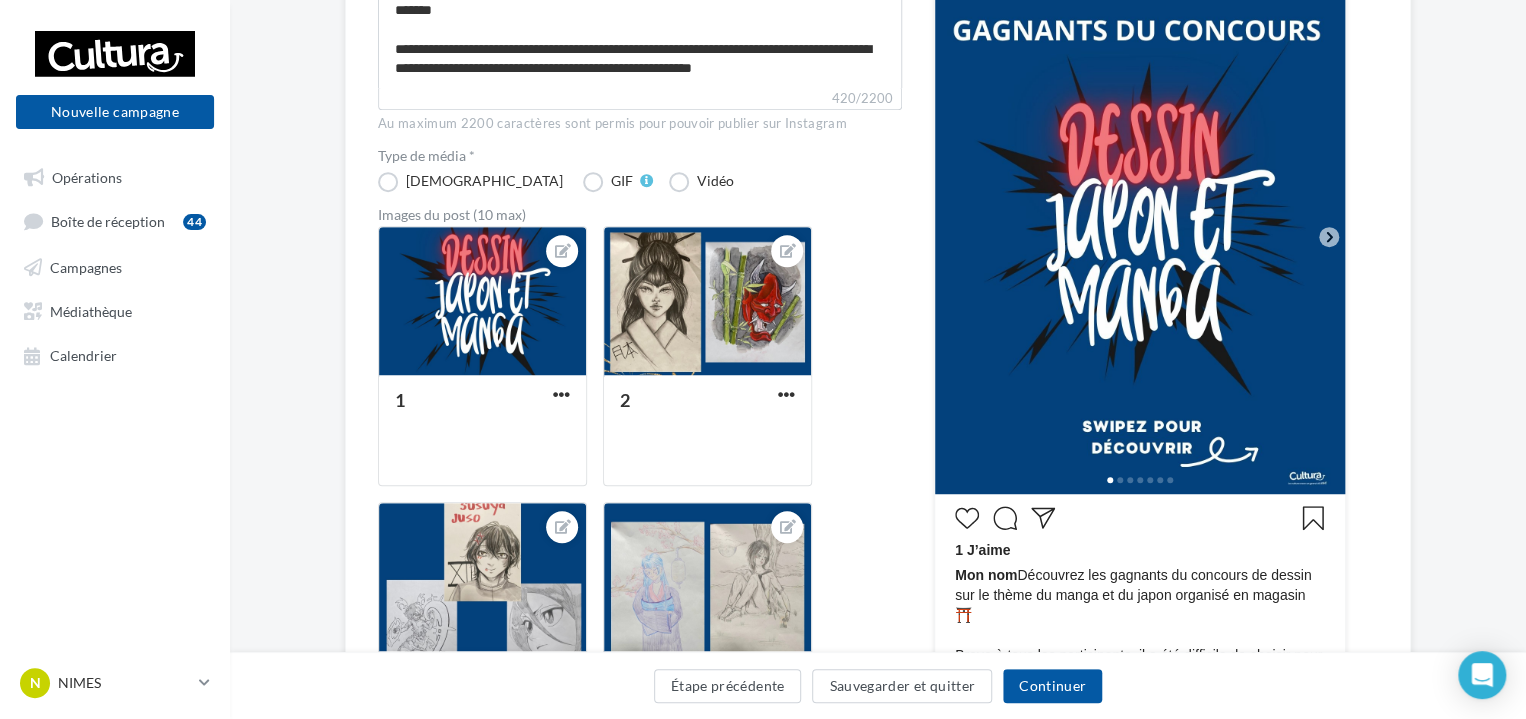 click 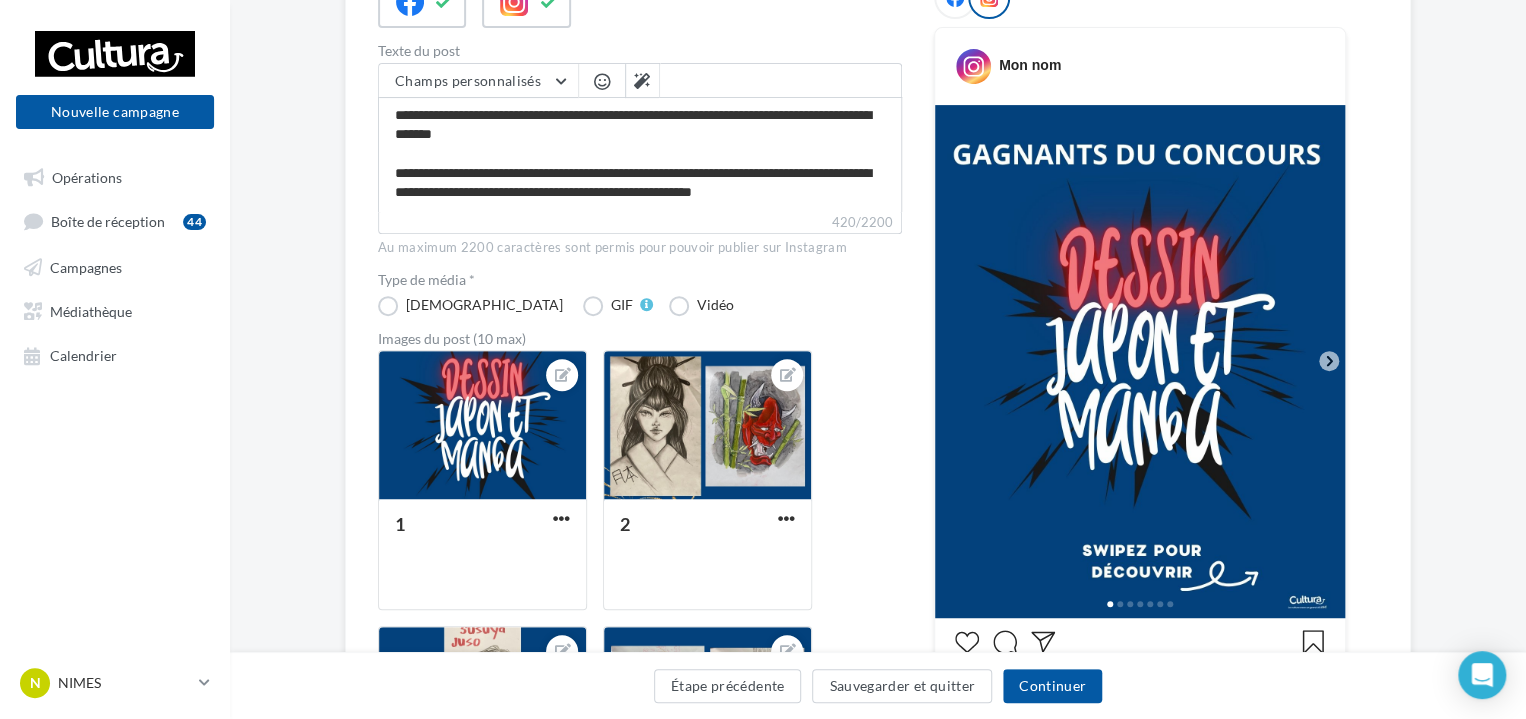 scroll, scrollTop: 200, scrollLeft: 0, axis: vertical 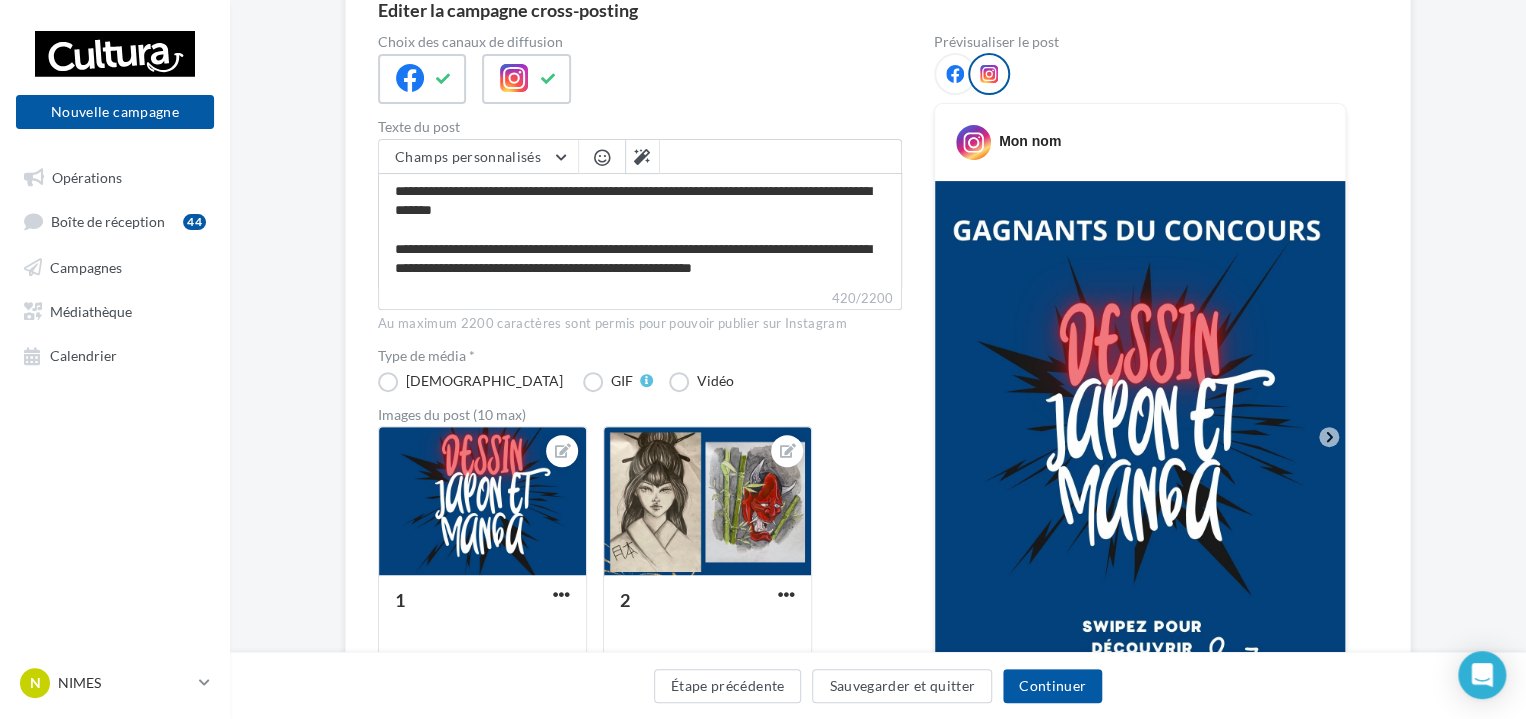 click at bounding box center (955, 74) 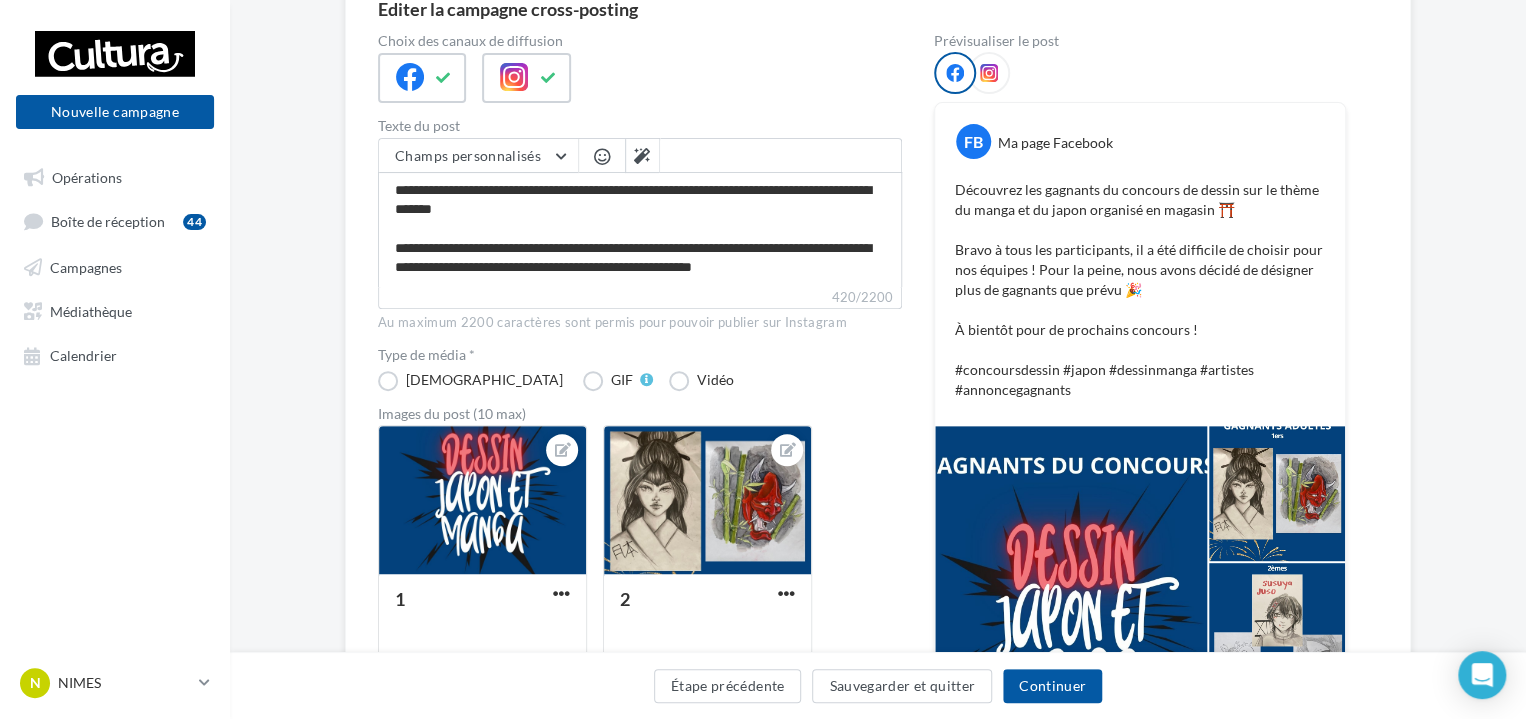 scroll, scrollTop: 200, scrollLeft: 0, axis: vertical 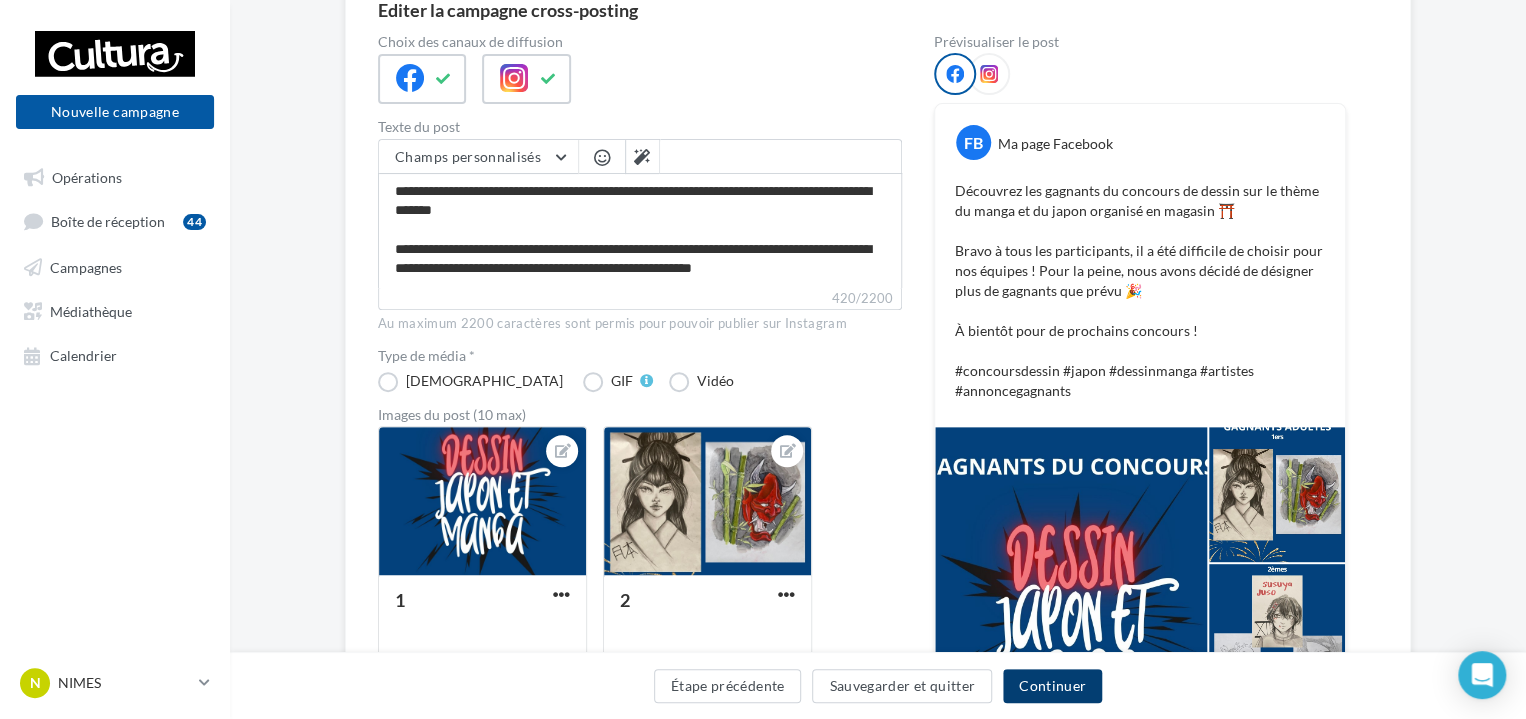 click on "Continuer" at bounding box center [1052, 686] 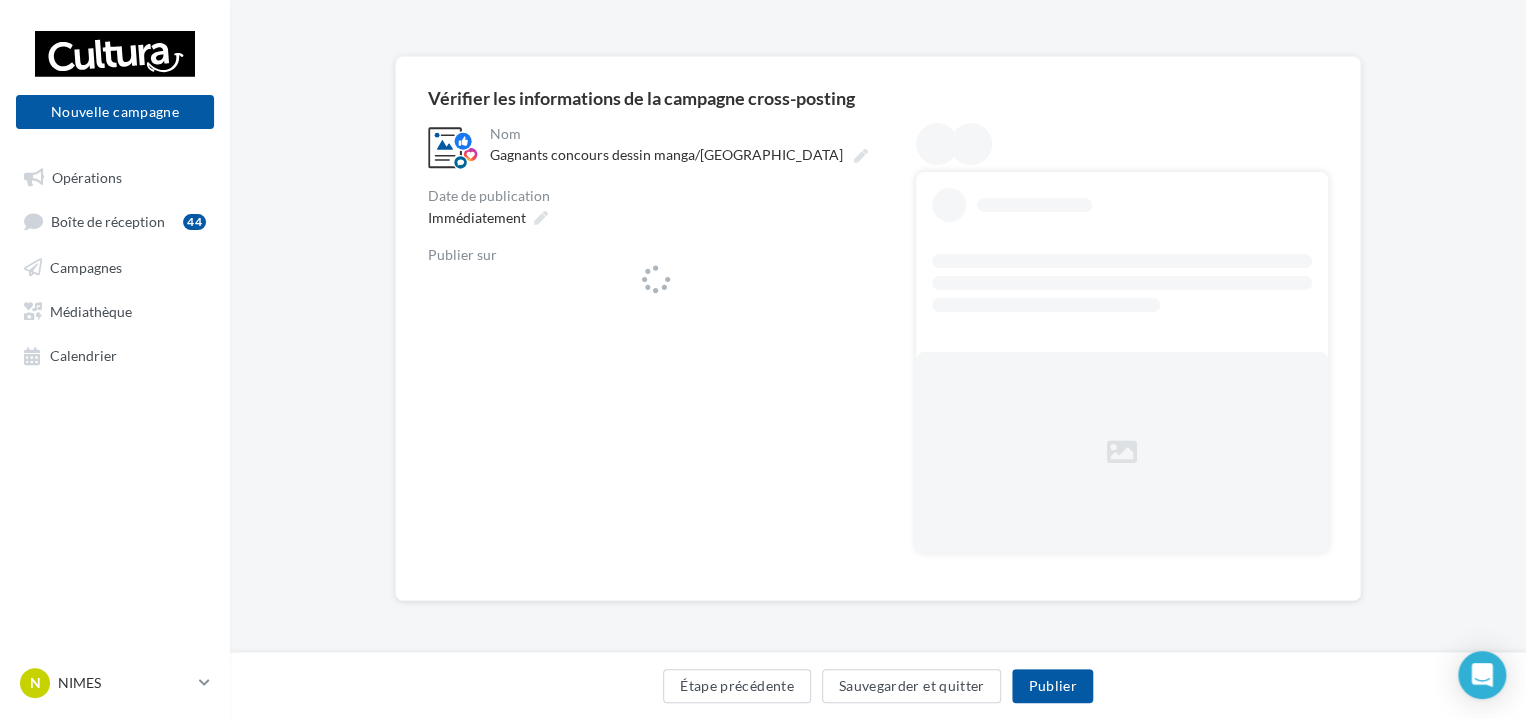 scroll, scrollTop: 0, scrollLeft: 0, axis: both 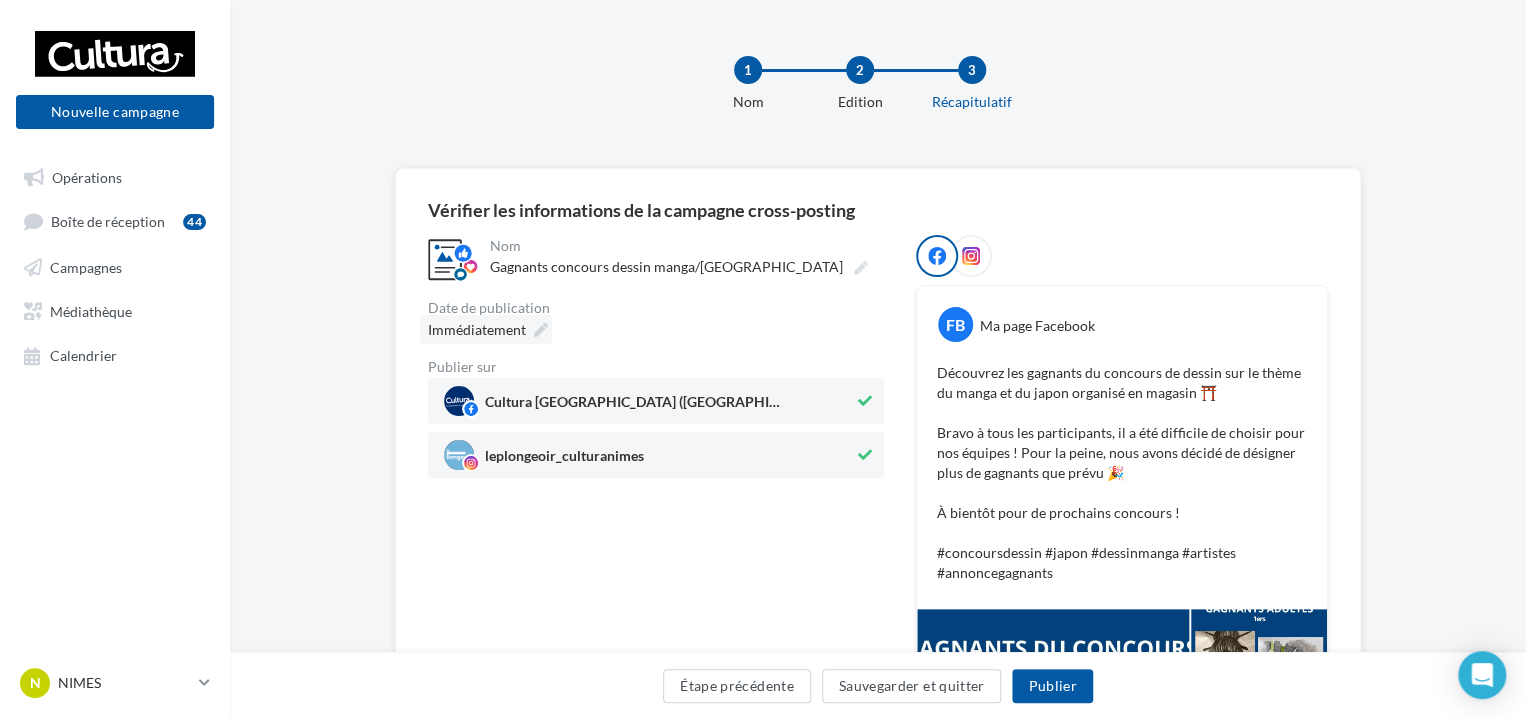 click on "Immédiatement" at bounding box center [486, 329] 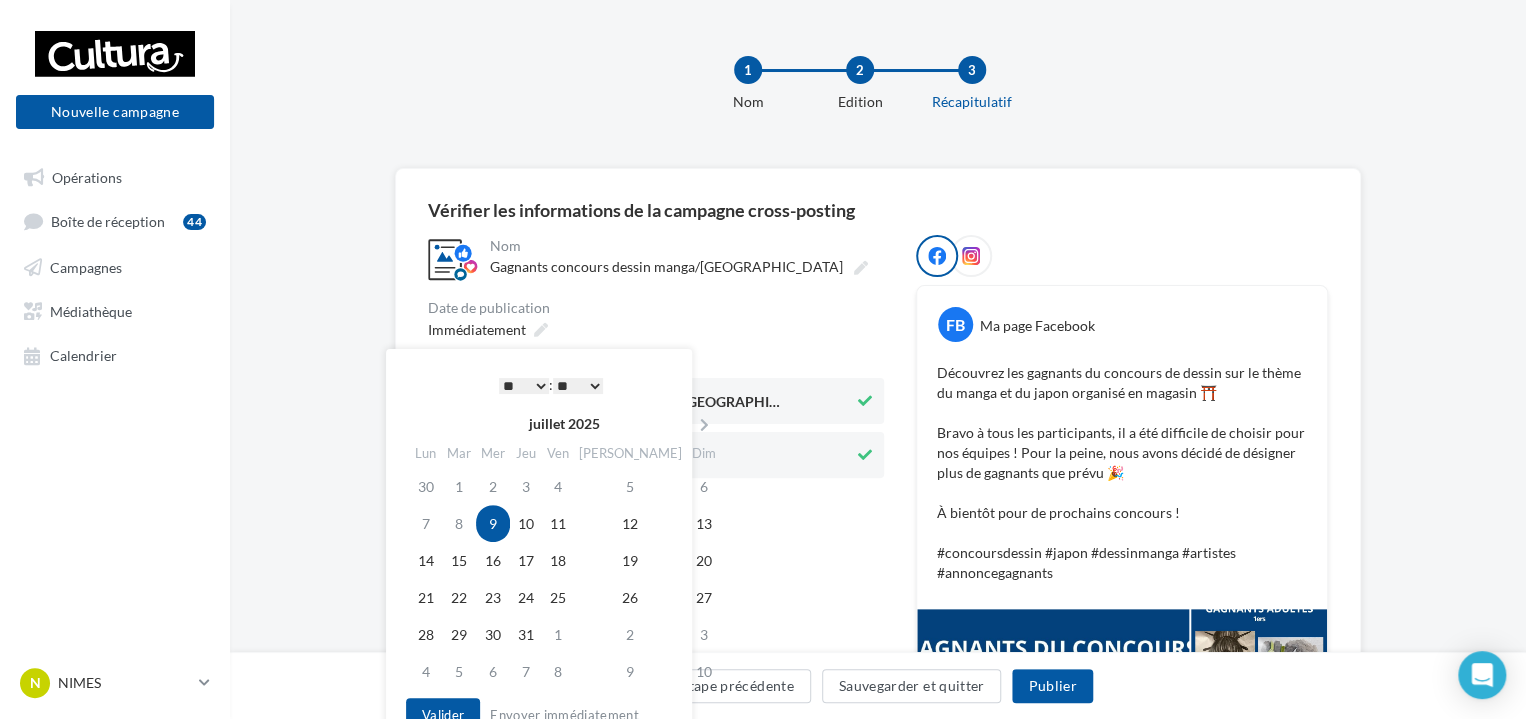 click on "* * * * * * * * * * ** ** ** ** ** ** ** ** ** ** ** ** ** **" at bounding box center [524, 386] 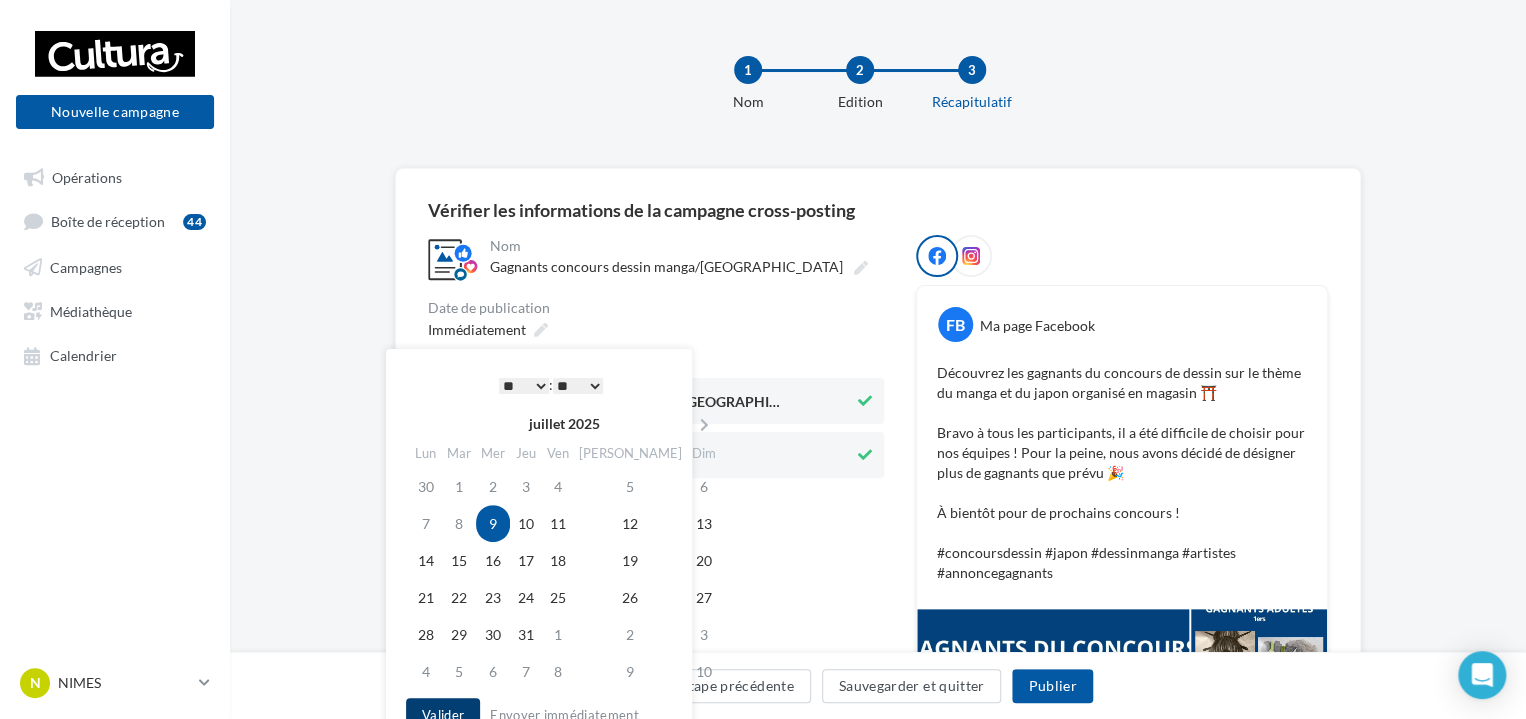 click on "Valider" at bounding box center (443, 715) 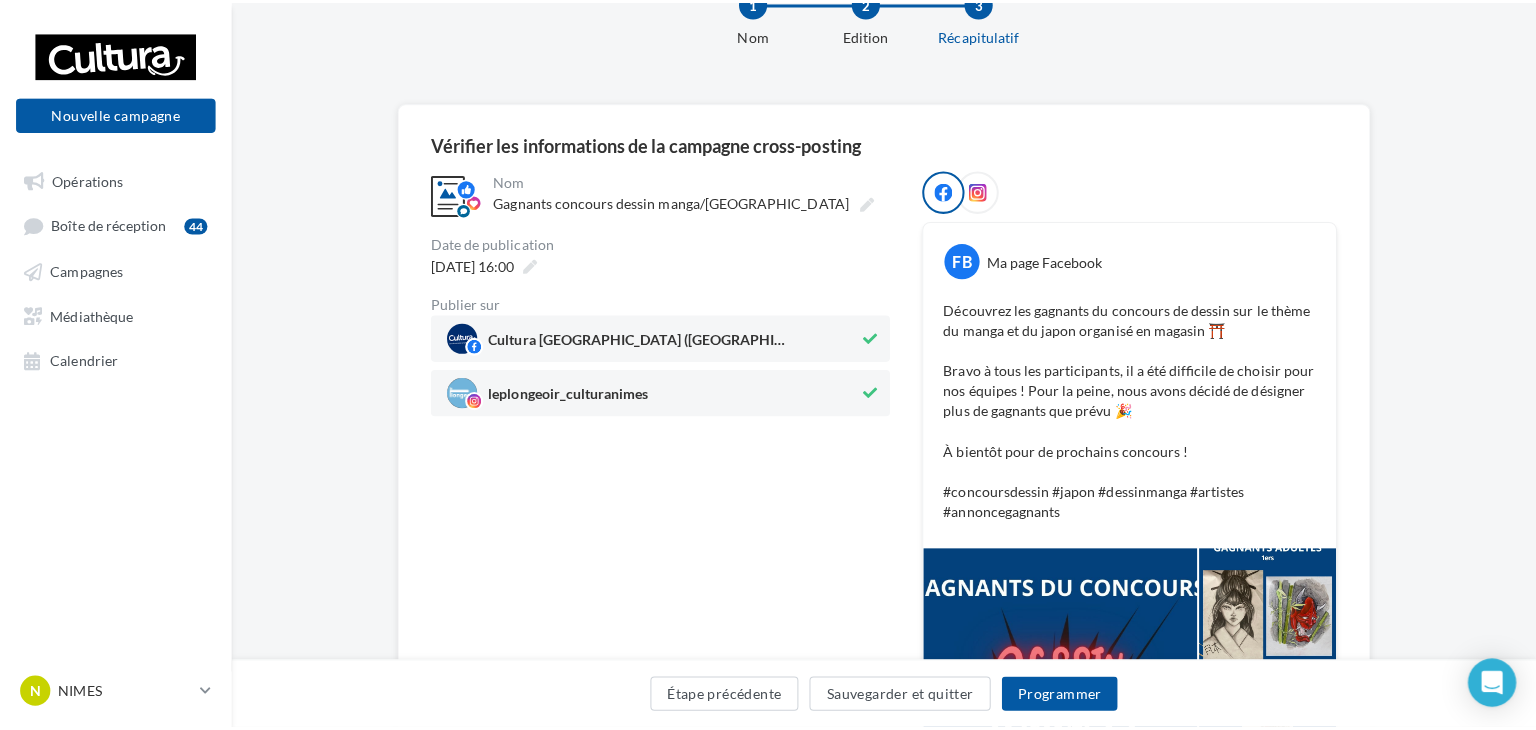 scroll, scrollTop: 100, scrollLeft: 0, axis: vertical 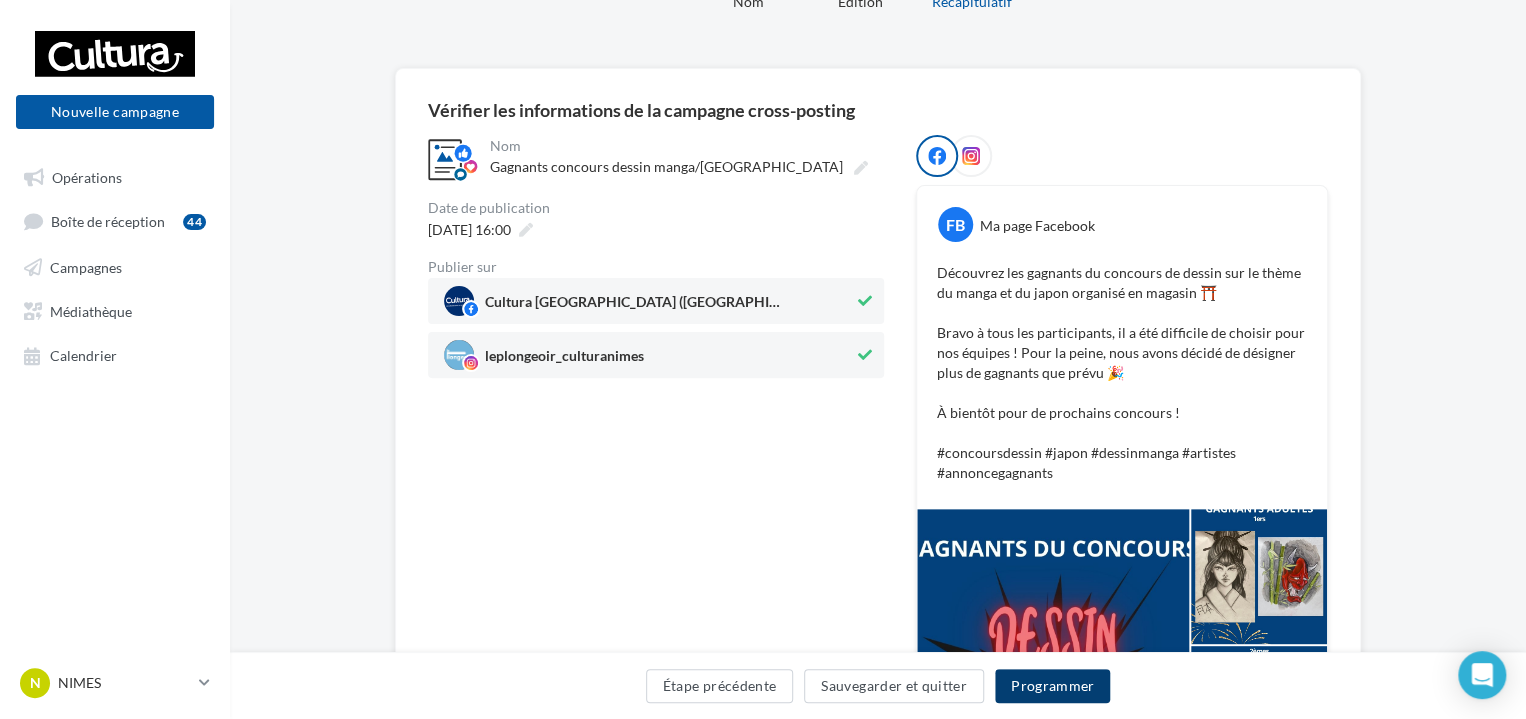click on "Programmer" at bounding box center [1053, 686] 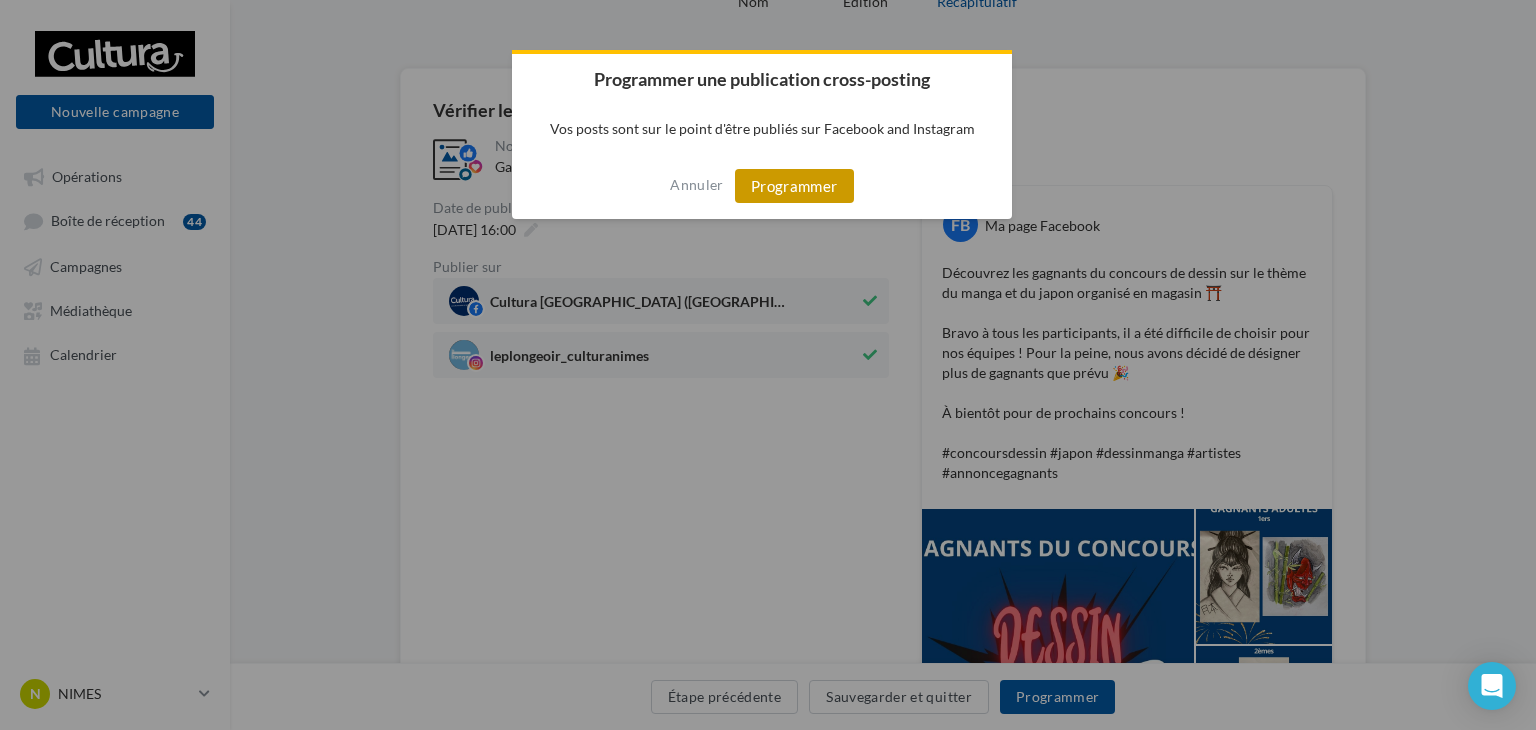 click on "Programmer" at bounding box center (794, 186) 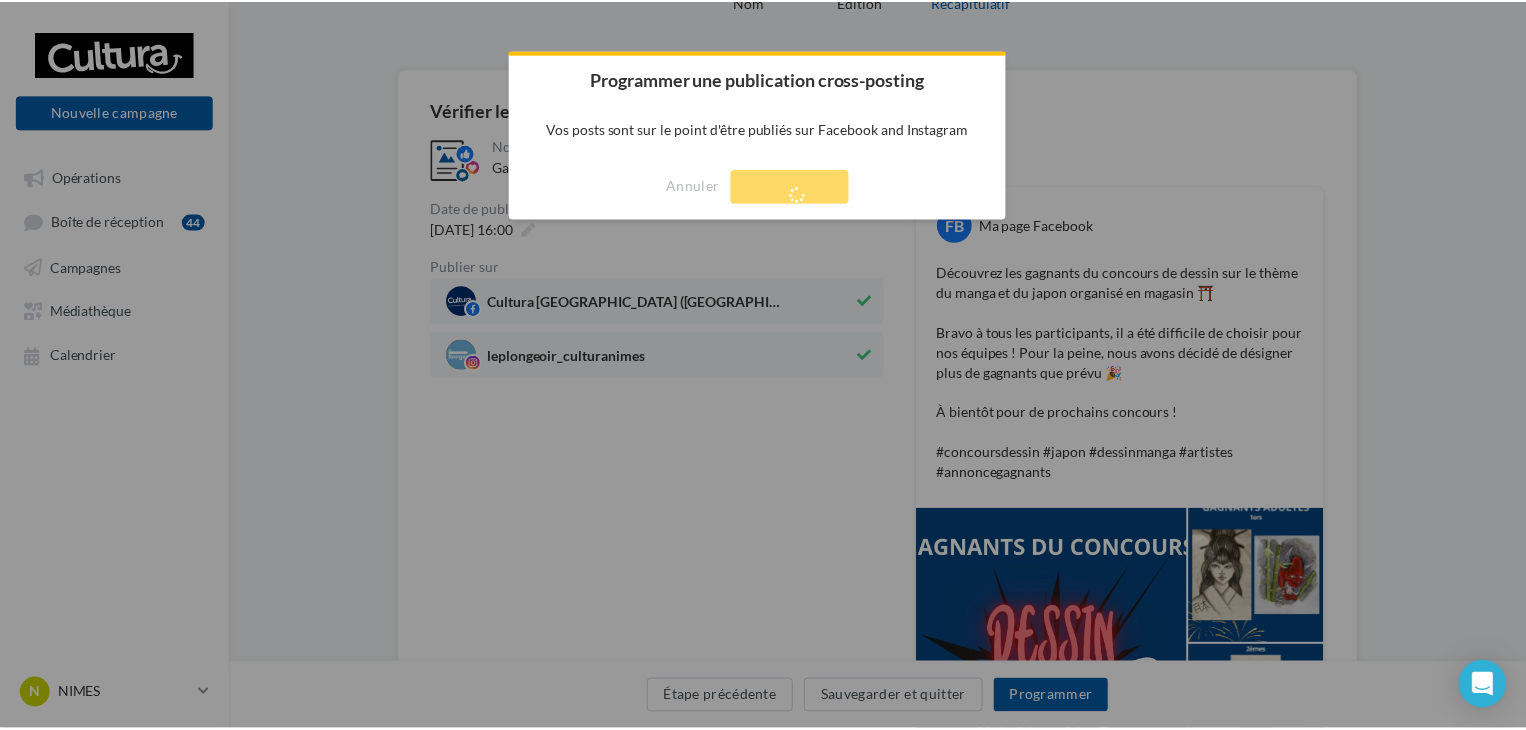 scroll, scrollTop: 32, scrollLeft: 0, axis: vertical 